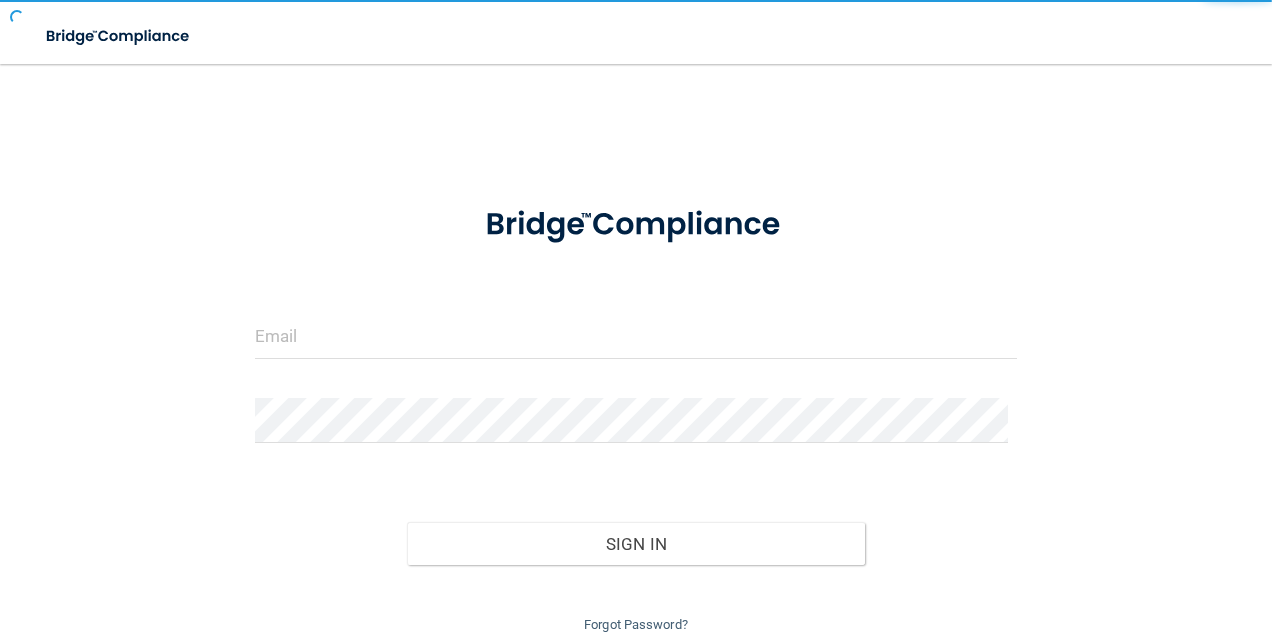 scroll, scrollTop: 0, scrollLeft: 0, axis: both 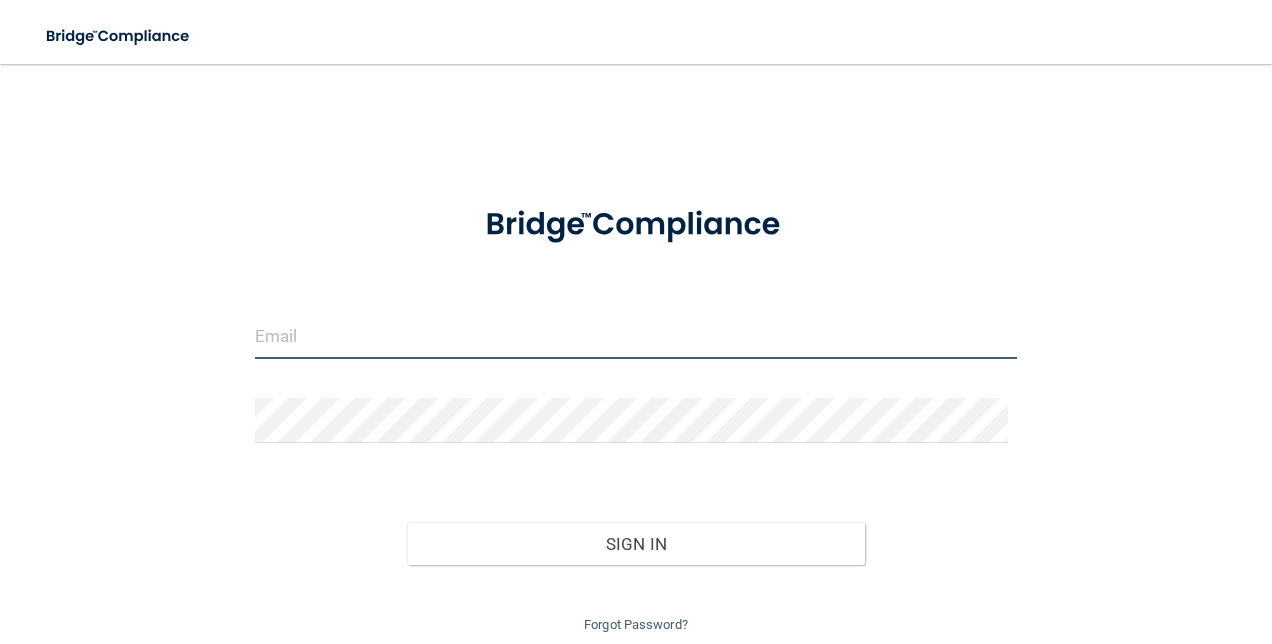 click at bounding box center (636, 336) 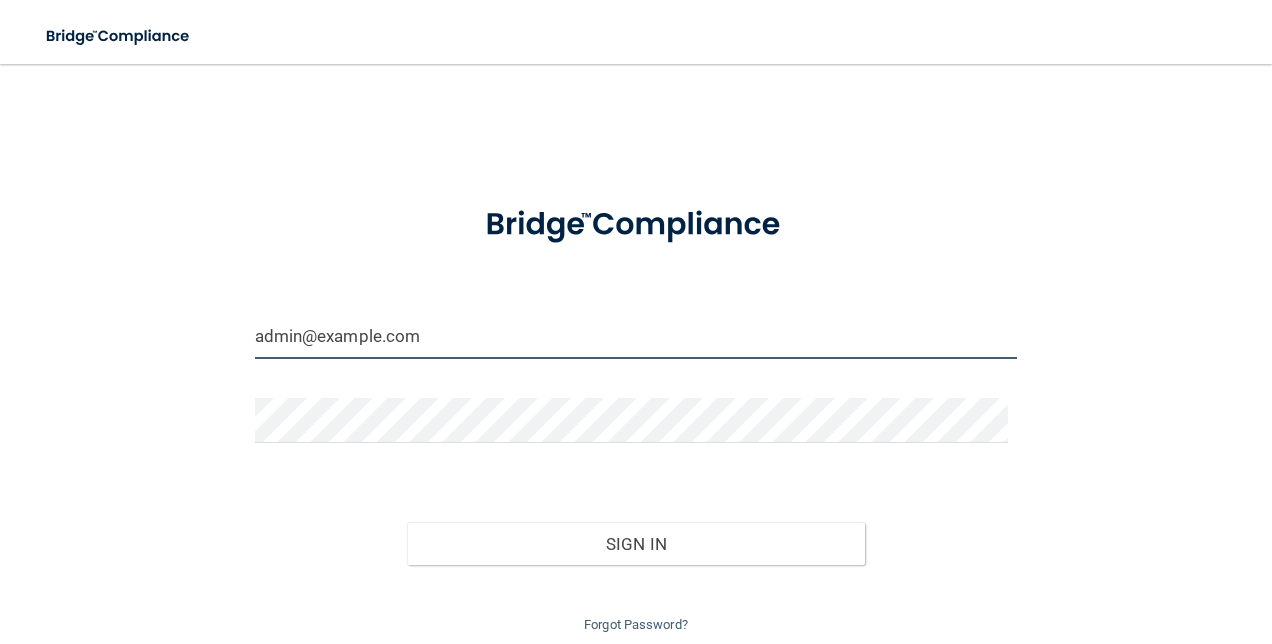 click on "[EMAIL]" at bounding box center [636, 336] 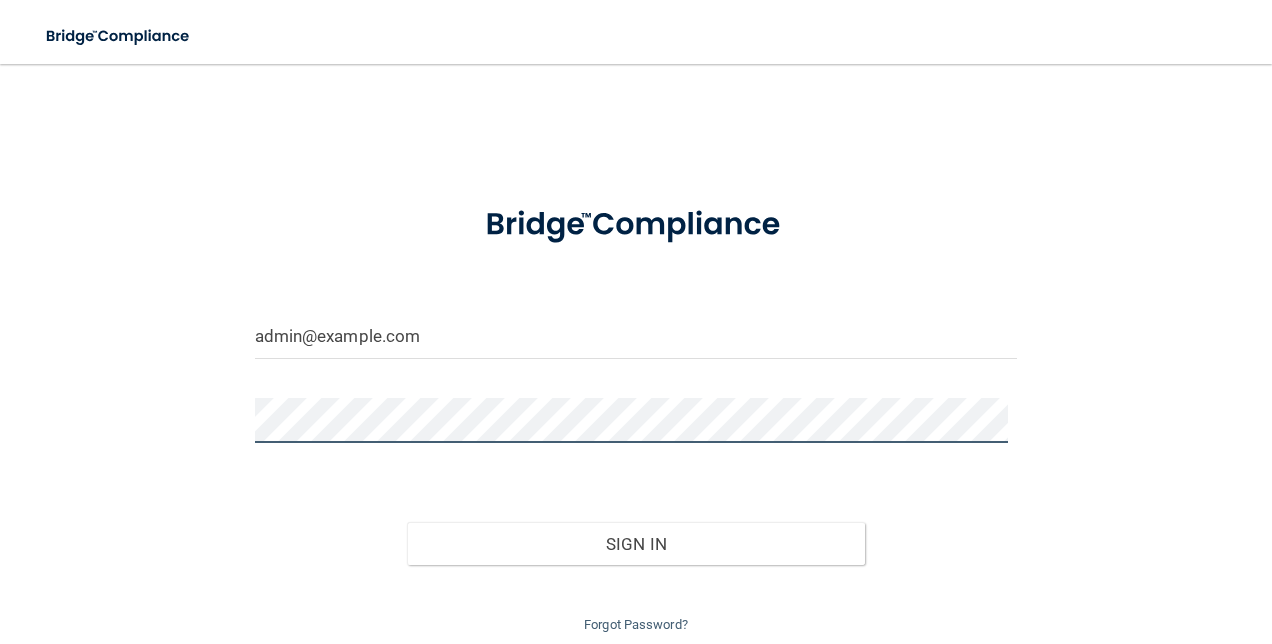 scroll, scrollTop: 72, scrollLeft: 0, axis: vertical 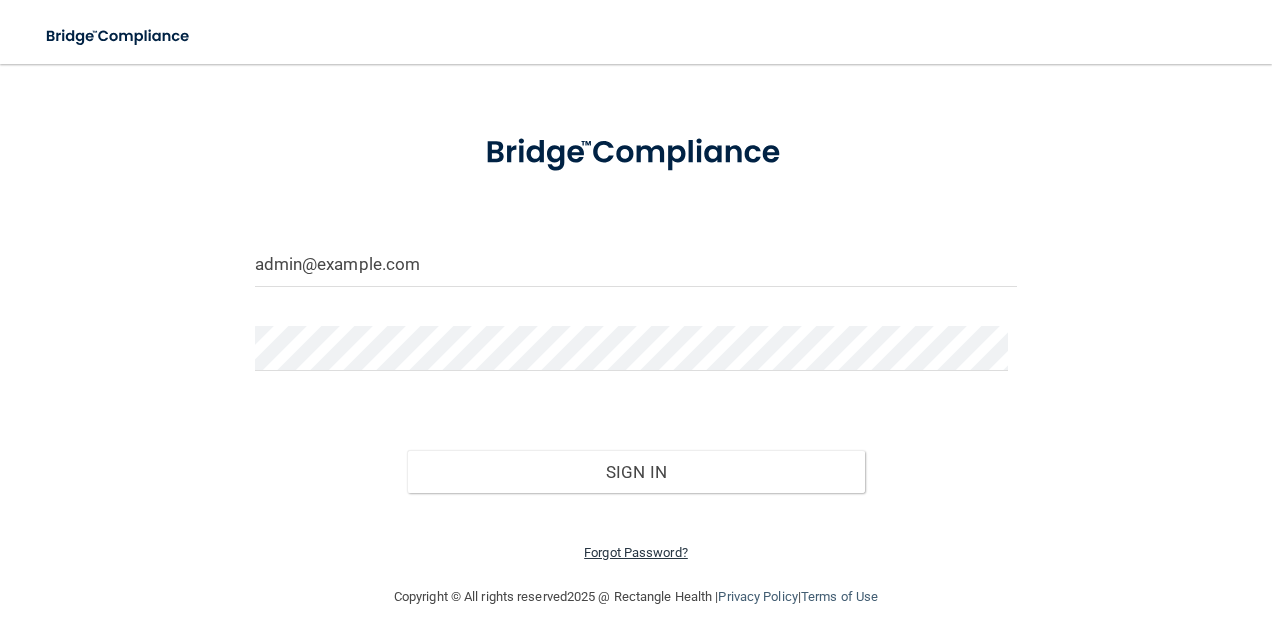 click on "Forgot Password?" at bounding box center (636, 552) 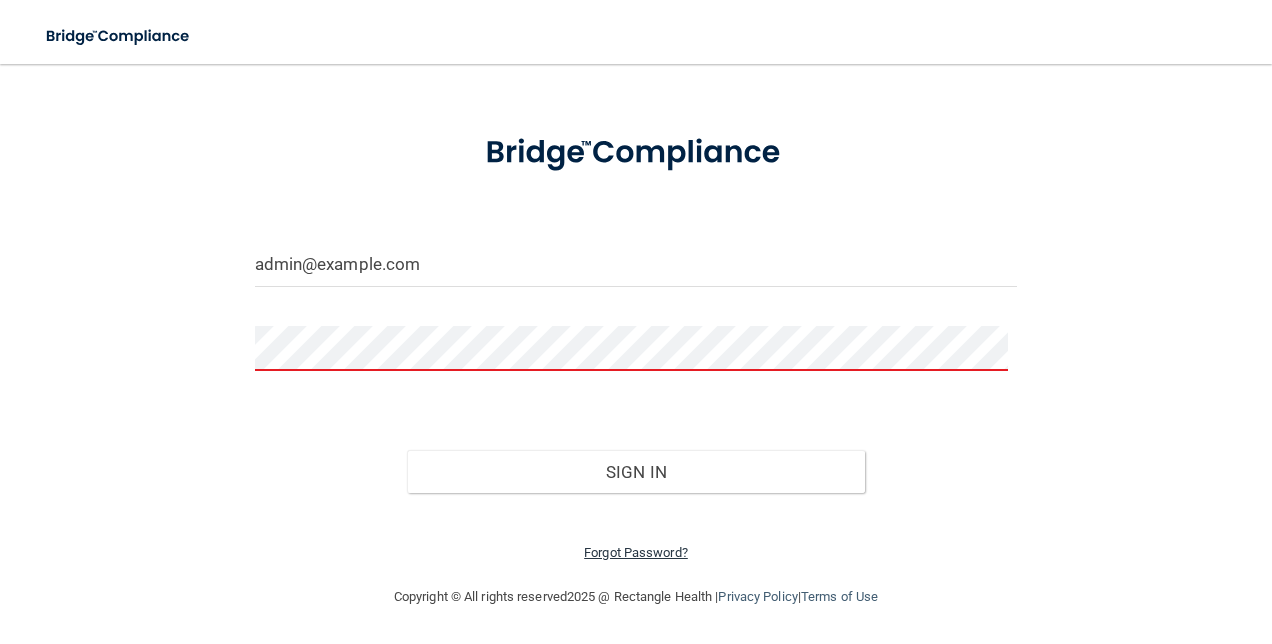 scroll, scrollTop: 99, scrollLeft: 0, axis: vertical 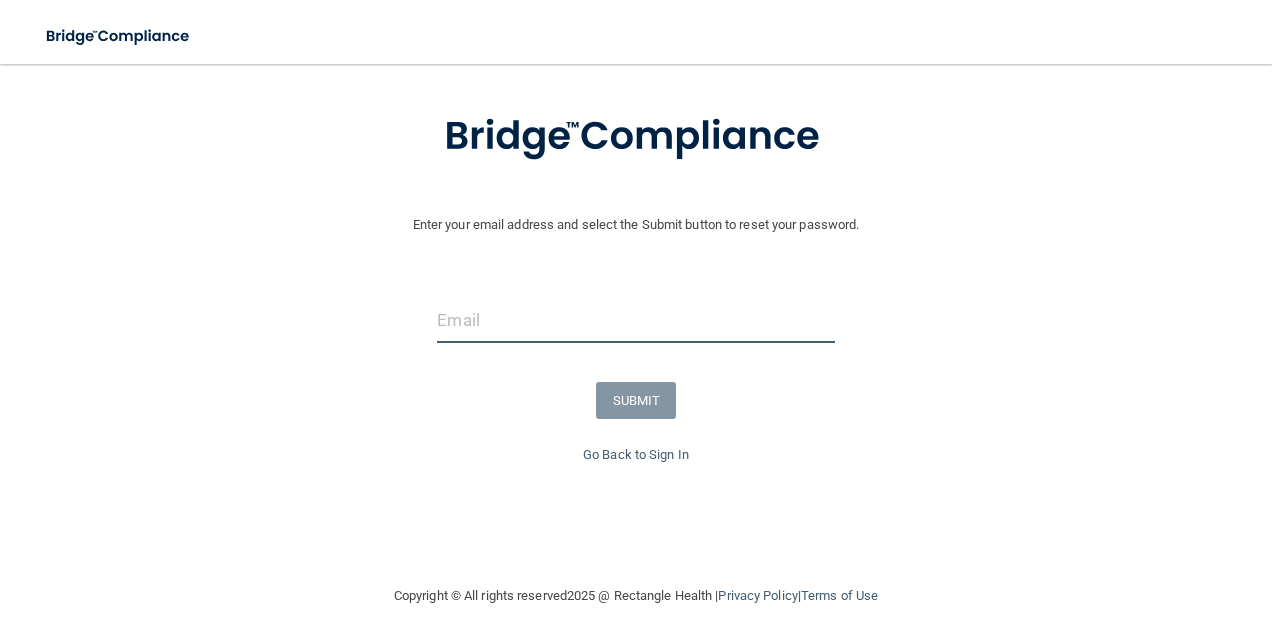 drag, startPoint x: 598, startPoint y: 312, endPoint x: 612, endPoint y: 312, distance: 14 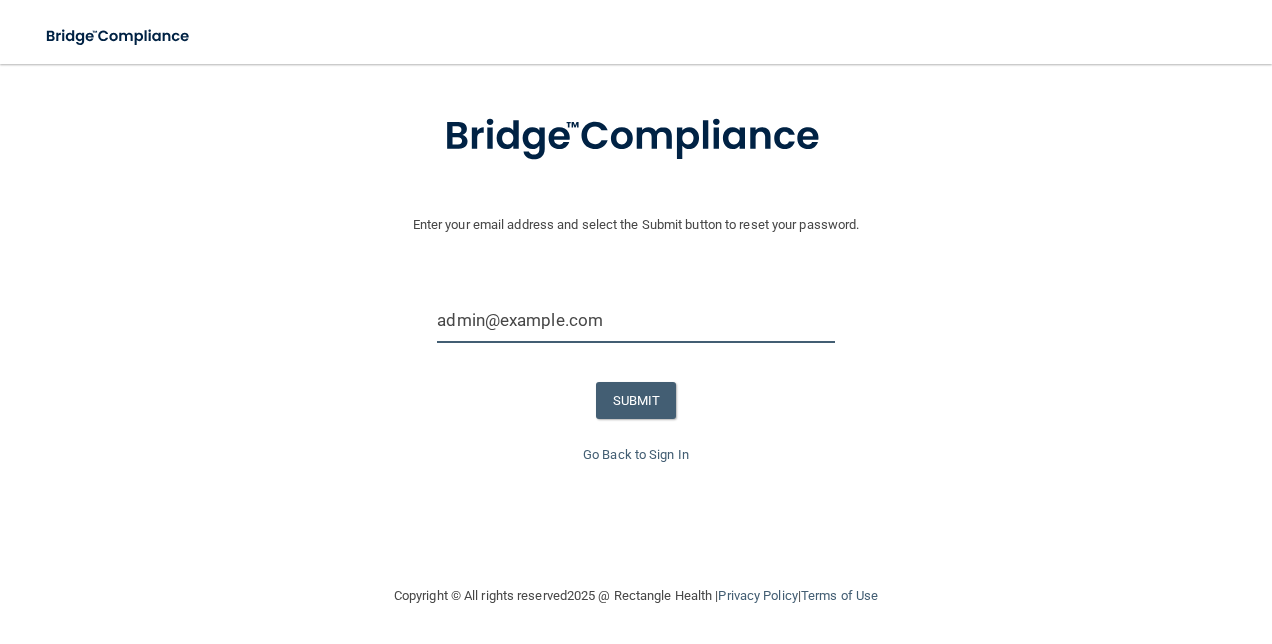 click on "[EMAIL]" at bounding box center (635, 320) 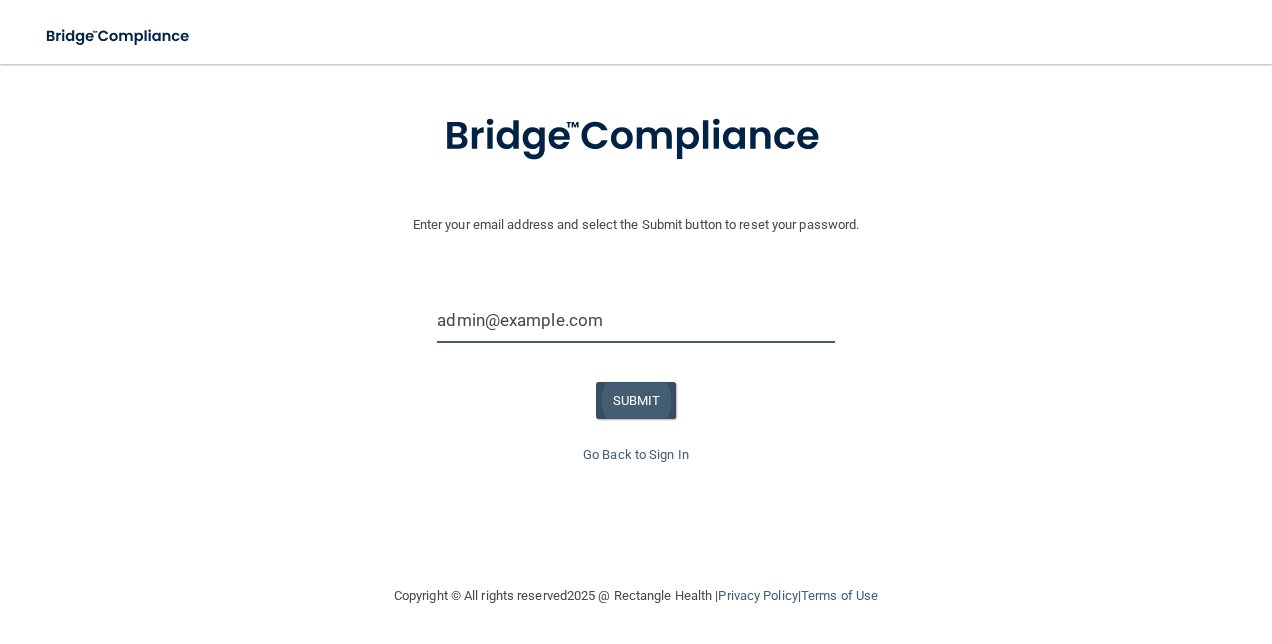 type on "[EMAIL]" 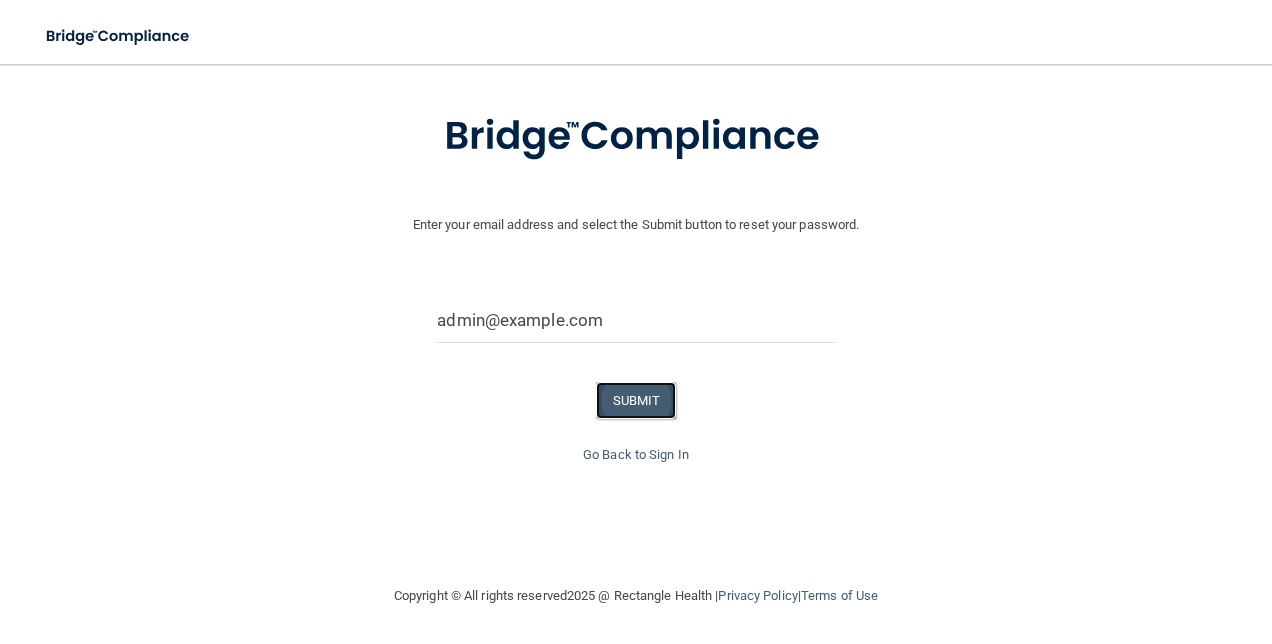 click on "SUBMIT" at bounding box center [636, 400] 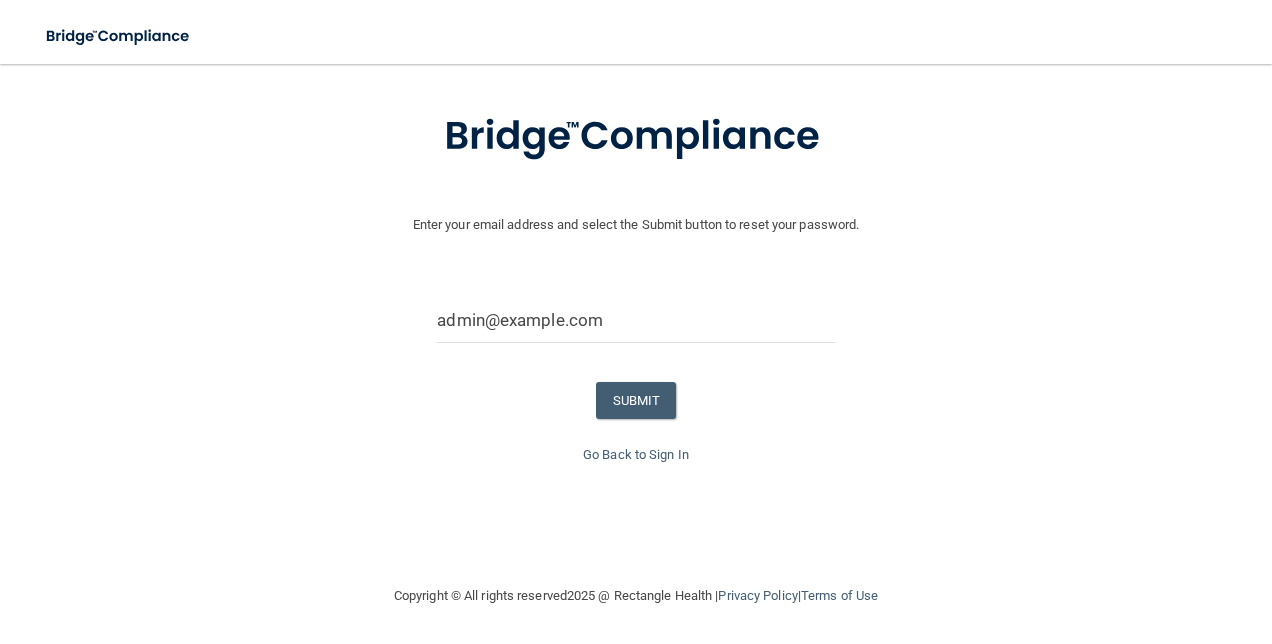 scroll, scrollTop: 0, scrollLeft: 0, axis: both 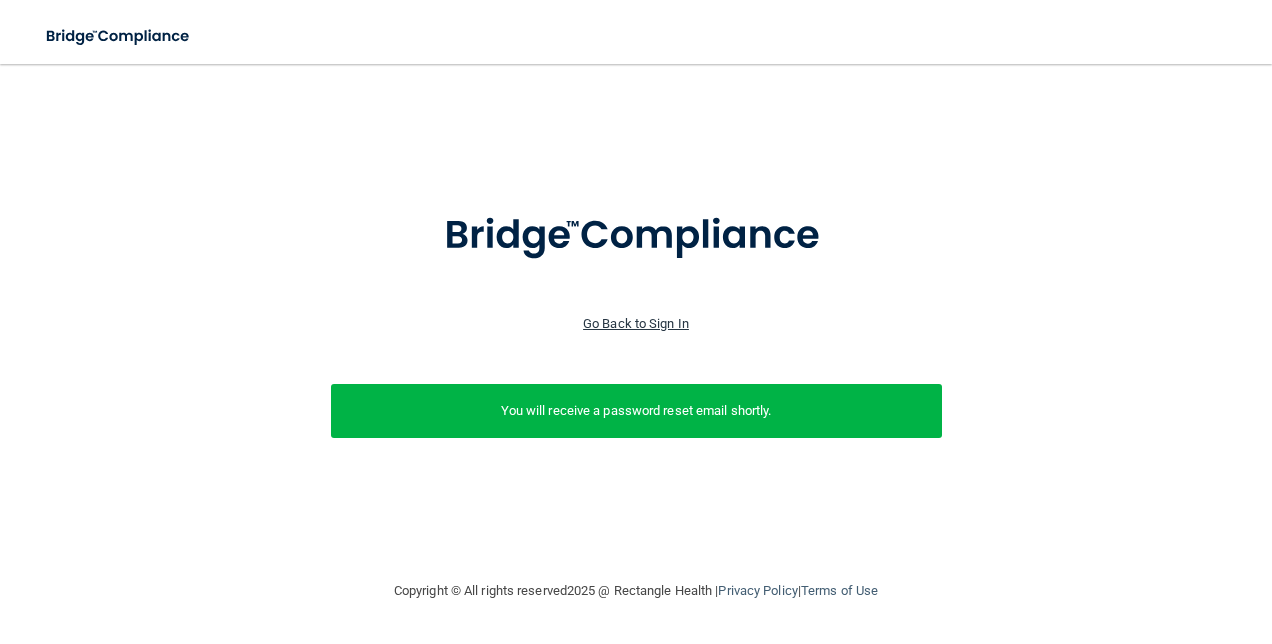click on "Go Back to Sign In" at bounding box center [636, 323] 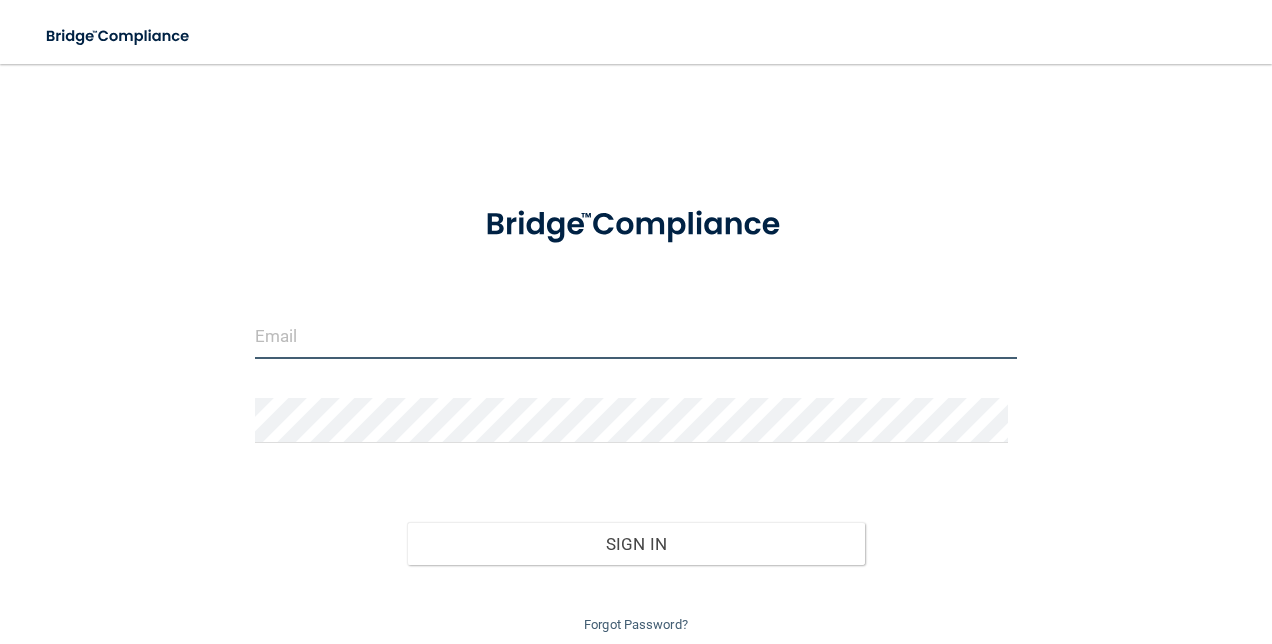 click at bounding box center (636, 336) 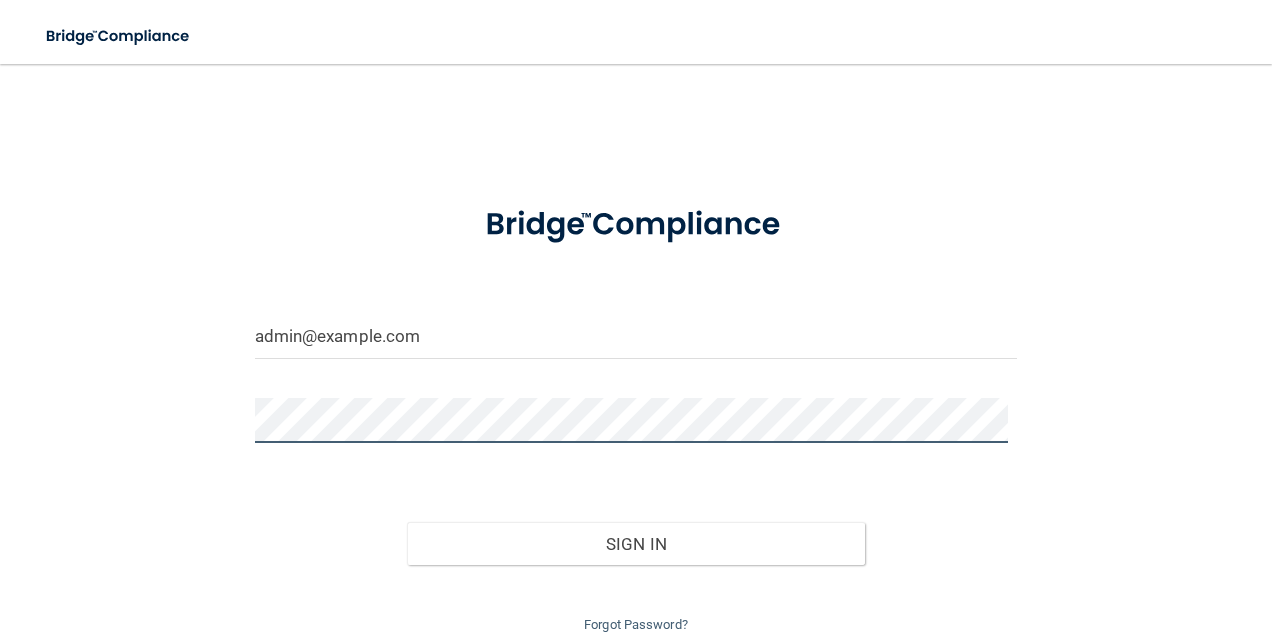 click on "Sign In" at bounding box center [636, 544] 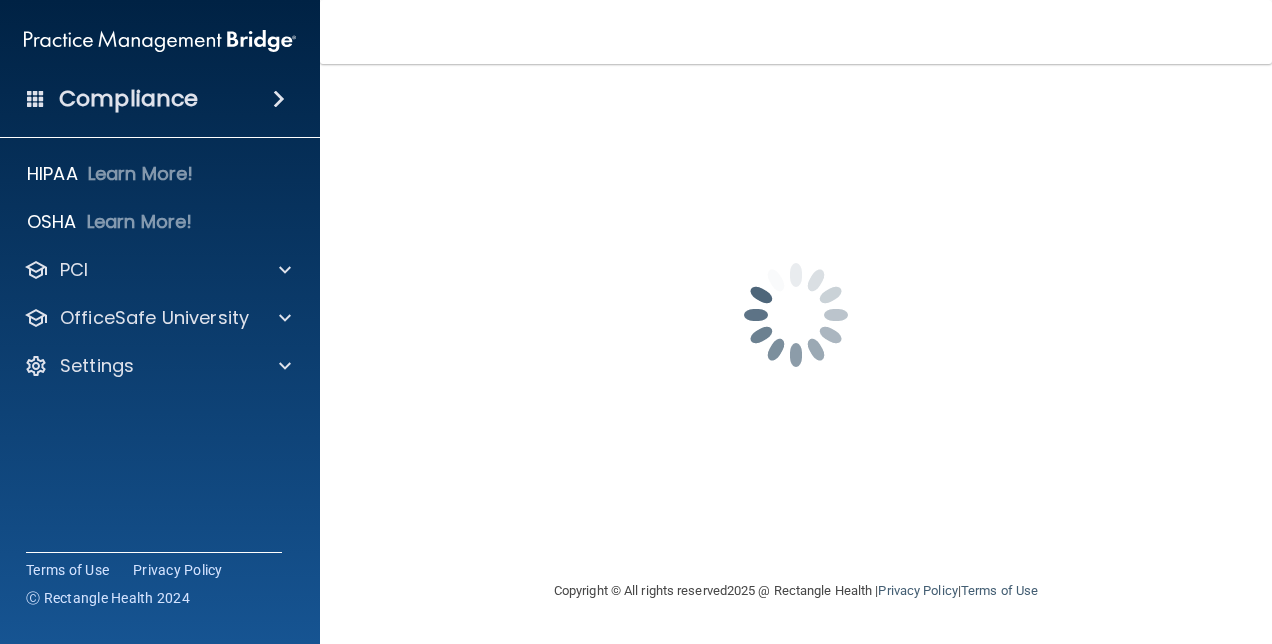 click on "admin@digestwellhealth.com                        Password is required               Invalid email/password.     You don't have permission to access that page.       Sign In            Forgot Password?" at bounding box center [796, 321] 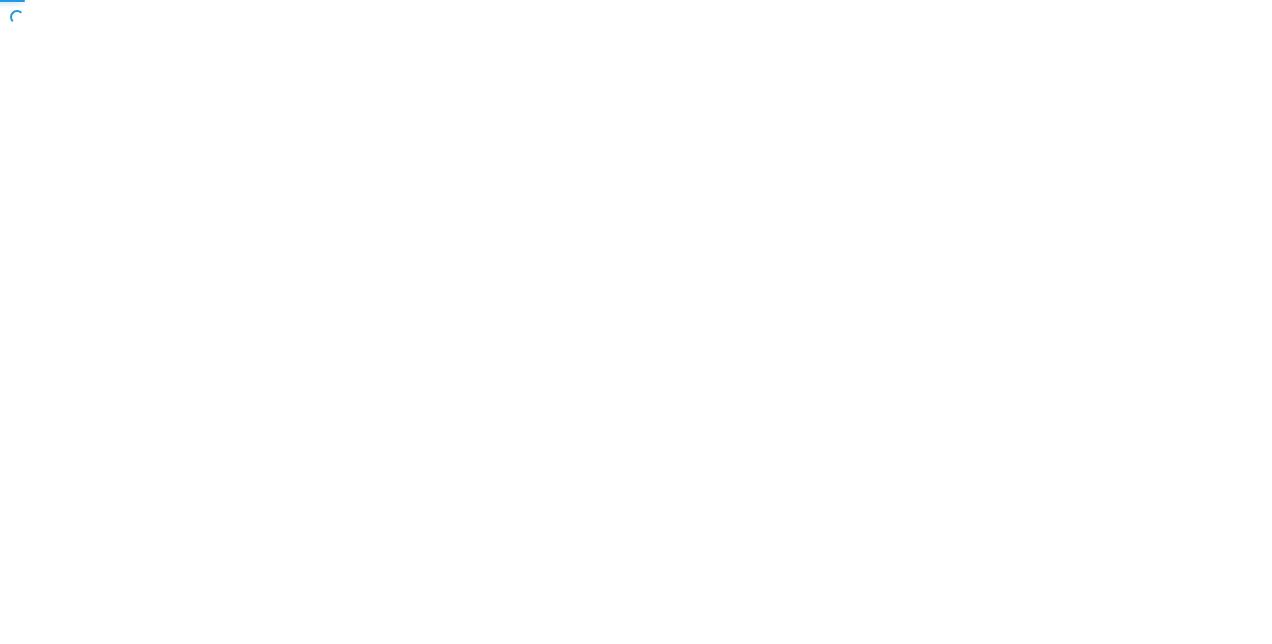 scroll, scrollTop: 0, scrollLeft: 0, axis: both 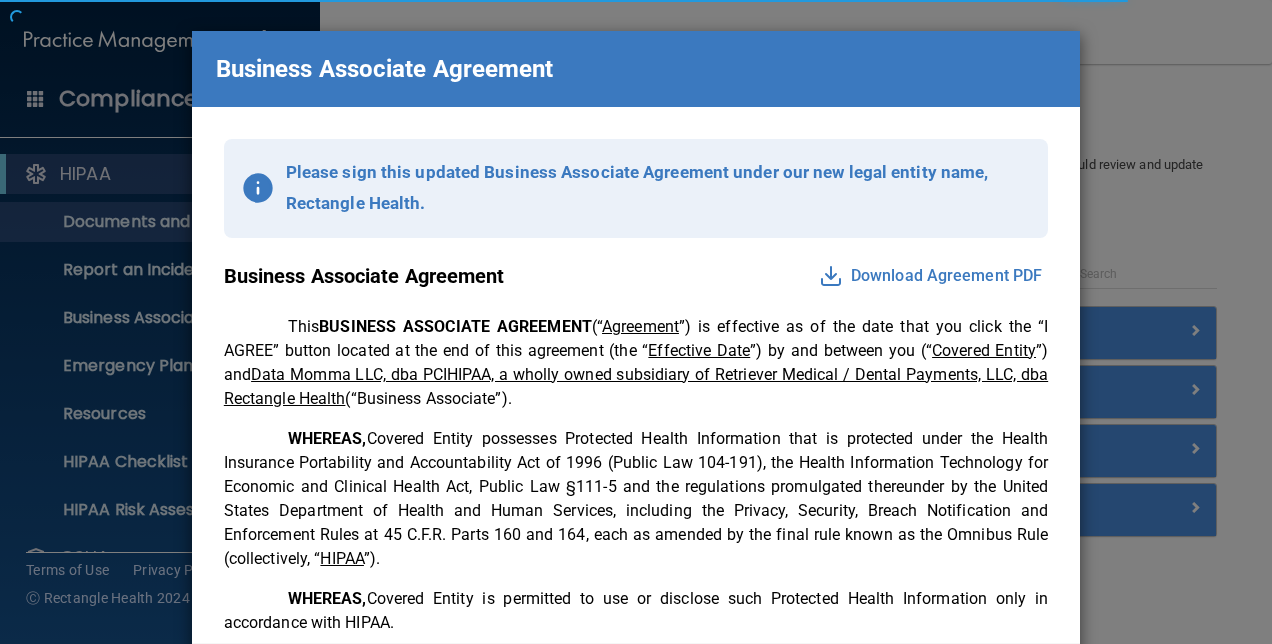 click on "Please sign this updated Business Associate Agreement under our new legal entity name, Rectangle Health.        Business Associate Agreement     Download Agreement PDF       This  BUSINESS ASSOCIATE AGREEMENT  (“ Agreement ”) is effective as of the date that you click the “I AGREE” button located at the end of this agreement (the “ Effective Date ”) by and between you (“ Covered Entity ”) and  Data Momma LLC, dba PCIHIPAA, a wholly owned subsidiary of Retriever Medical / Dental Payments, LLC, dba Rectangle Health (“Business Associate”).      WHEREAS, HIPAA ”).      WHEREAS,  Covered Entity is permitted to use or disclose such Protected Health Information only in accordance with HIPAA.      WHEREAS,  Business Associate may have access to and may receive and maintain Protected Health Information from Covered Entity in connection with its performance of Services to Covered Entity under the Services Agreement.      NOW THEREFORE,       TERMS          Definitions.          “ ”  or" at bounding box center (636, 375) 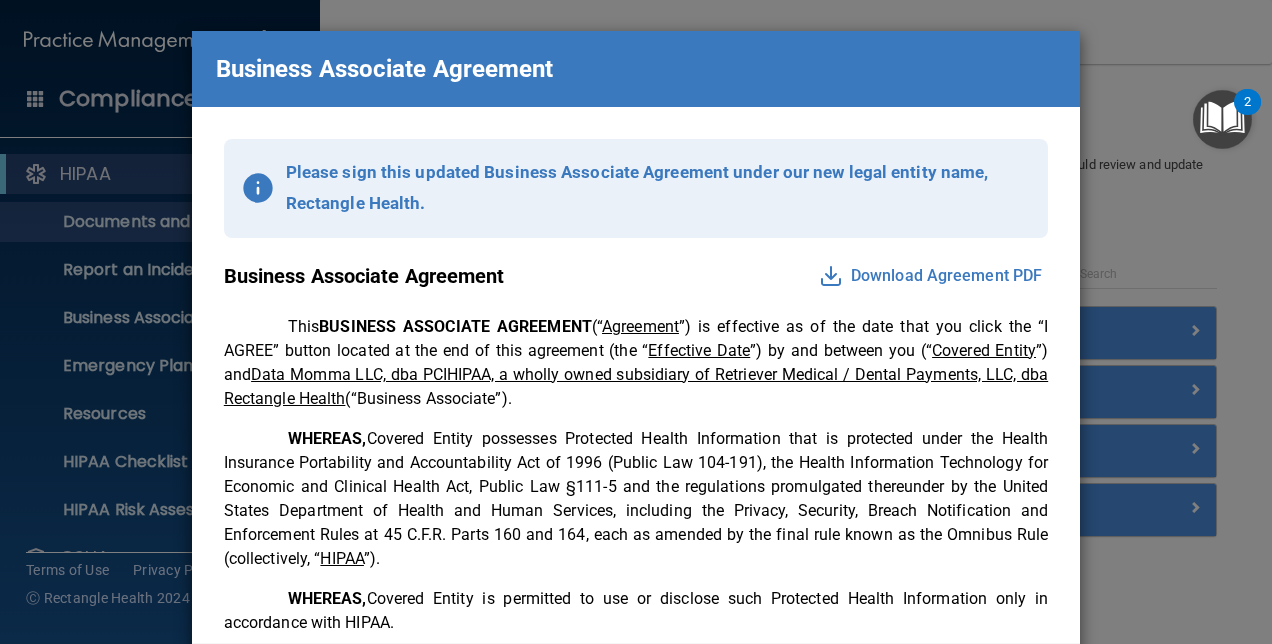 click on "Business Associate Agreement     Download Agreement PDF" at bounding box center (636, 276) 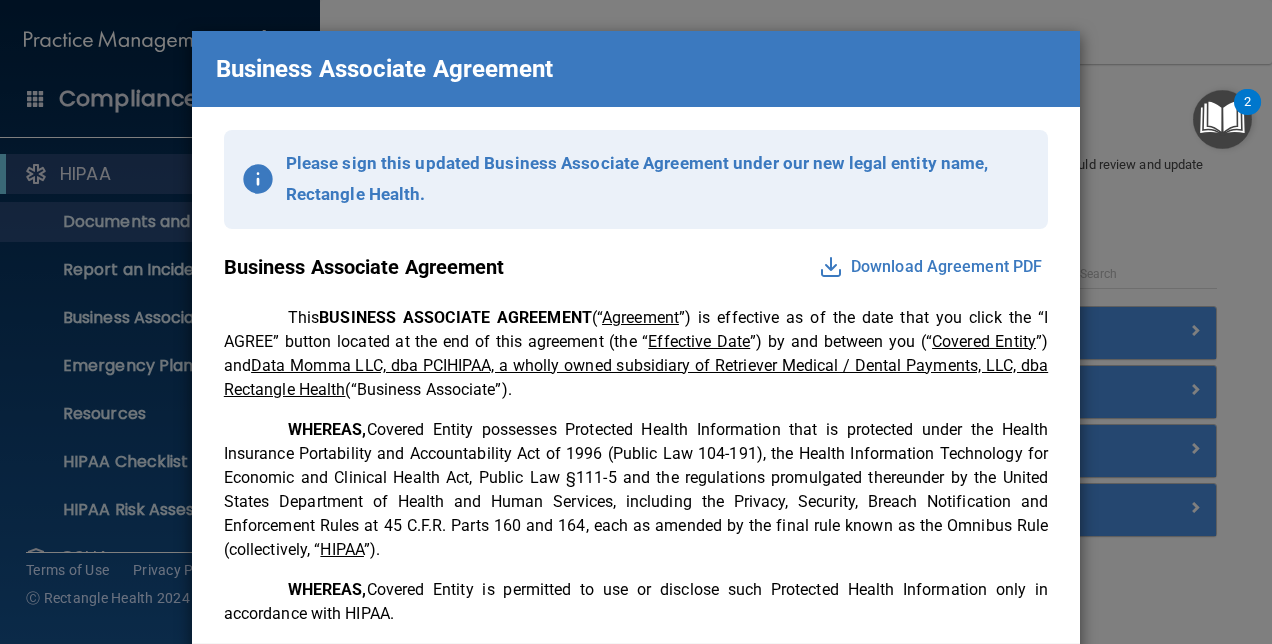 scroll, scrollTop: 0, scrollLeft: 0, axis: both 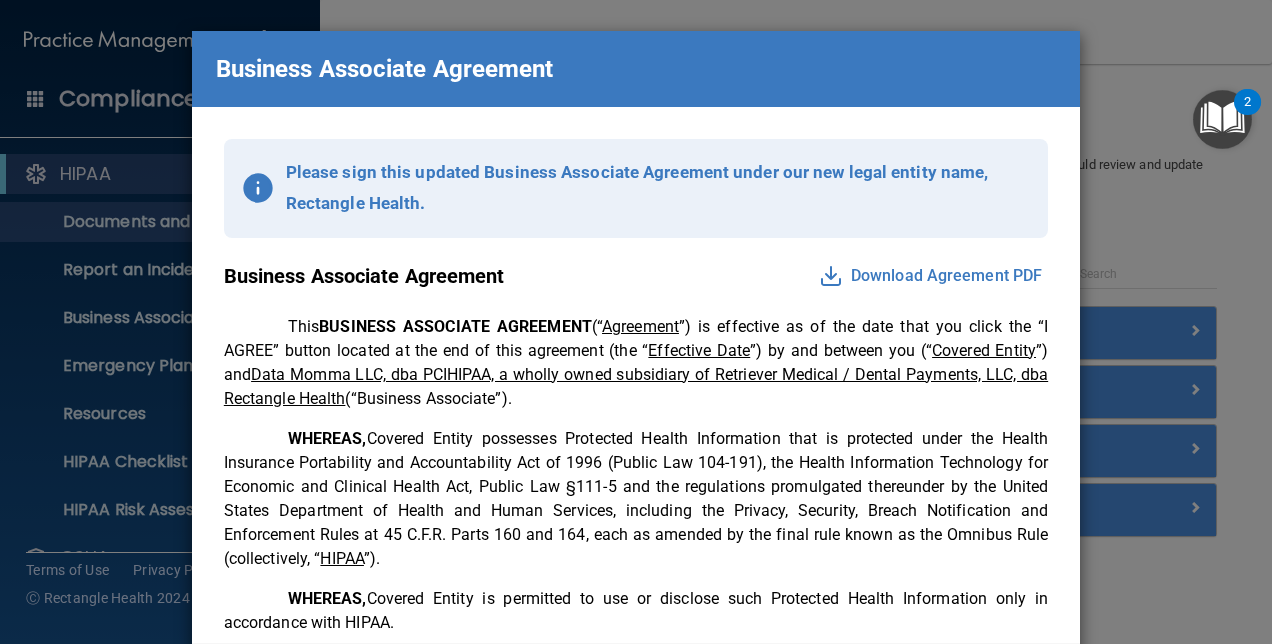 drag, startPoint x: 639, startPoint y: 290, endPoint x: 611, endPoint y: 338, distance: 55.569775 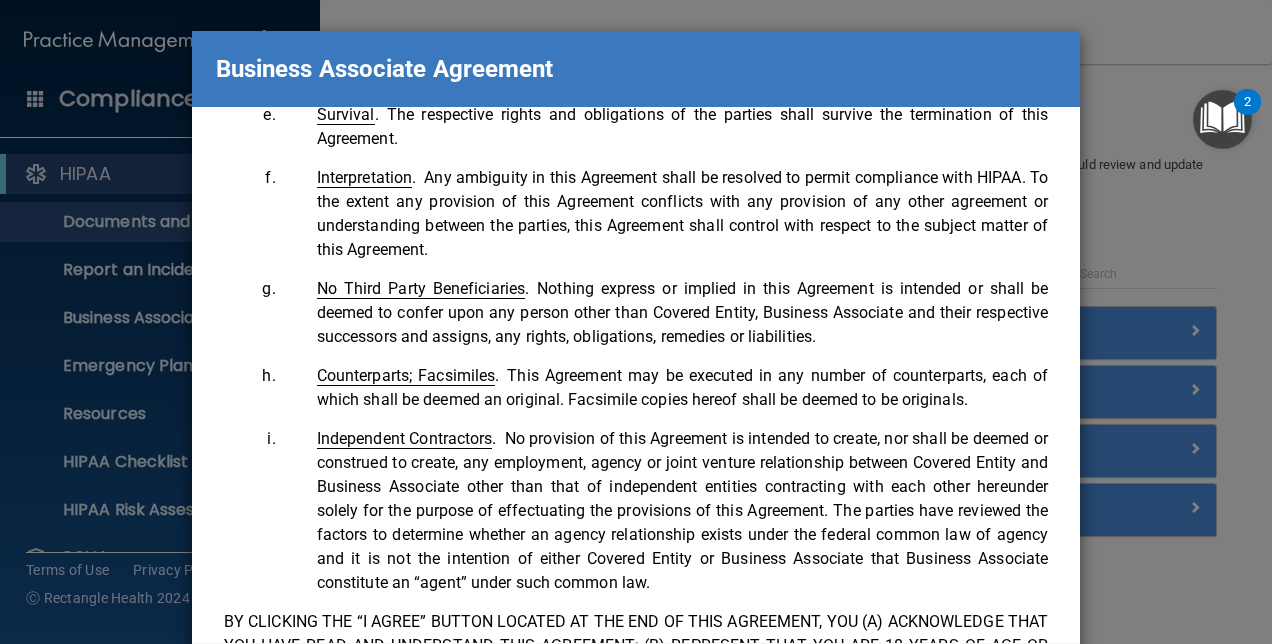 scroll, scrollTop: 4684, scrollLeft: 0, axis: vertical 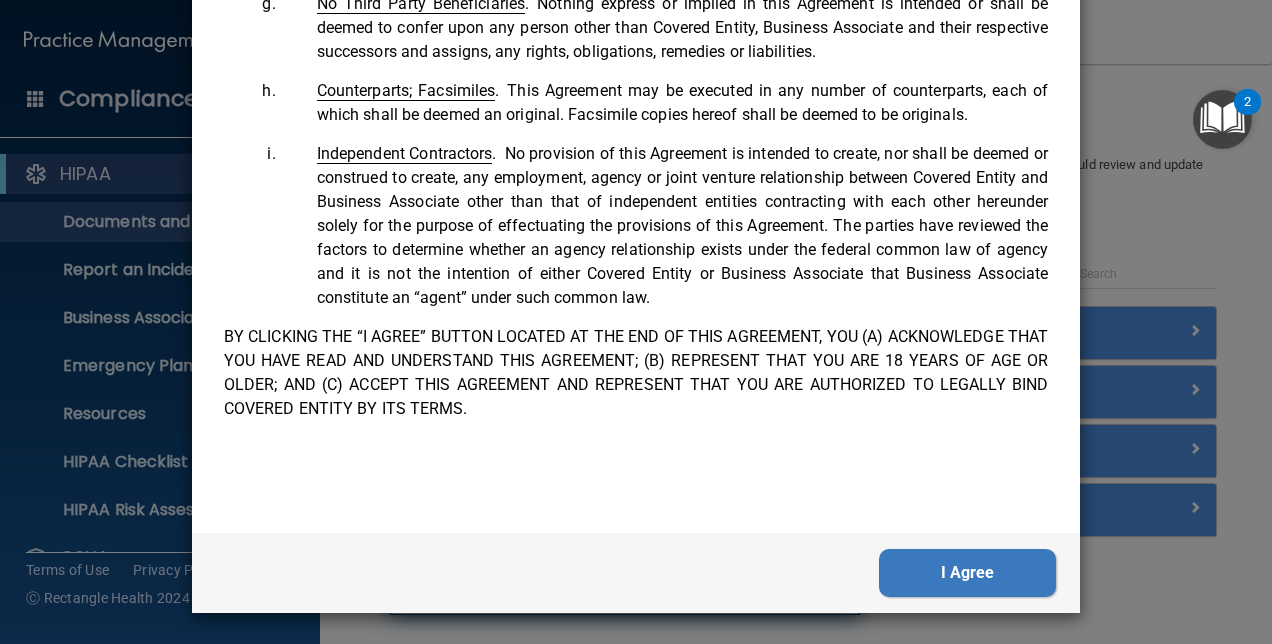 click on "I Agree" at bounding box center (967, 573) 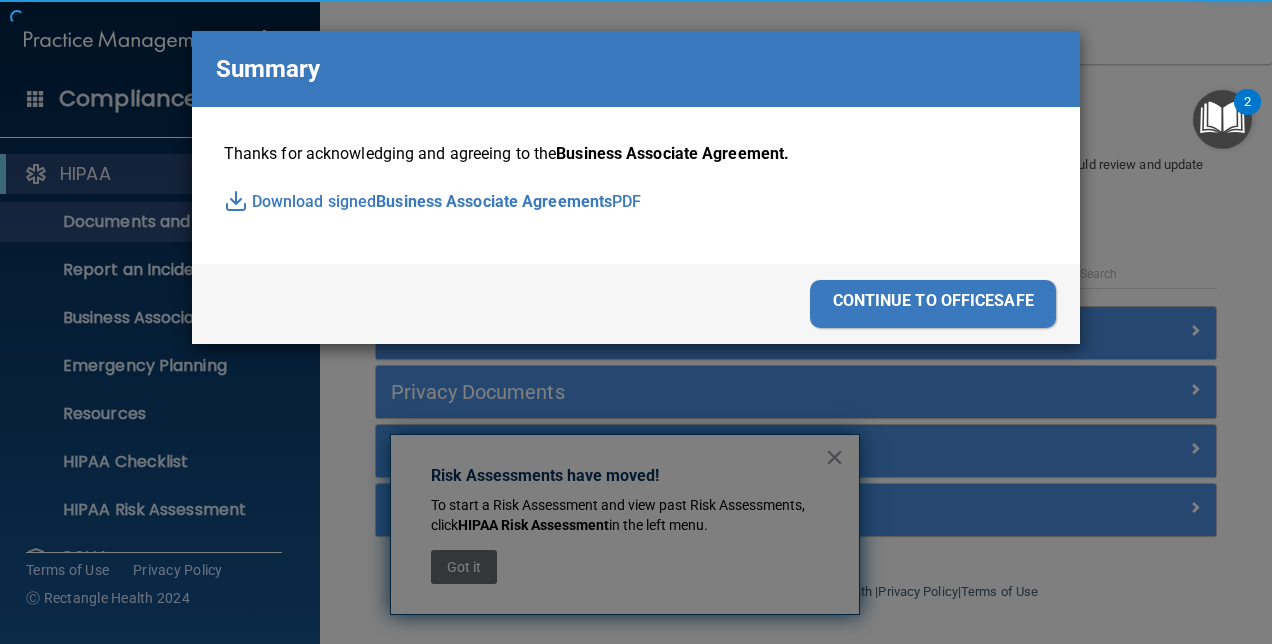 scroll, scrollTop: 0, scrollLeft: 0, axis: both 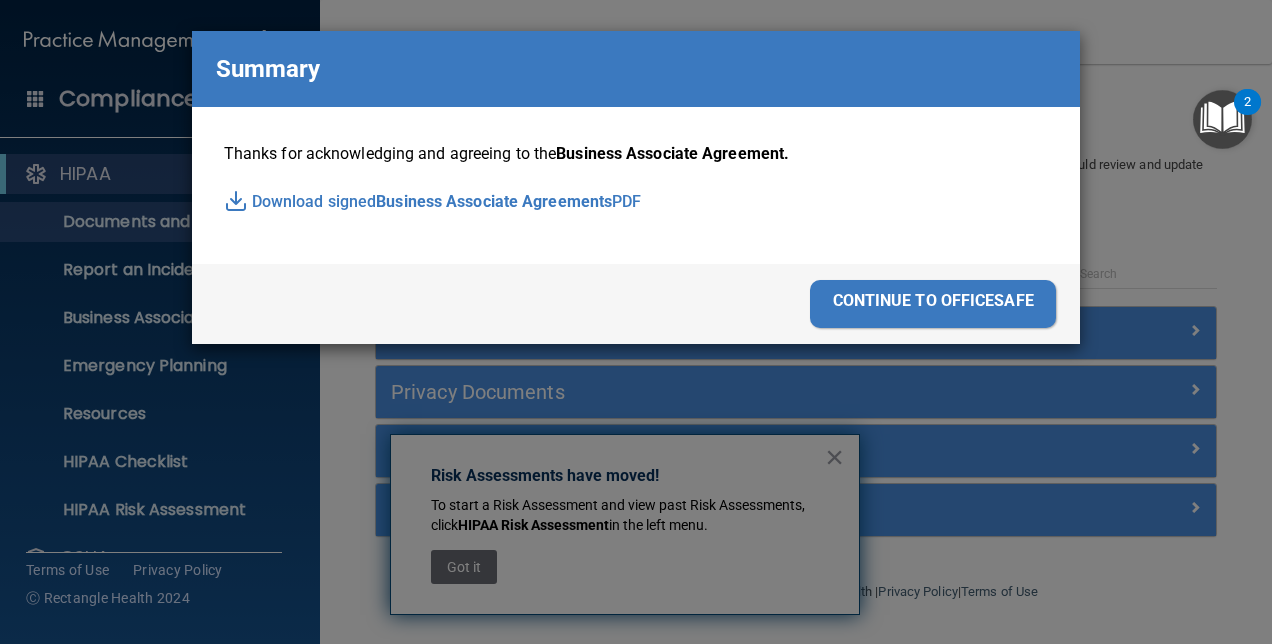 click on "continue to officesafe" at bounding box center (933, 304) 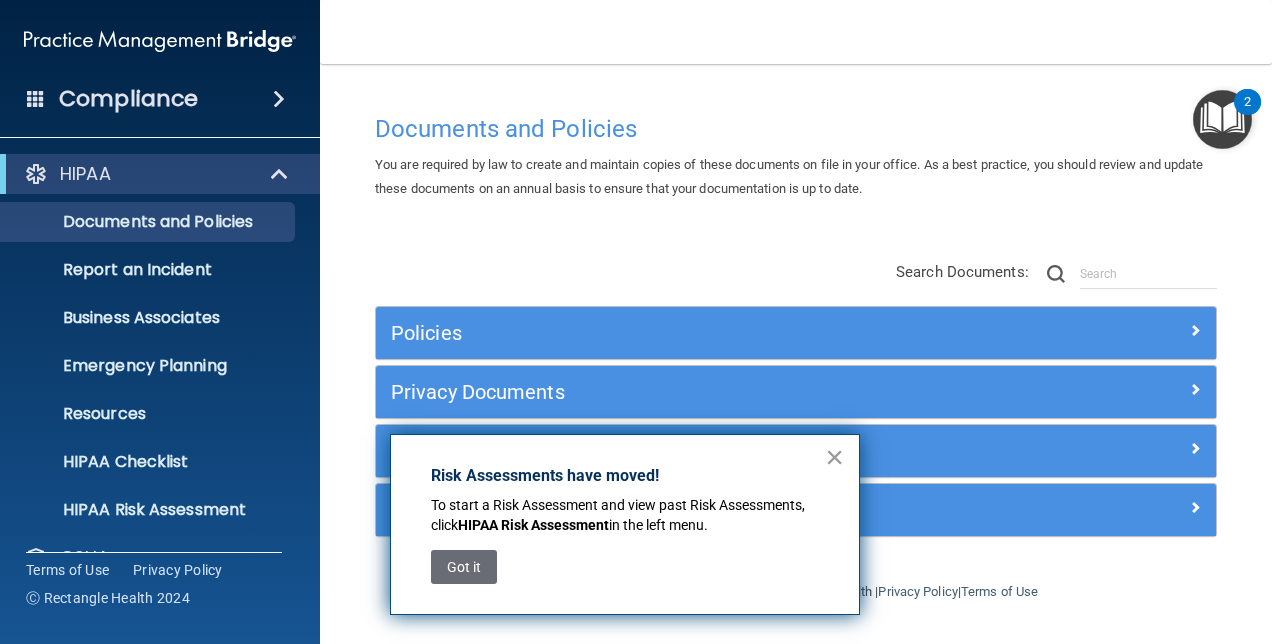 click on "×" at bounding box center [834, 457] 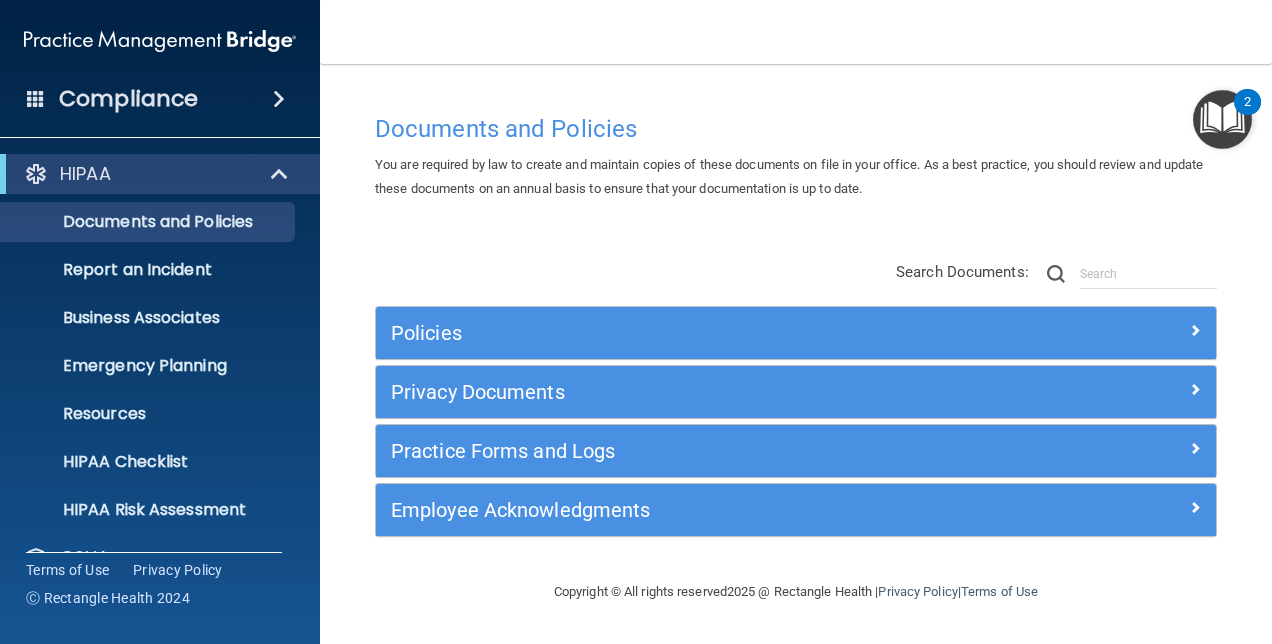 click on "HIPAA" at bounding box center [160, 174] 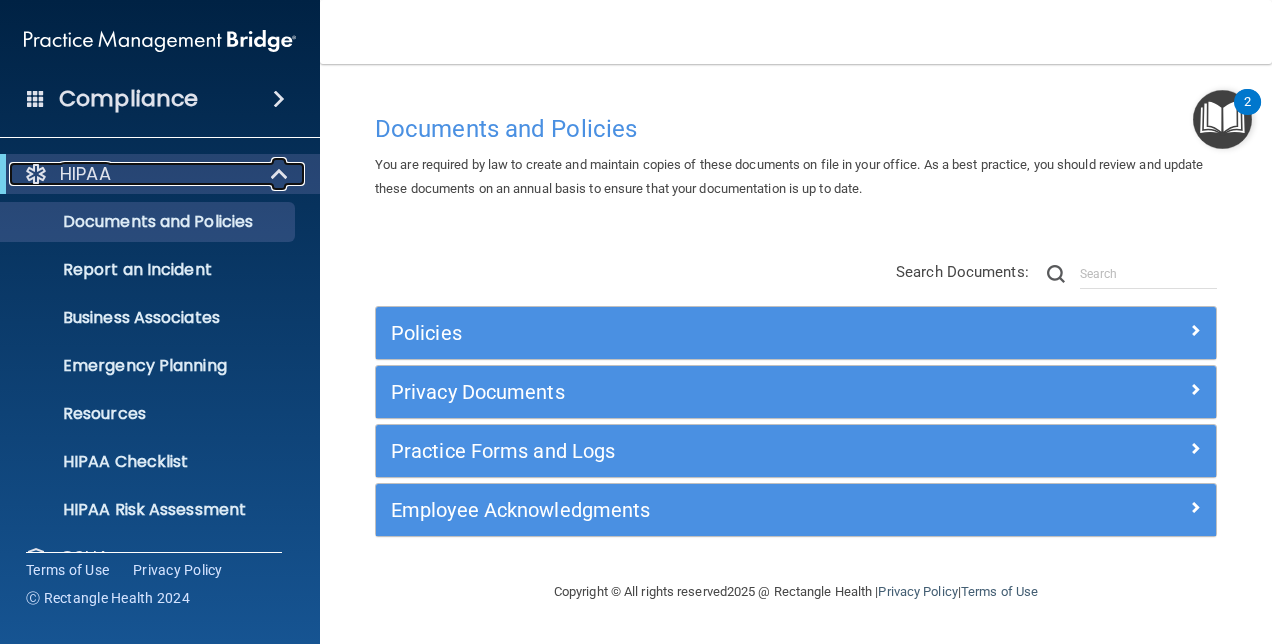 click on "HIPAA" at bounding box center [132, 174] 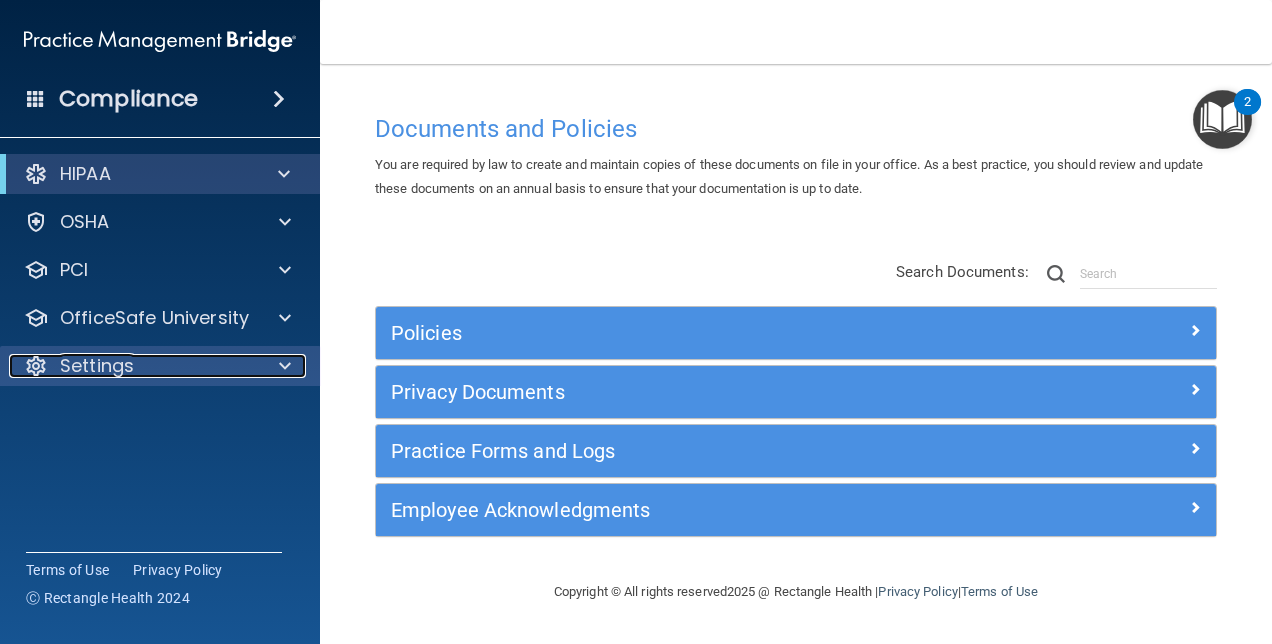 click on "Settings" at bounding box center [133, 366] 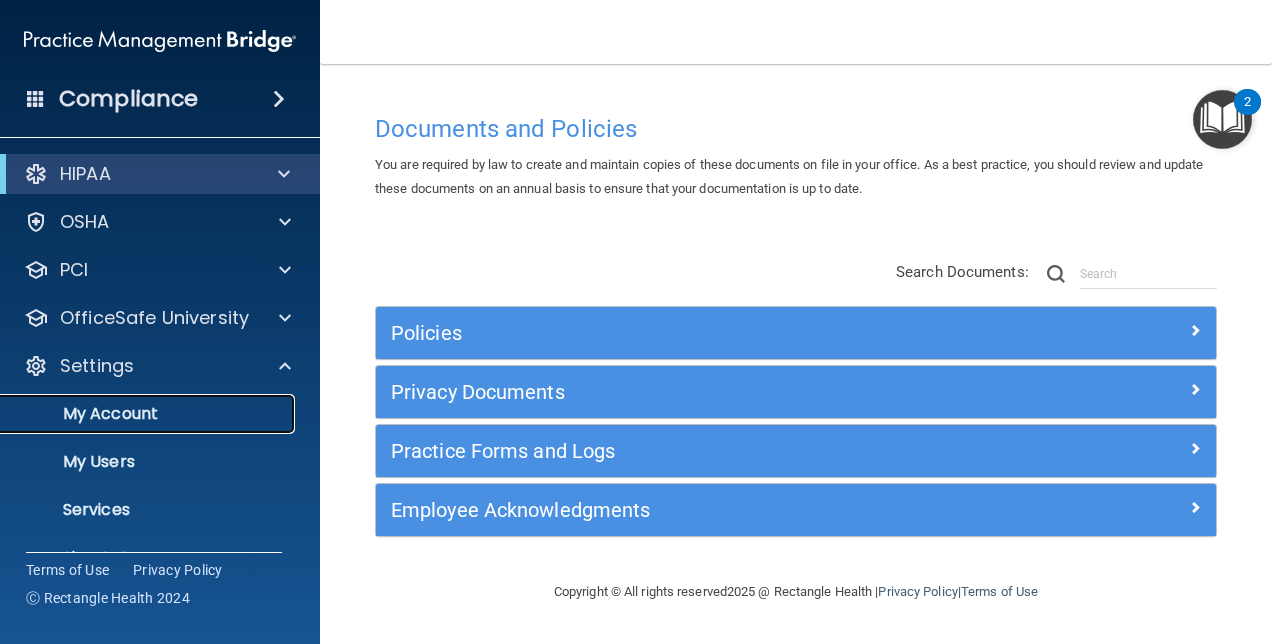click on "My Account" at bounding box center [149, 414] 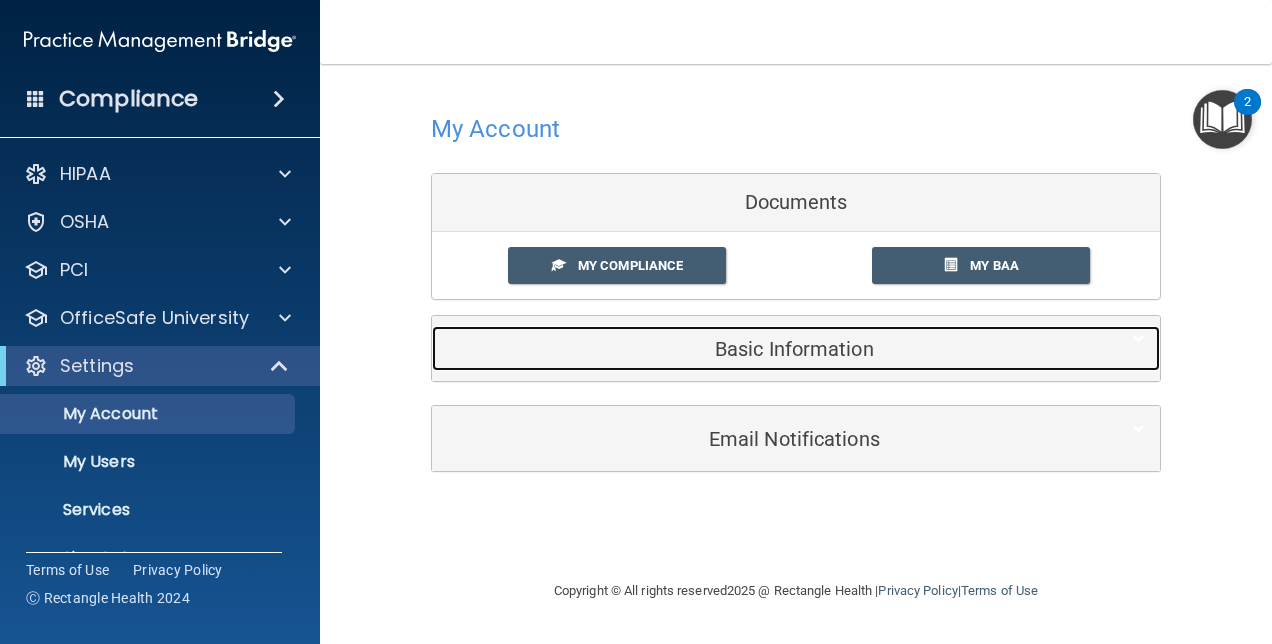 click on "Basic Information" at bounding box center [765, 348] 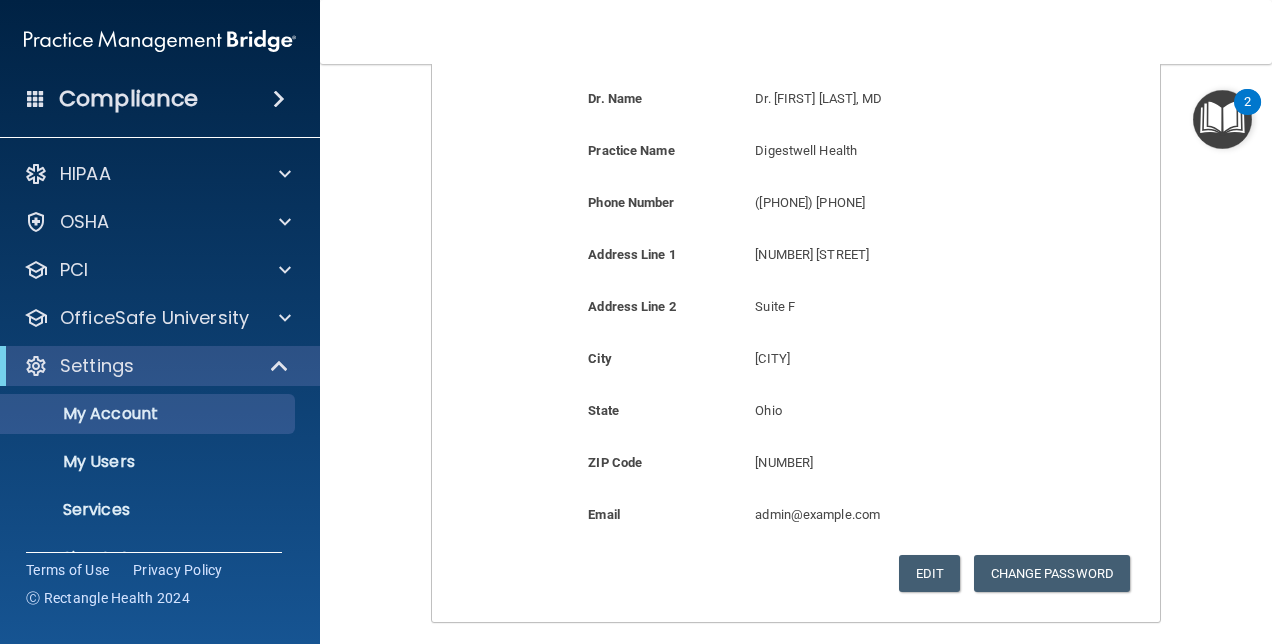 scroll, scrollTop: 400, scrollLeft: 0, axis: vertical 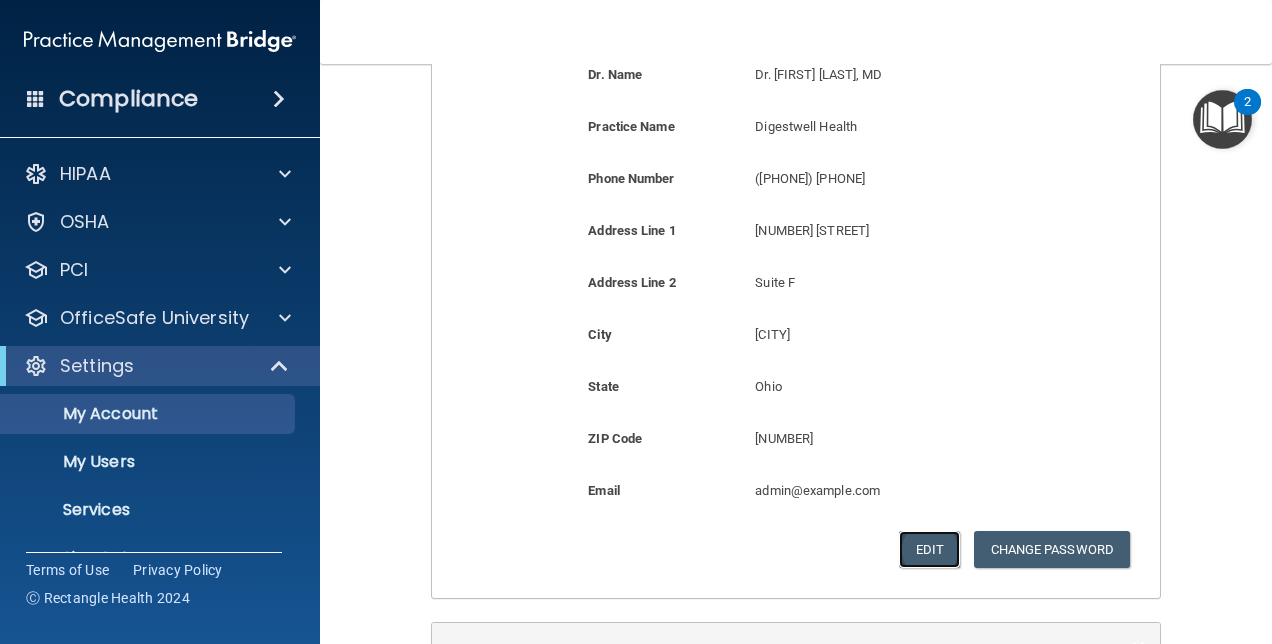 click on "Edit" at bounding box center (929, 549) 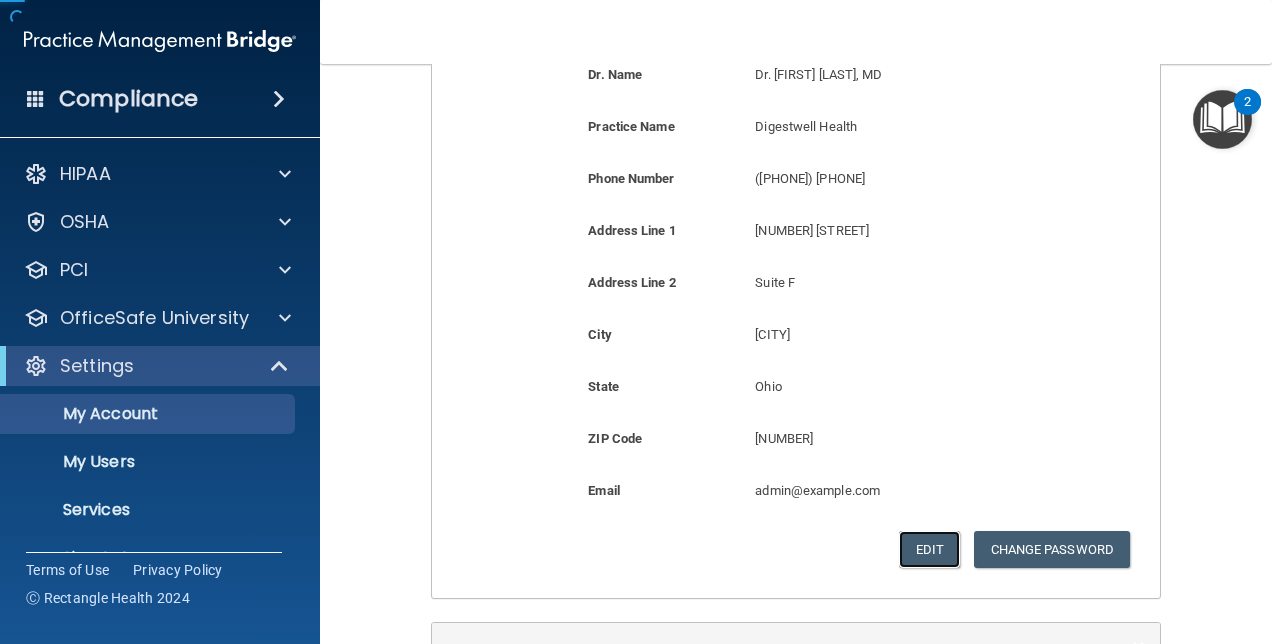 select on "35" 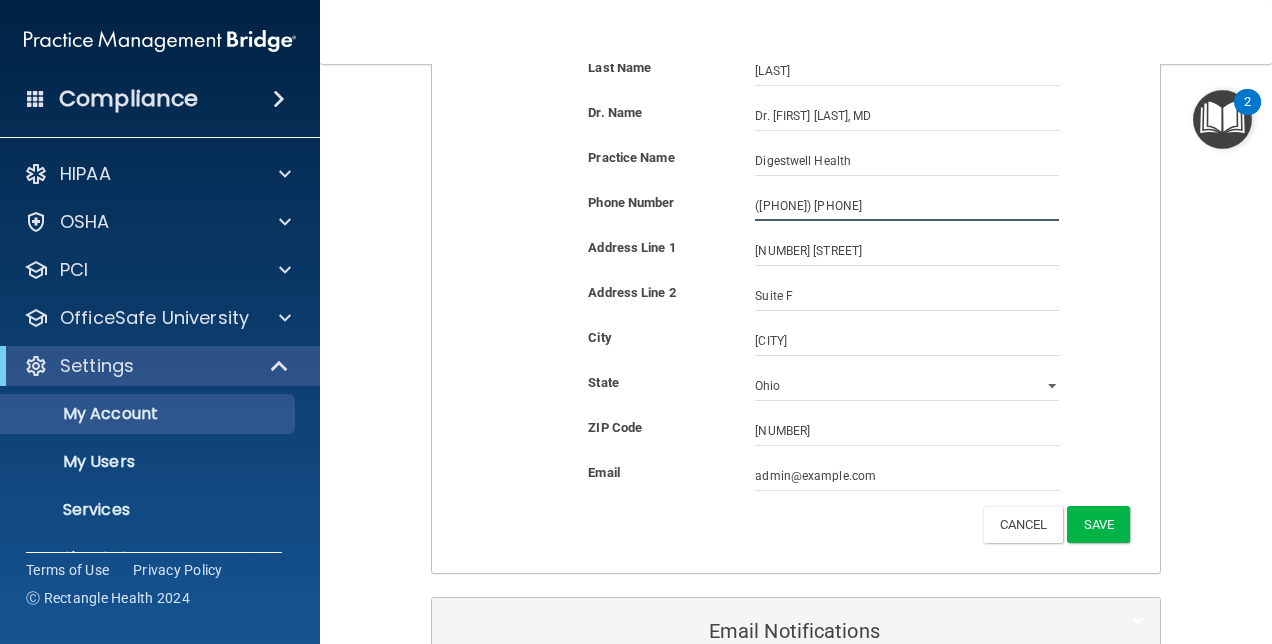 click on "(917) 833-2243" at bounding box center [907, 206] 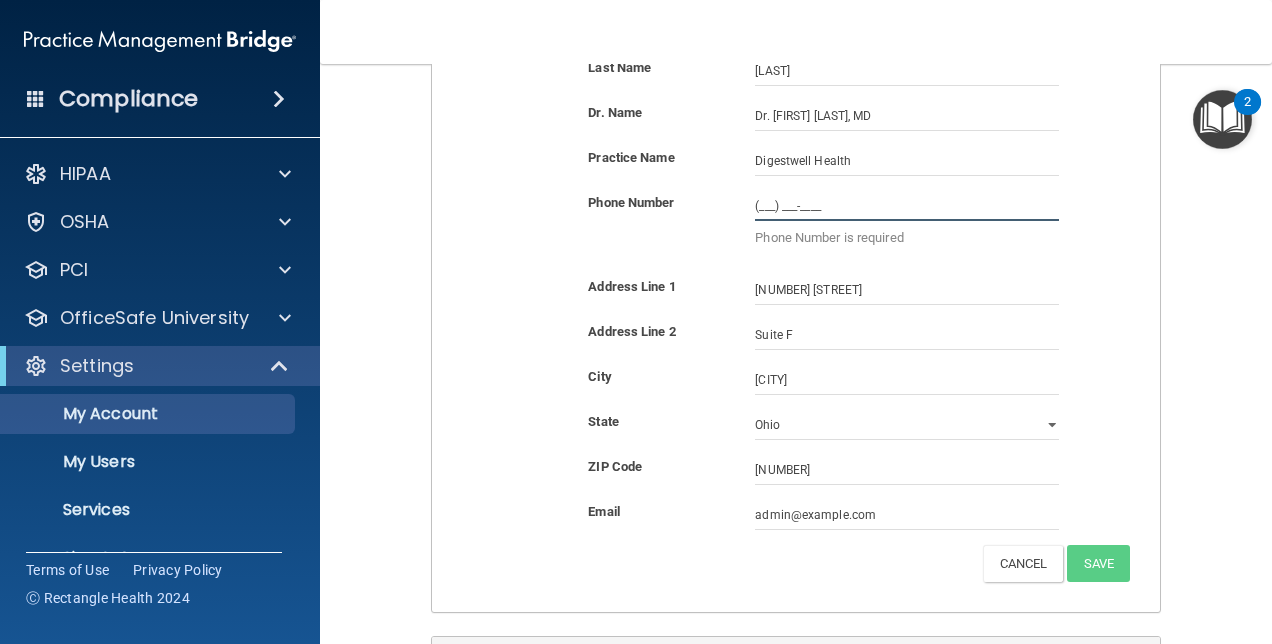 click on "(___) ___-____" at bounding box center [907, 206] 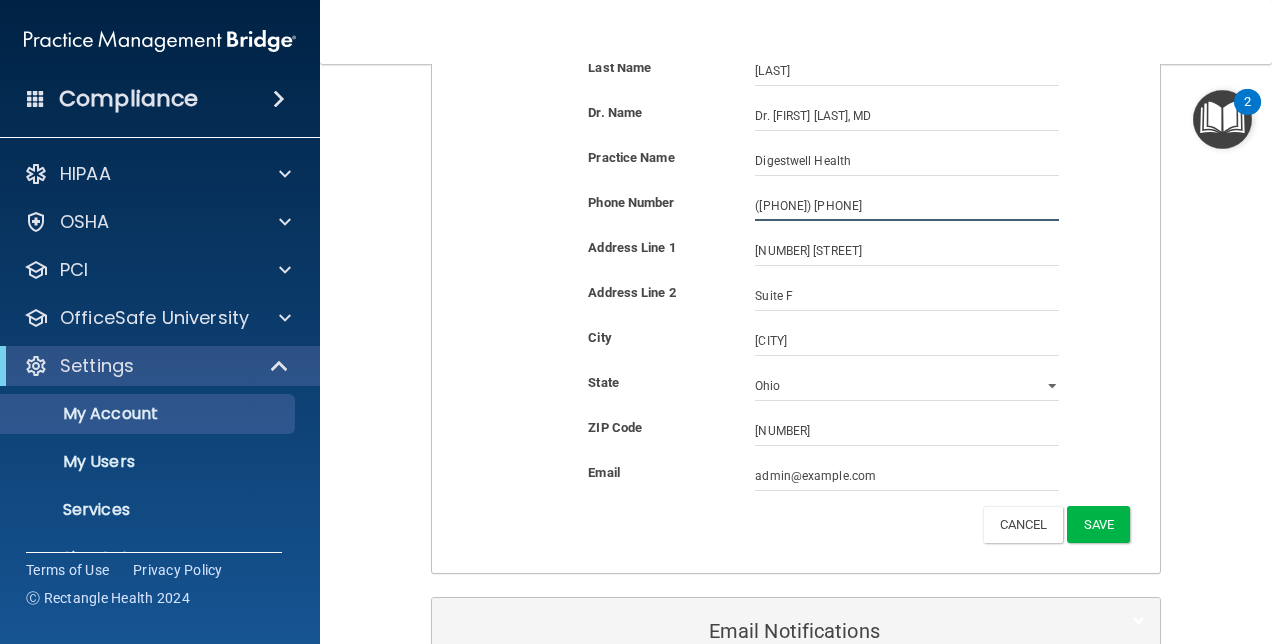 click on "(640) 574-2124" at bounding box center (907, 206) 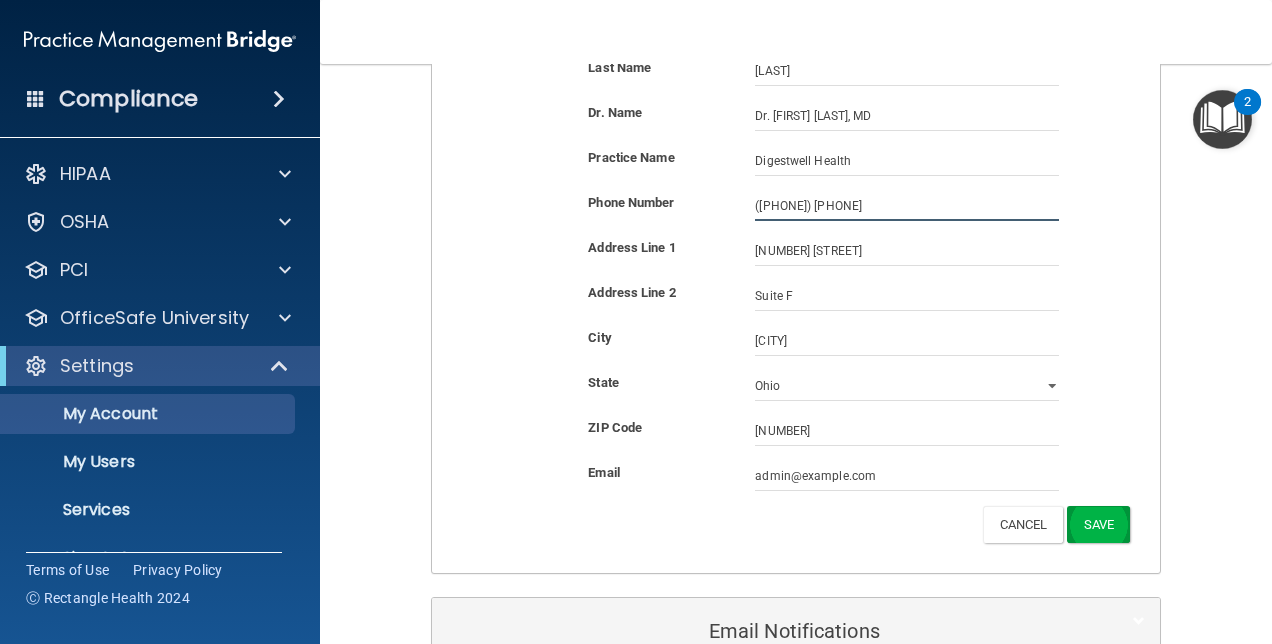 type on "(614) 547-2124" 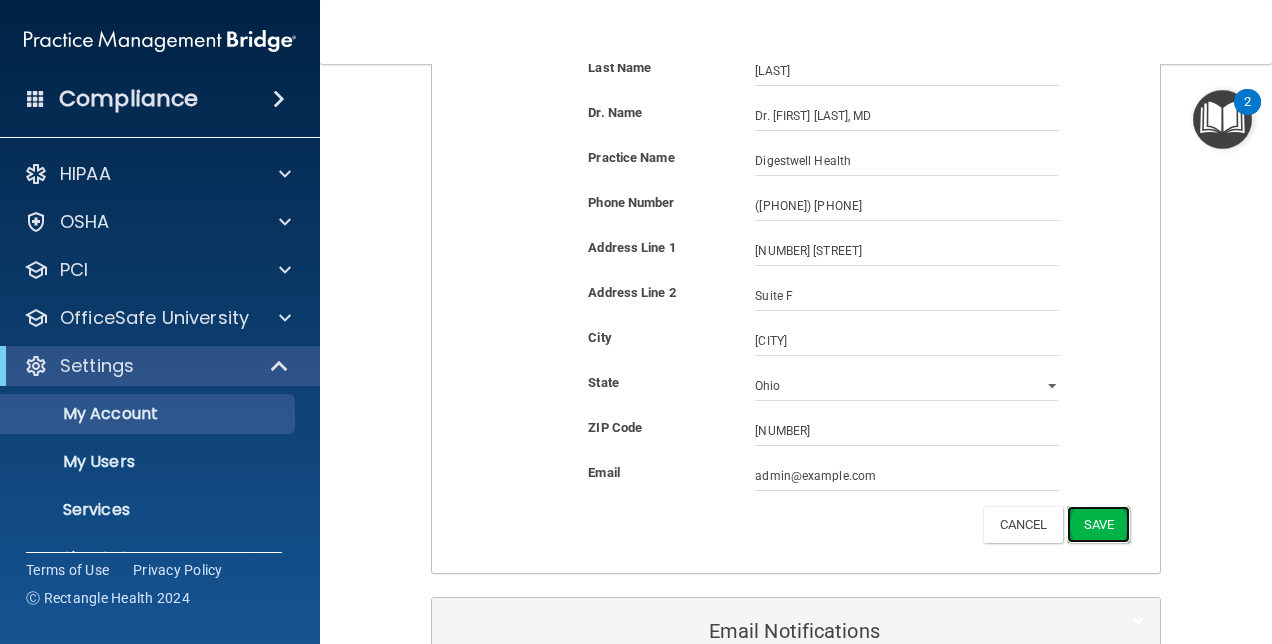click on "Save" at bounding box center (1098, 524) 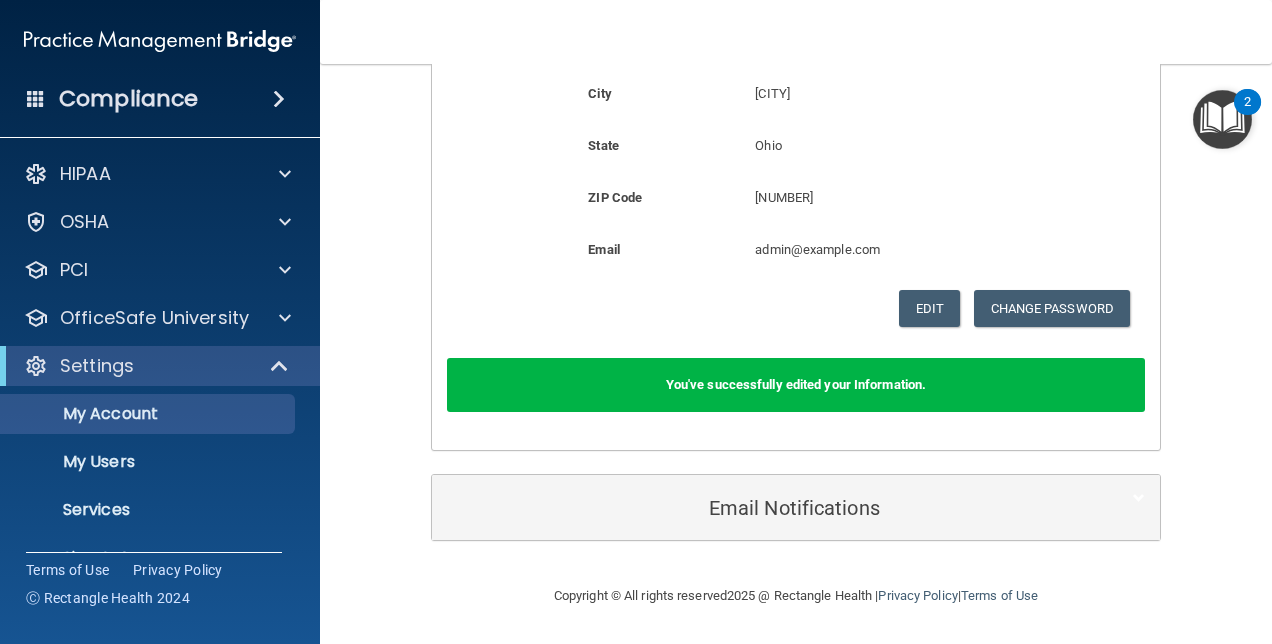 scroll, scrollTop: 548, scrollLeft: 0, axis: vertical 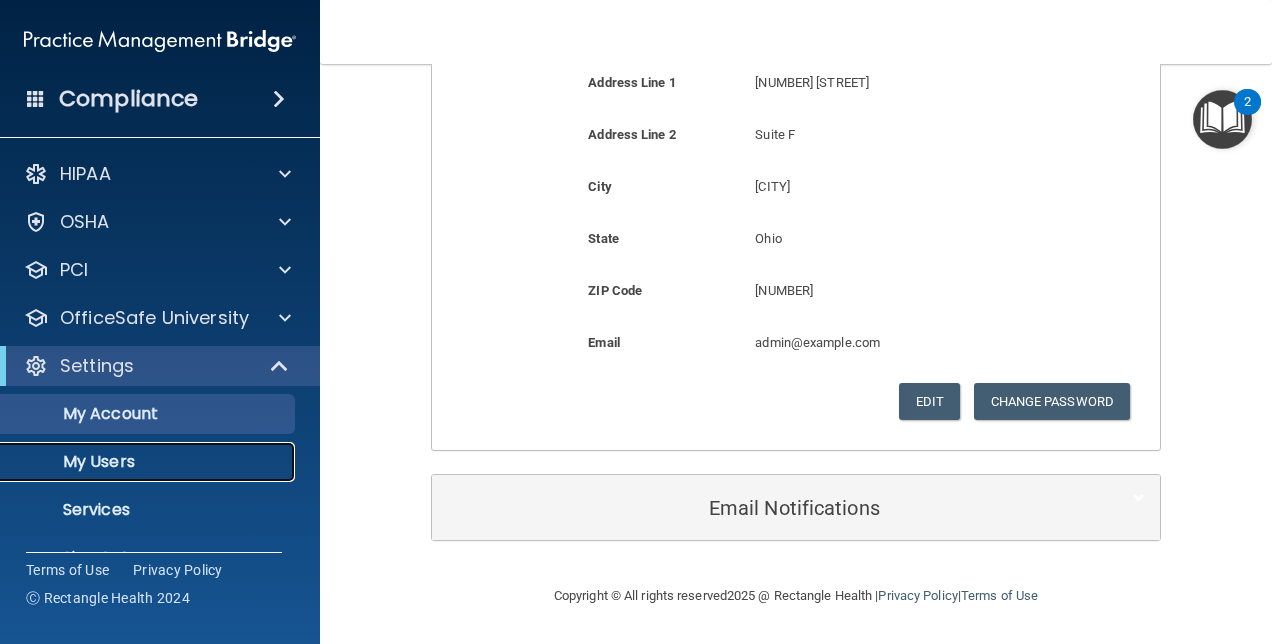 drag, startPoint x: 175, startPoint y: 460, endPoint x: 158, endPoint y: 464, distance: 17.464249 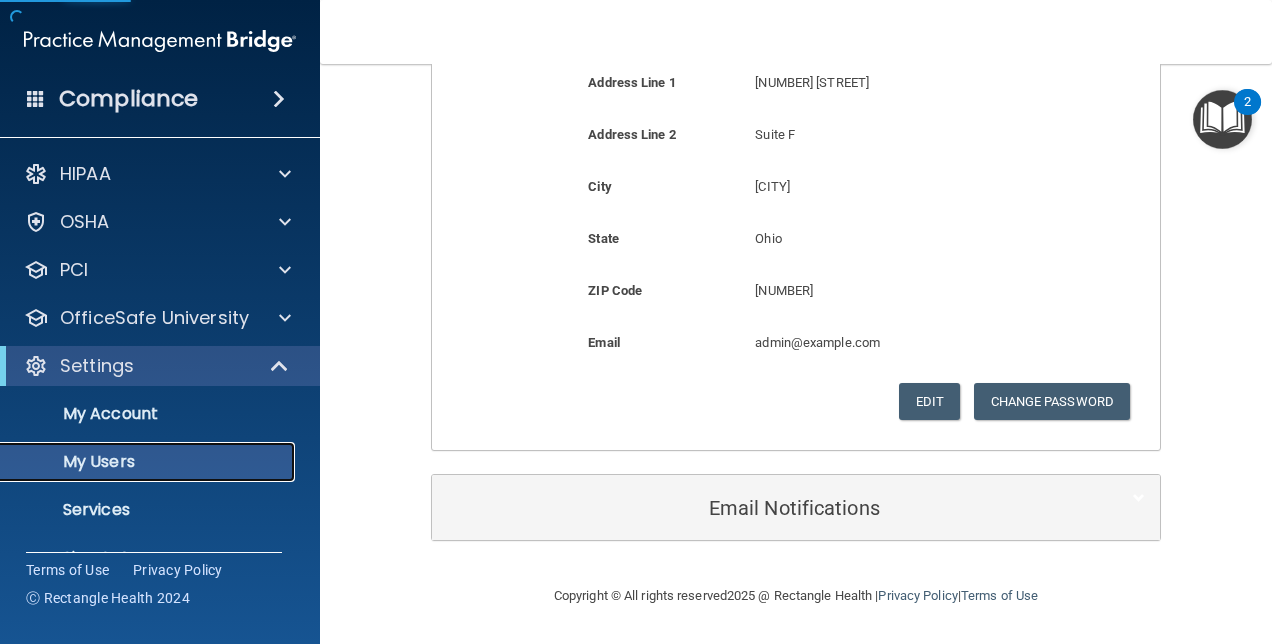 scroll, scrollTop: 7, scrollLeft: 0, axis: vertical 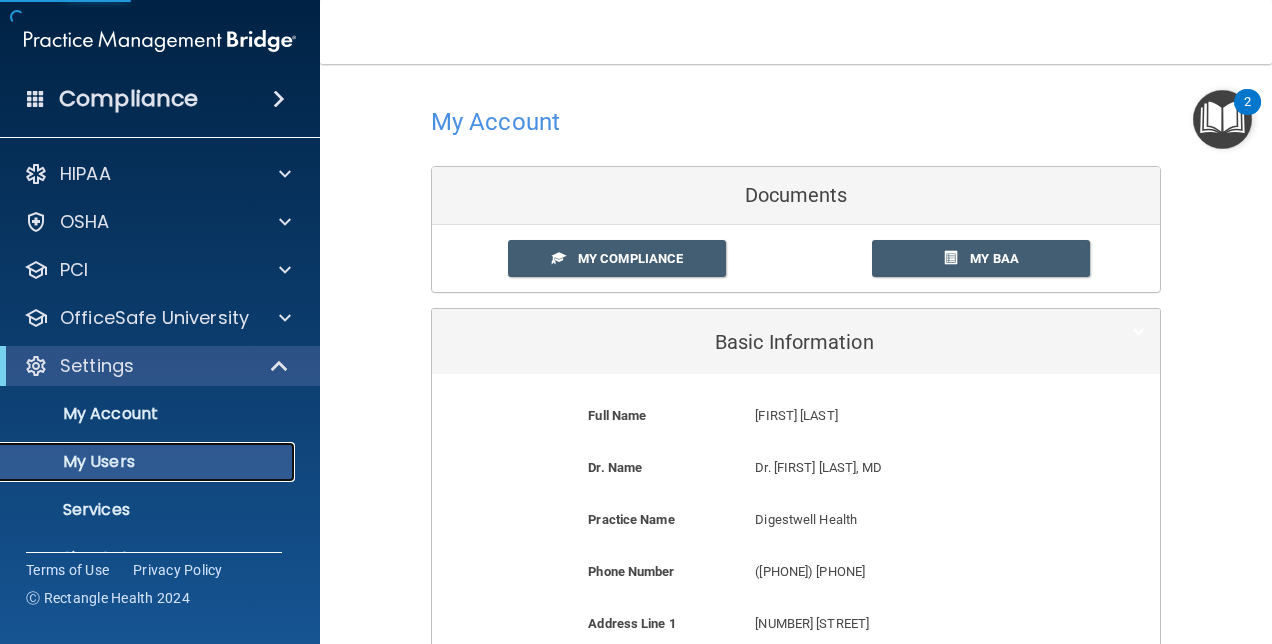select on "20" 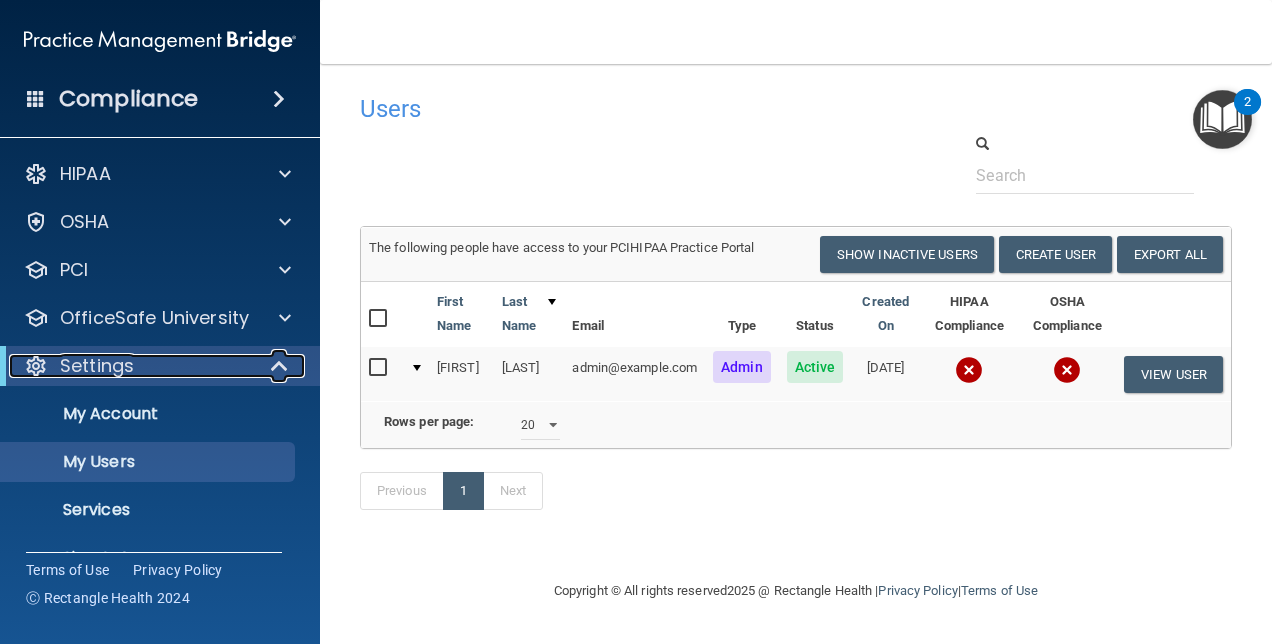 click on "Settings" at bounding box center [132, 366] 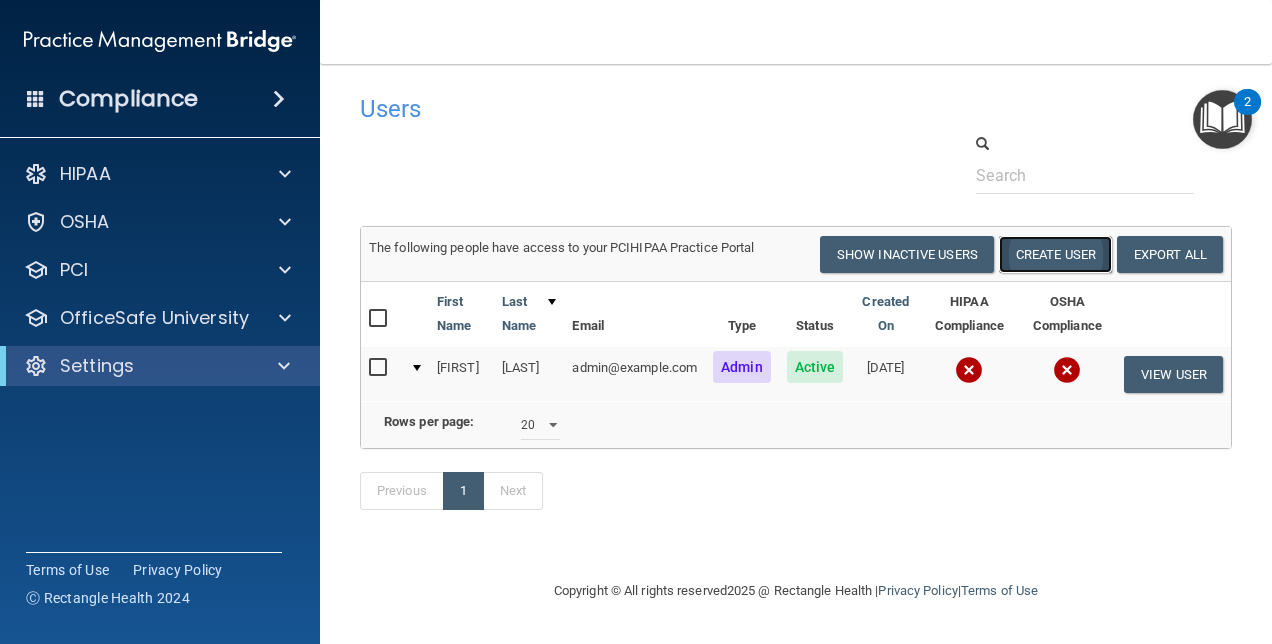 click on "Create User" at bounding box center [1055, 254] 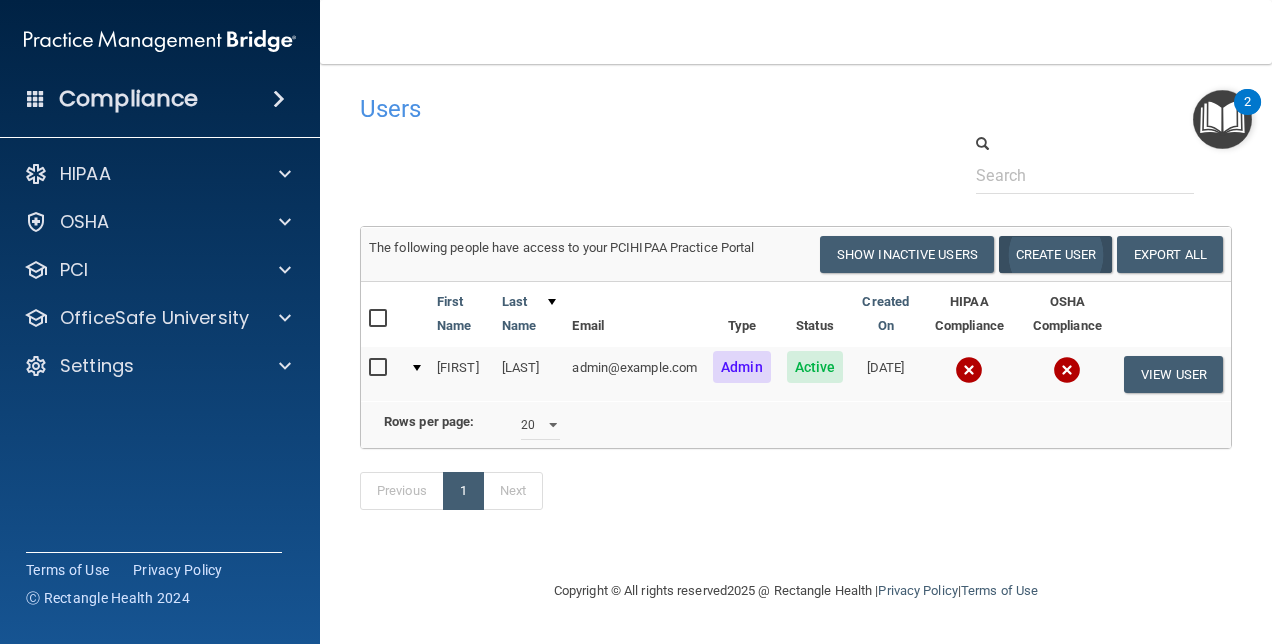 scroll, scrollTop: 0, scrollLeft: 0, axis: both 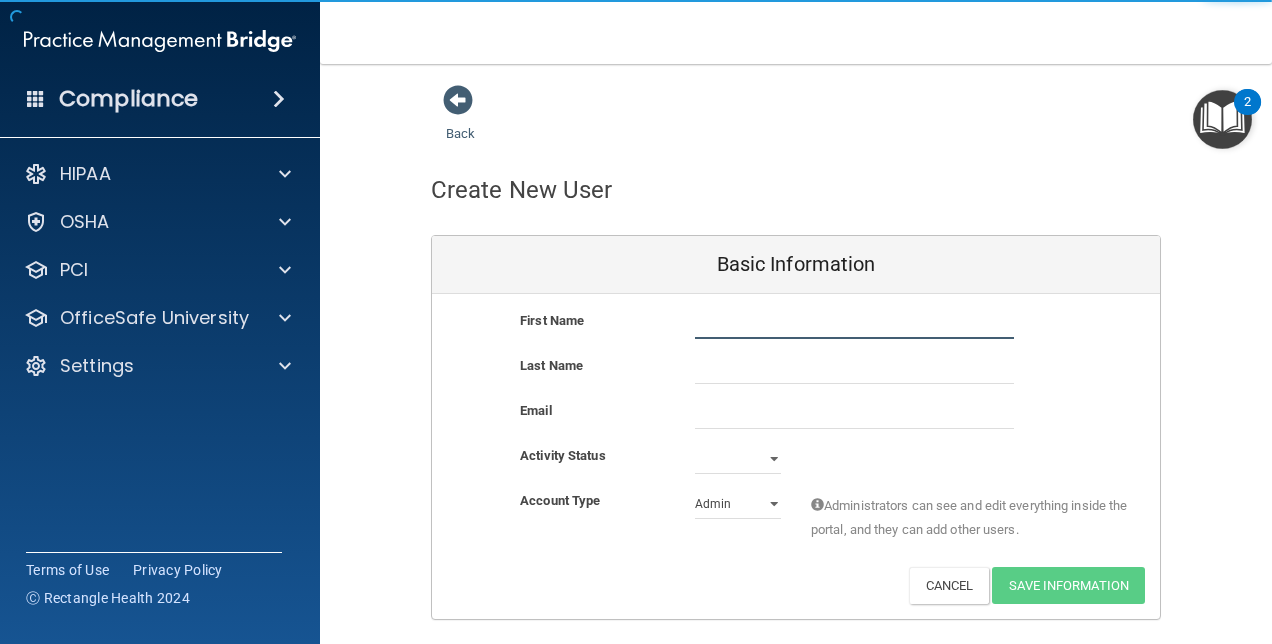 click at bounding box center (854, 324) 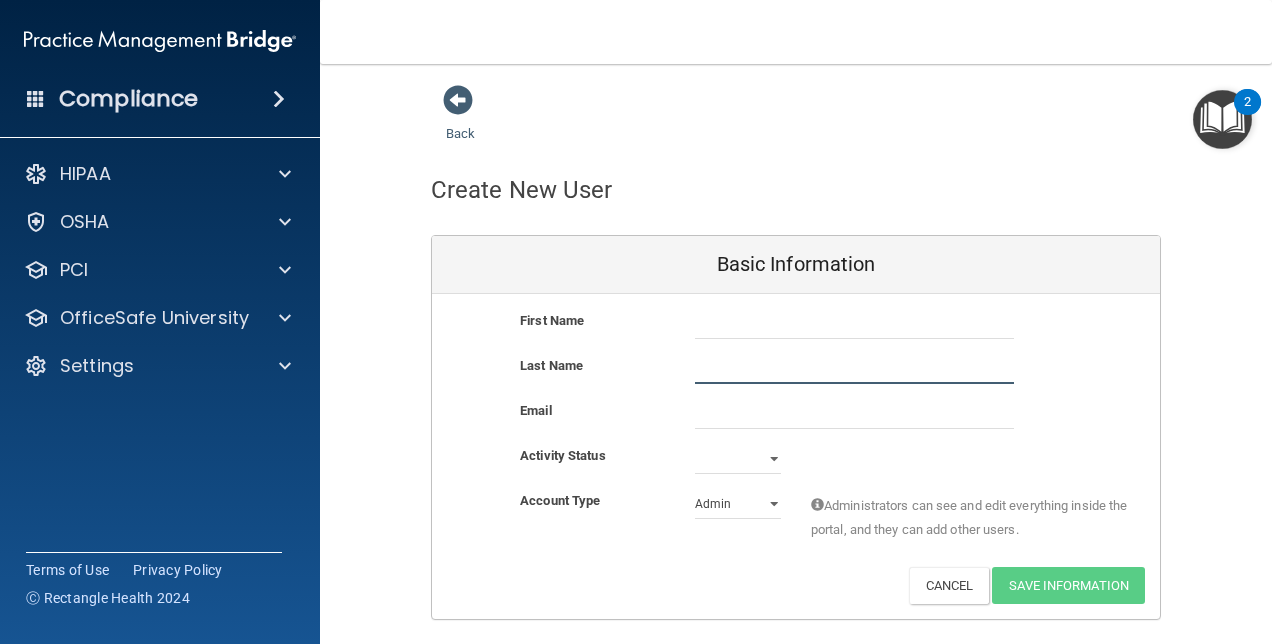 click at bounding box center [854, 369] 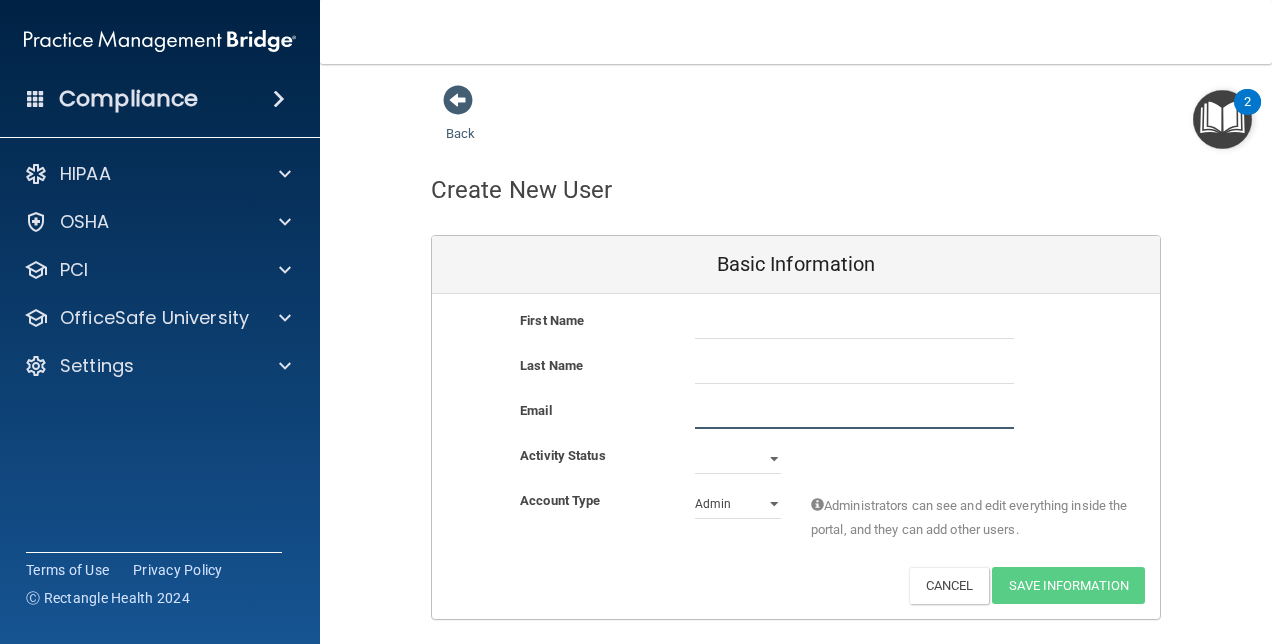 click at bounding box center (854, 414) 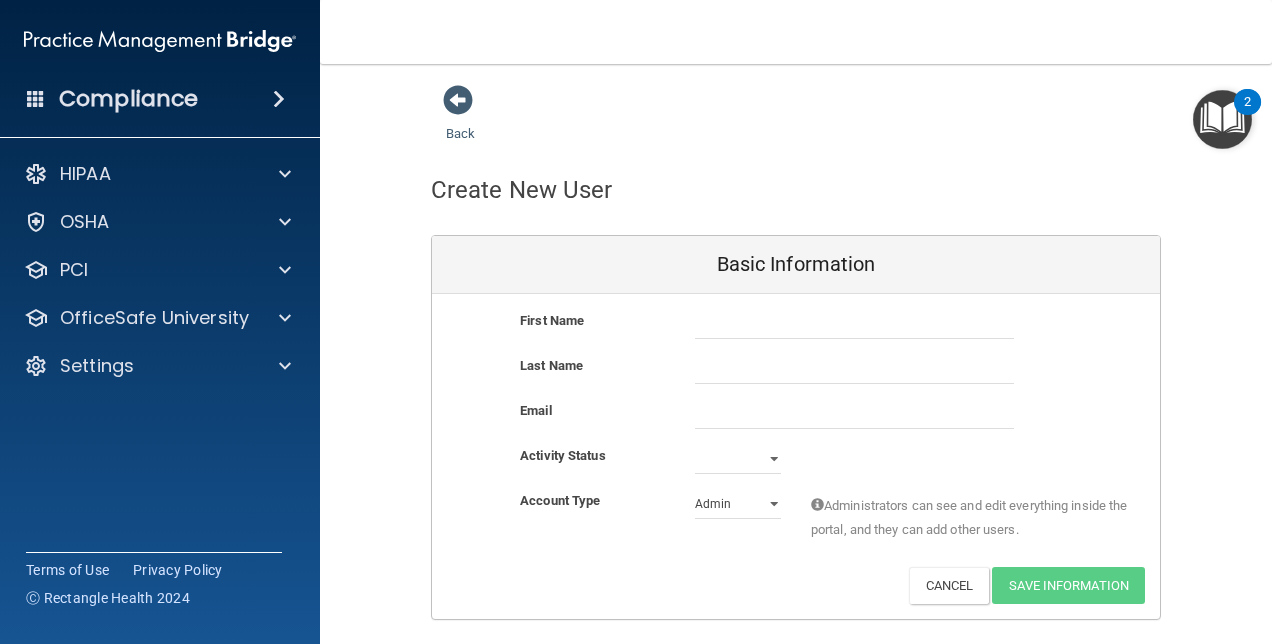 click on "Email" at bounding box center [592, 411] 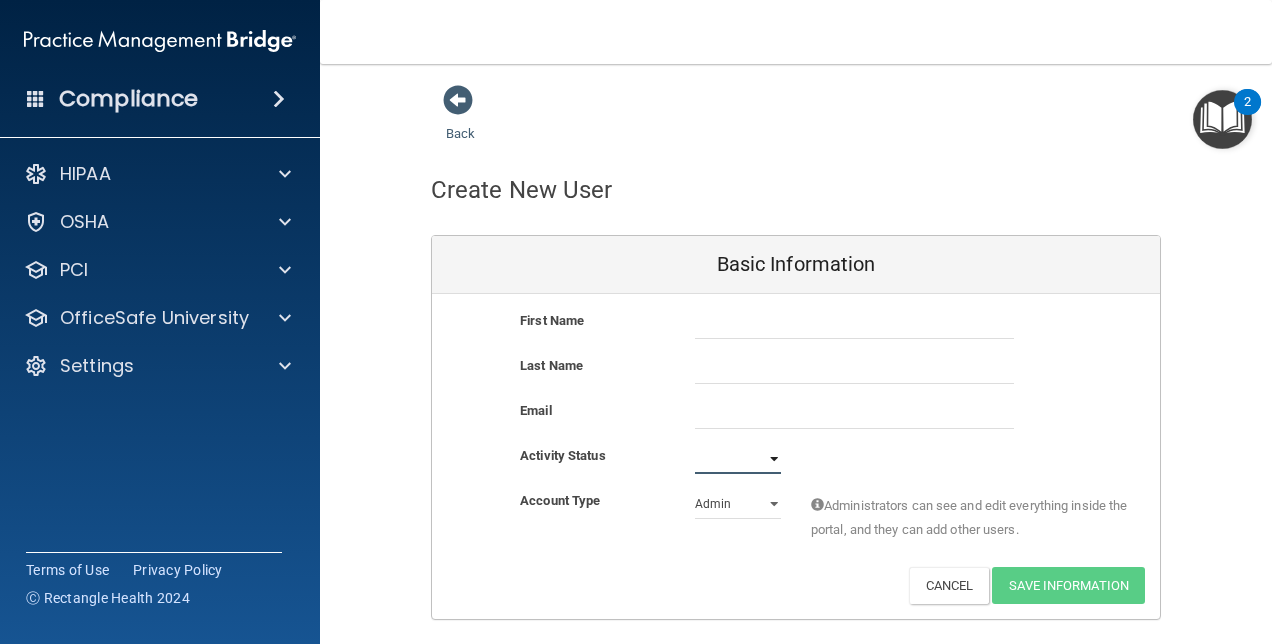click on "Active  Inactive" at bounding box center [738, 459] 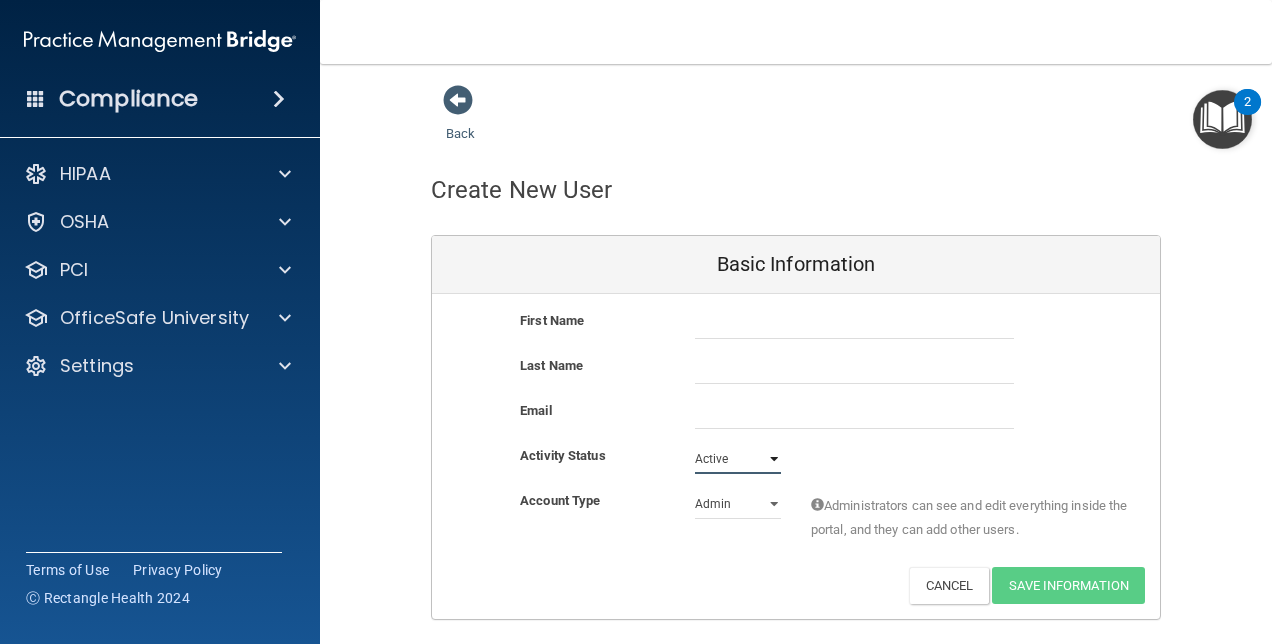 click on "Active  Inactive" at bounding box center [738, 459] 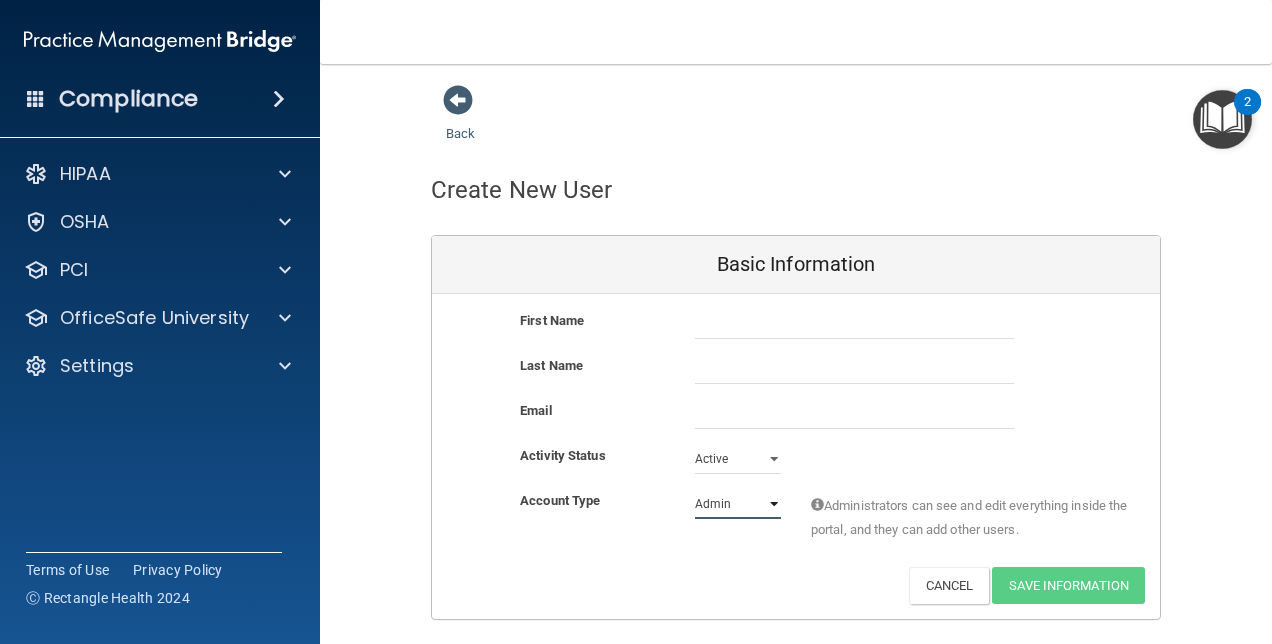 click on "Admin  Member" at bounding box center (738, 504) 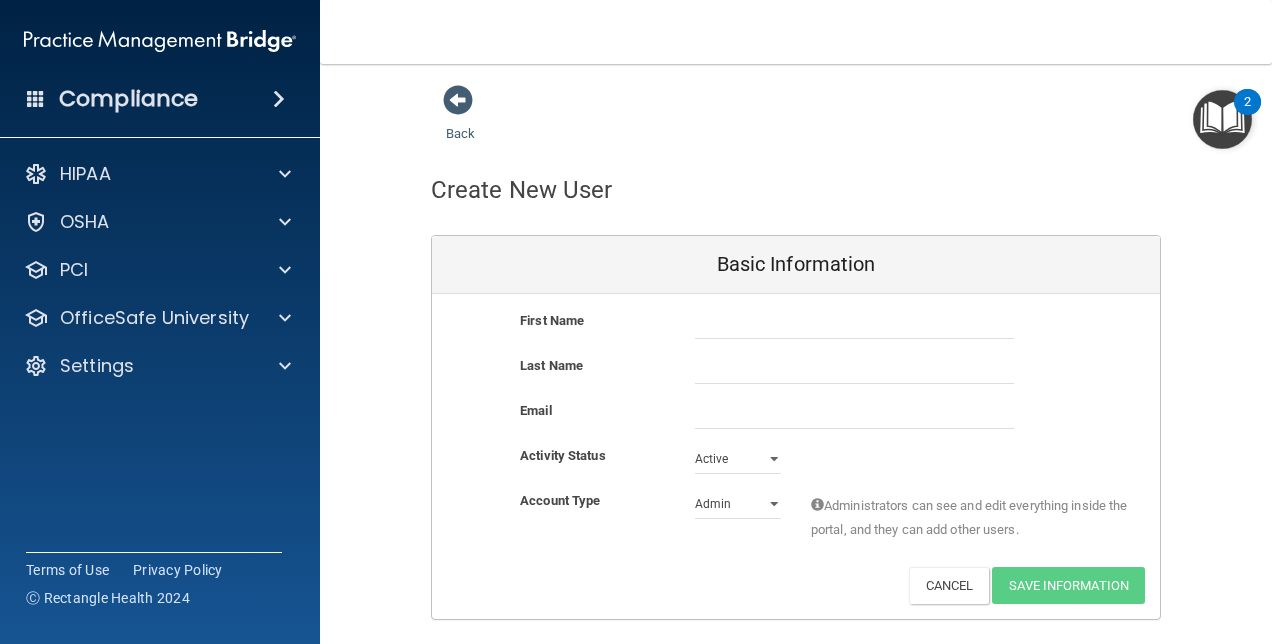 click on "Activity Status            Active          Active  Inactive" at bounding box center (796, 459) 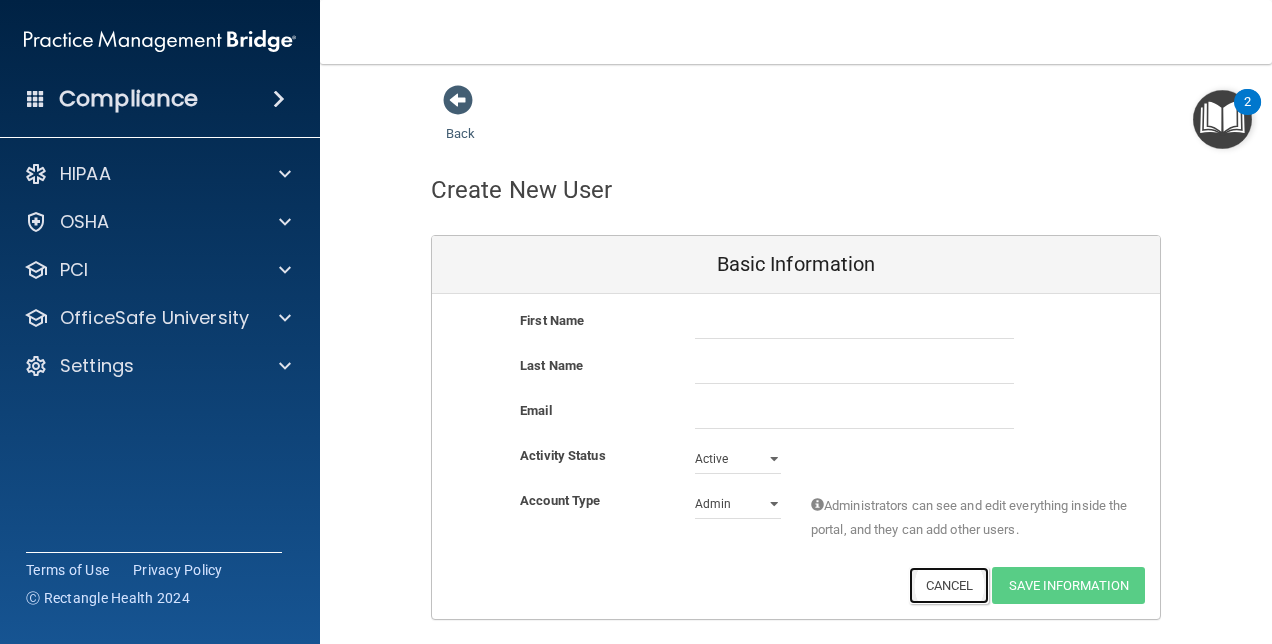click on "Cancel" at bounding box center [949, 585] 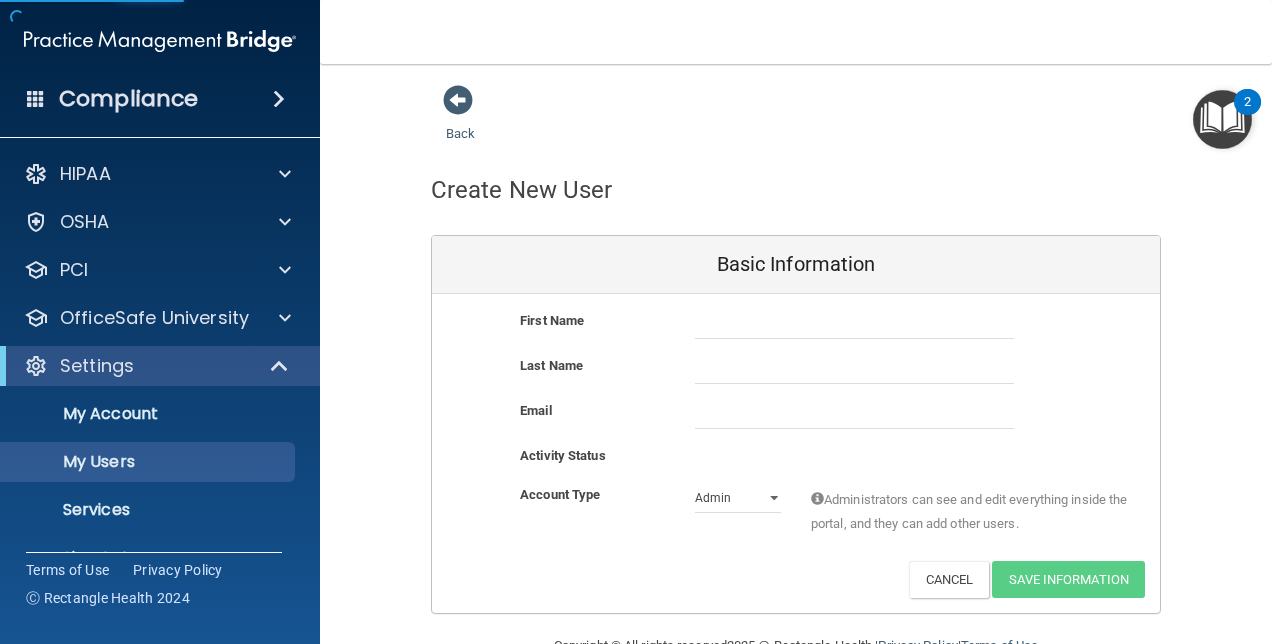 select on "20" 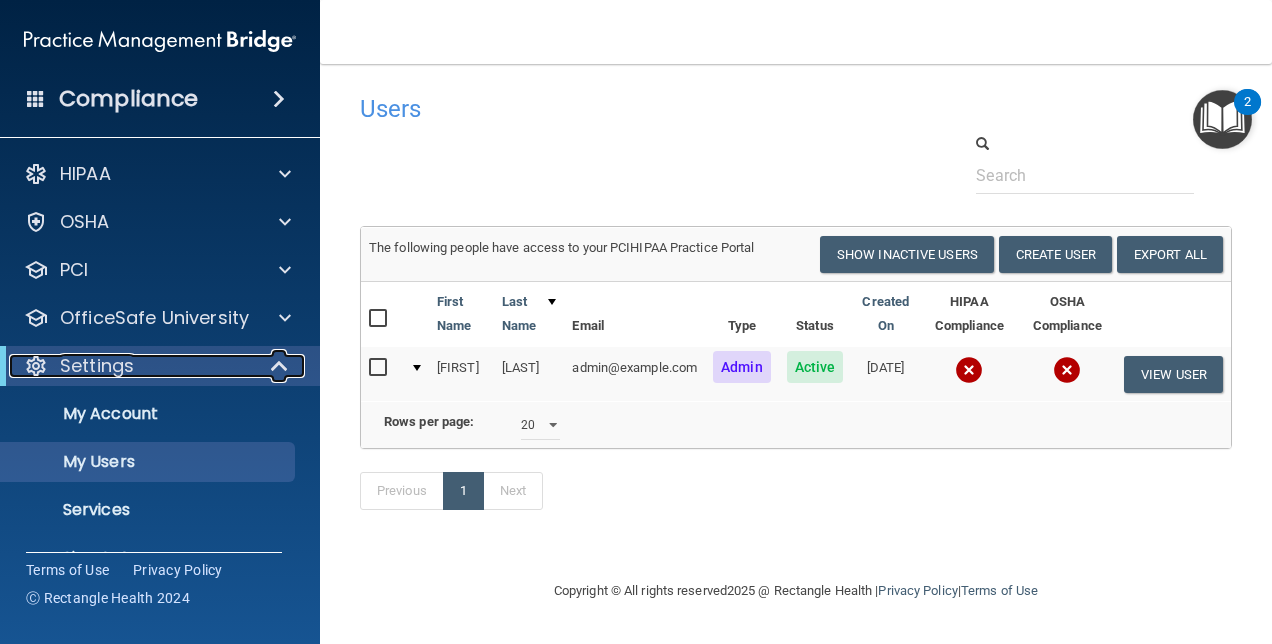 click on "Settings" at bounding box center [132, 366] 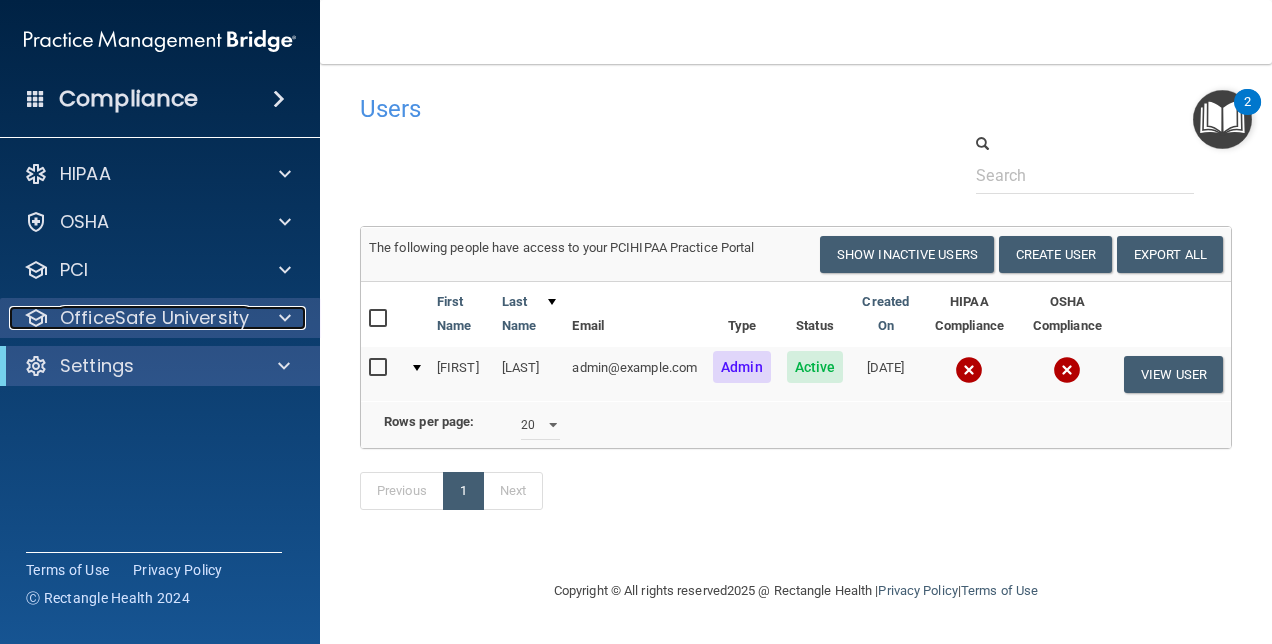 click on "OfficeSafe University" at bounding box center [154, 318] 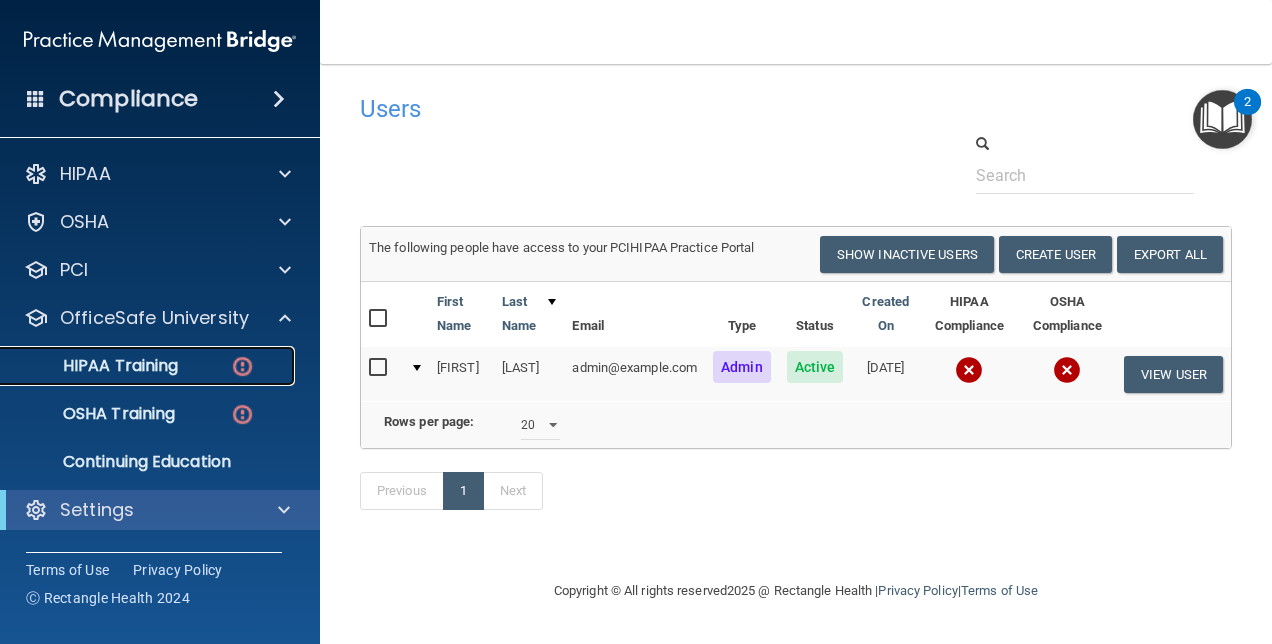 click on "HIPAA Training" at bounding box center [149, 366] 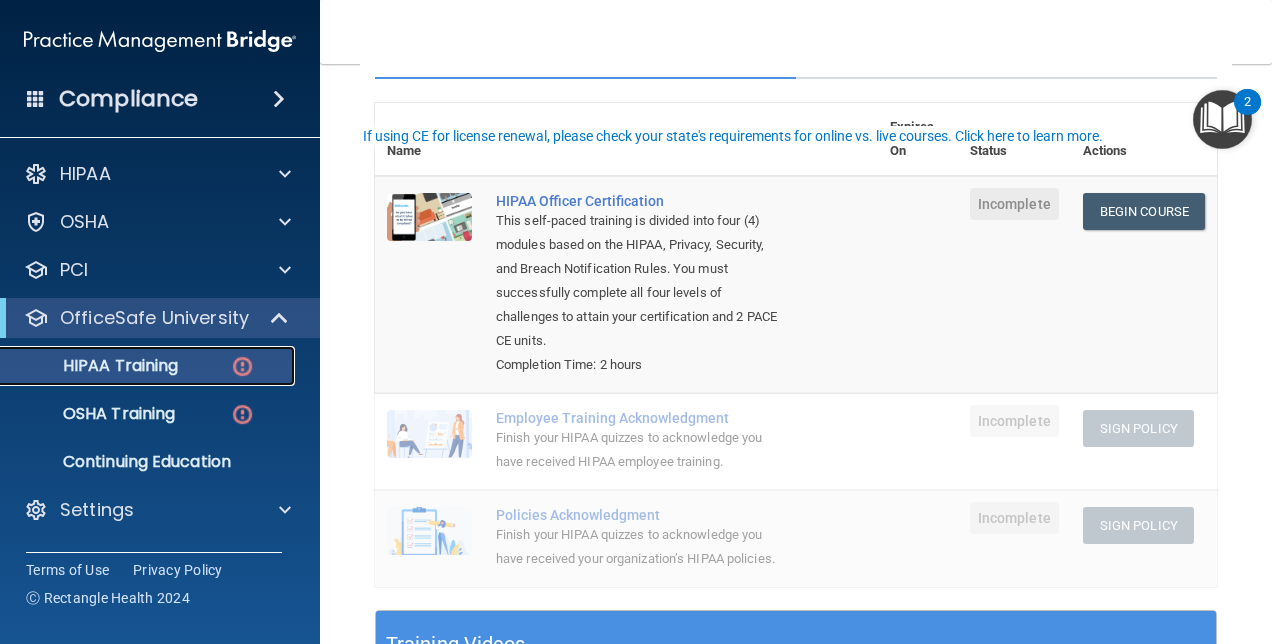 scroll, scrollTop: 0, scrollLeft: 0, axis: both 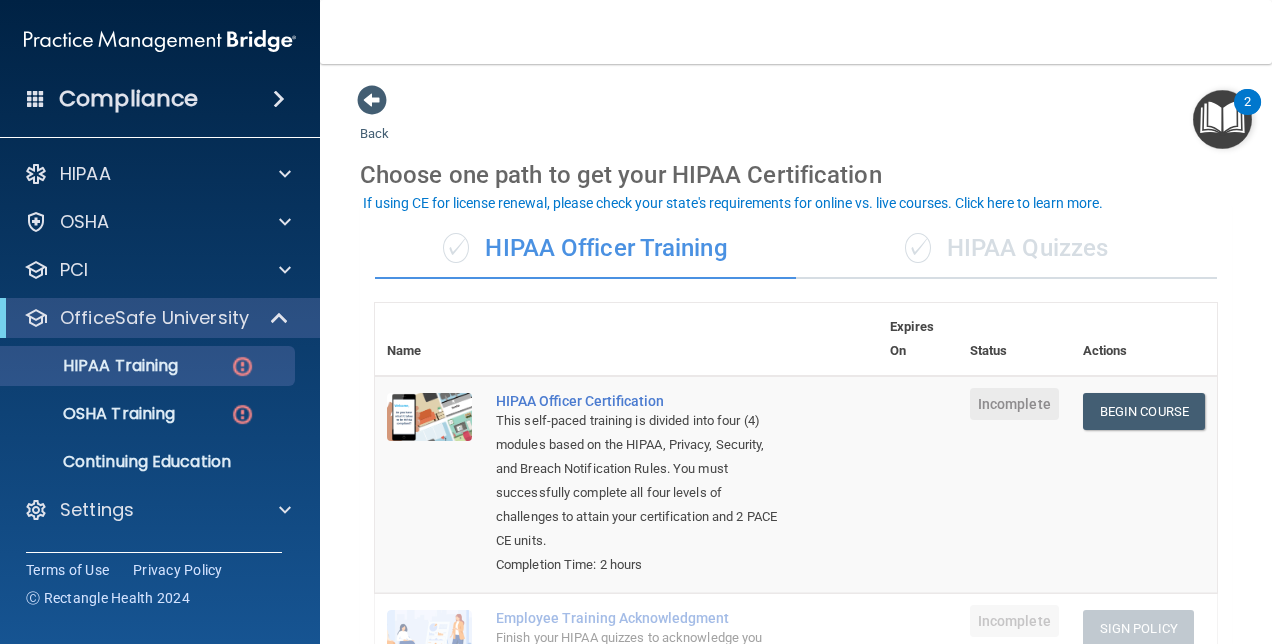 click on "✓   HIPAA Quizzes" at bounding box center (1006, 249) 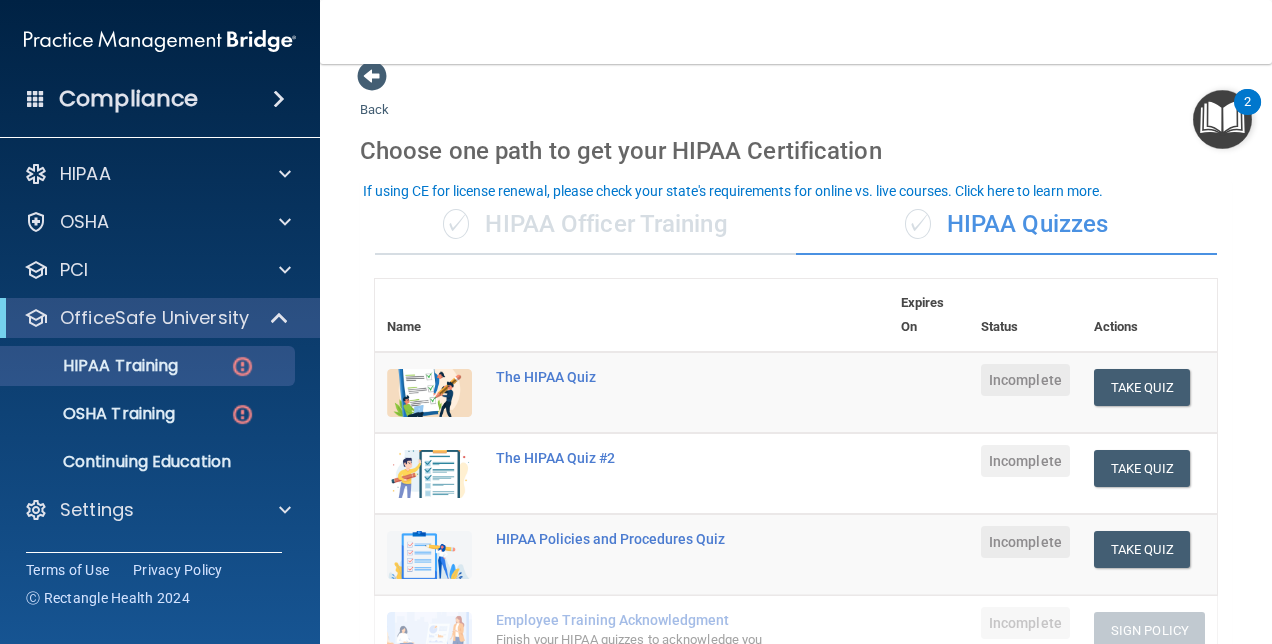 scroll, scrollTop: 0, scrollLeft: 0, axis: both 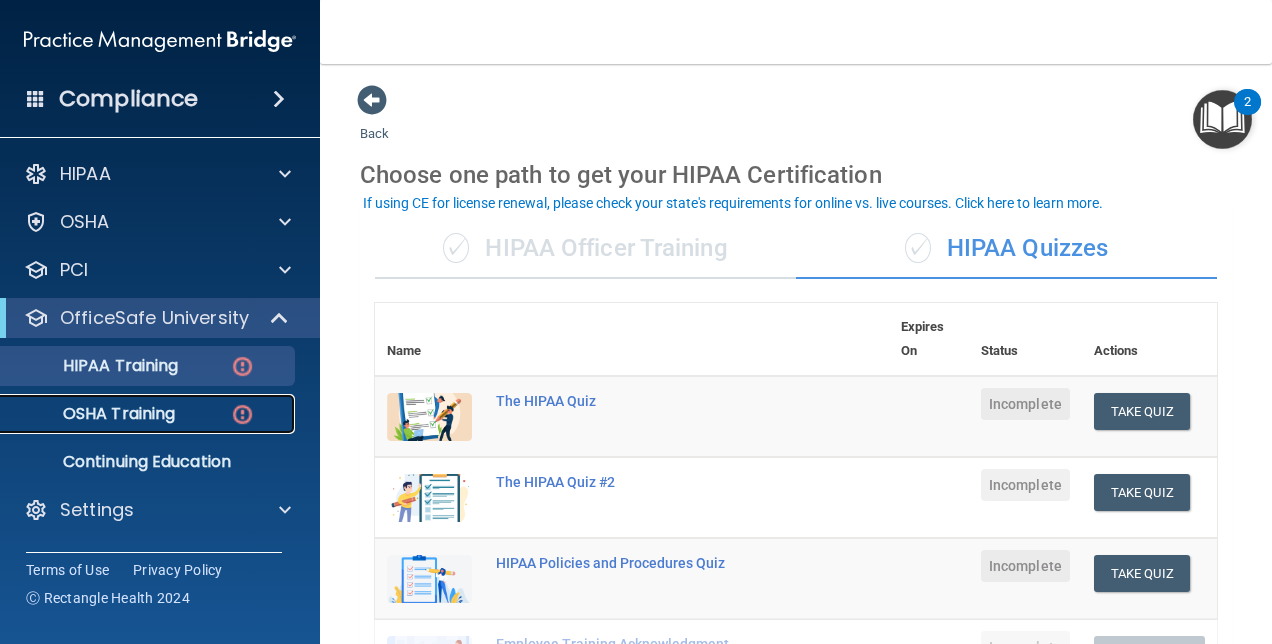click on "OSHA Training" at bounding box center [94, 414] 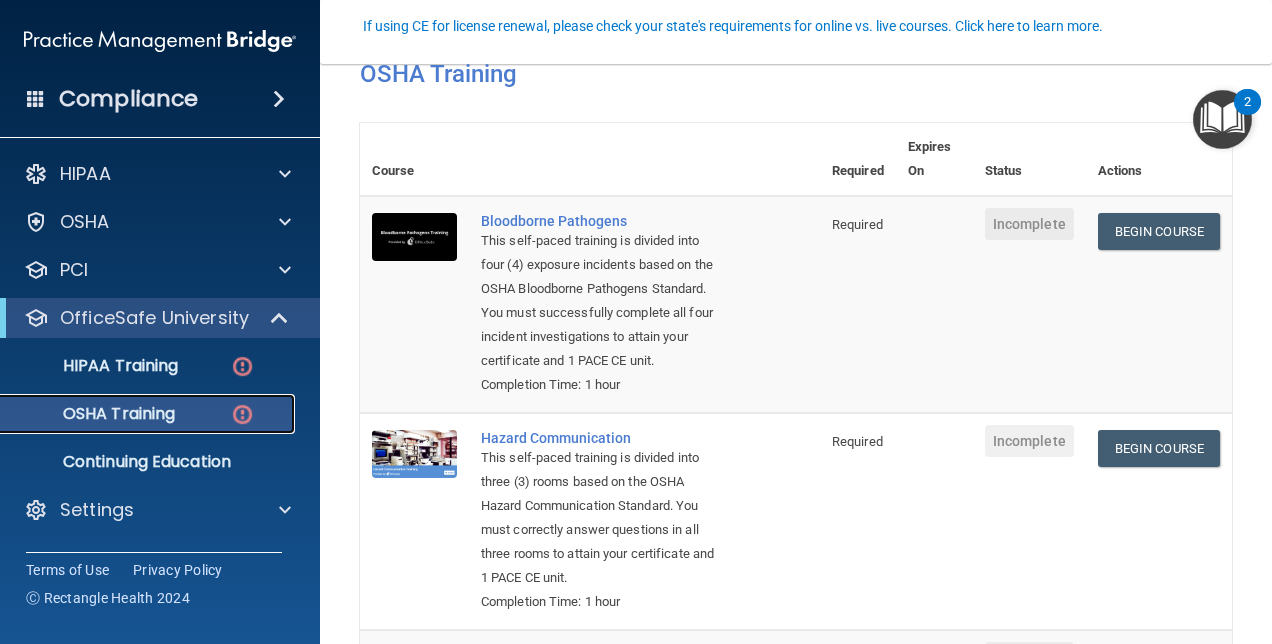 scroll, scrollTop: 200, scrollLeft: 0, axis: vertical 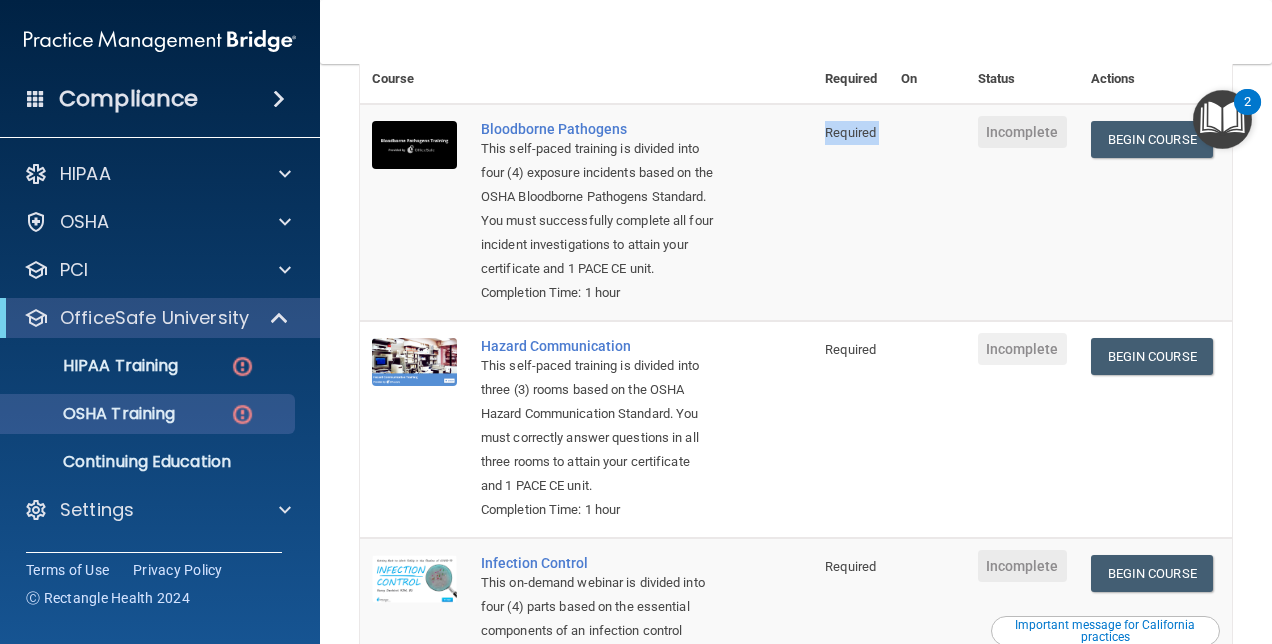 drag, startPoint x: 809, startPoint y: 132, endPoint x: 883, endPoint y: 132, distance: 74 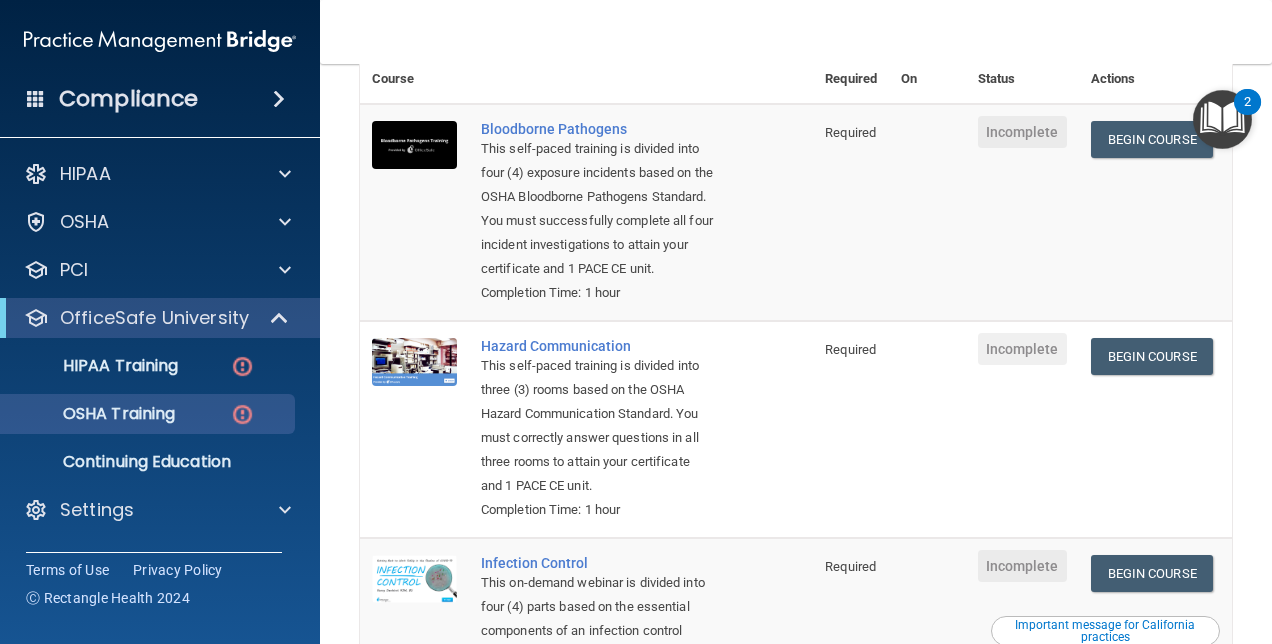 click on "Bloodborne Pathogens     This self-paced training is divided into four (4) exposure incidents based on the OSHA Bloodborne Pathogens Standard. You must successfully complete all four incident investigations to attain your certificate and 1 PACE CE unit.    Completion Time: 1 hour" at bounding box center [641, 212] 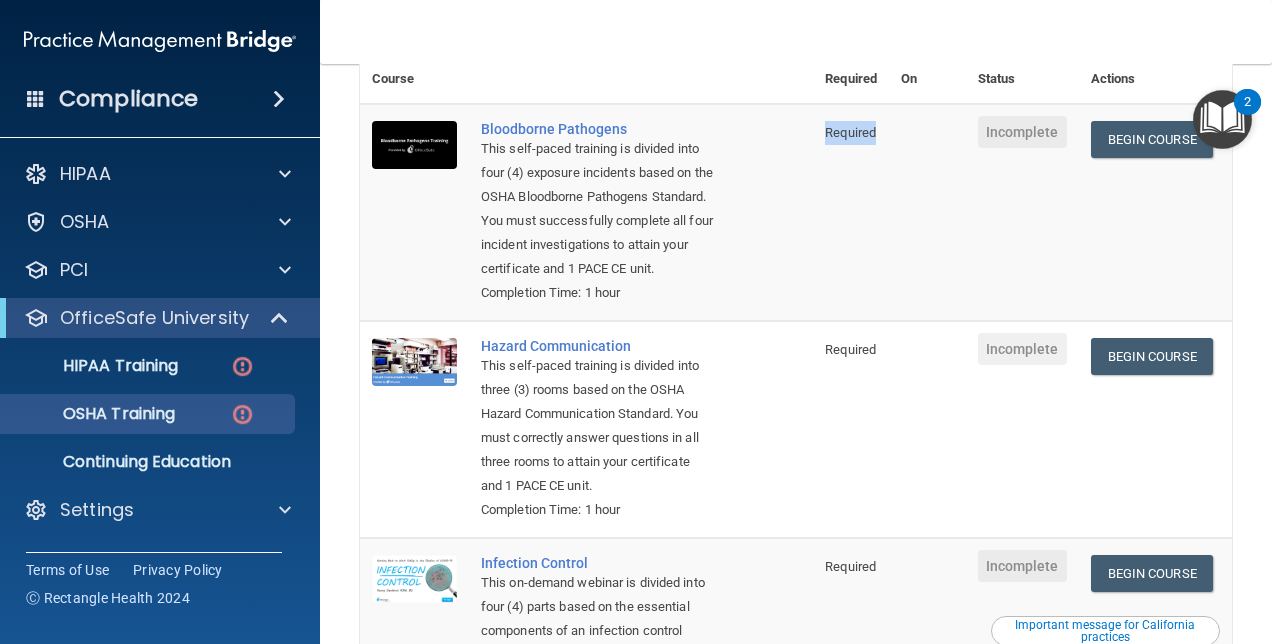 drag, startPoint x: 800, startPoint y: 130, endPoint x: 866, endPoint y: 133, distance: 66.068146 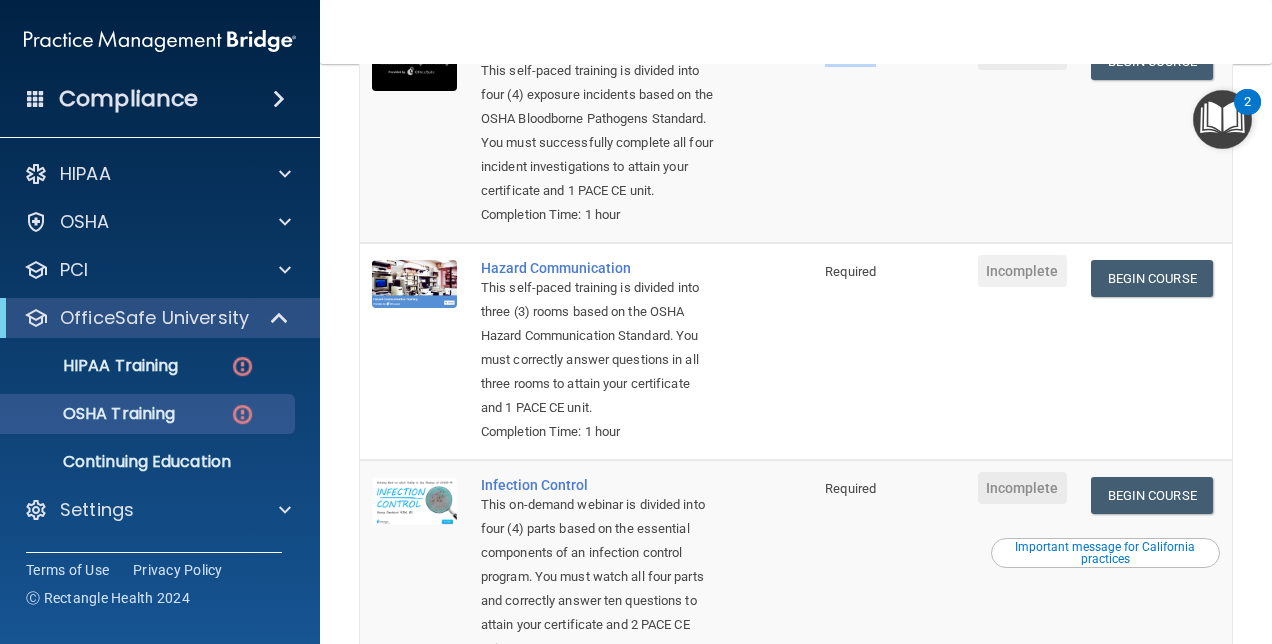 scroll, scrollTop: 300, scrollLeft: 0, axis: vertical 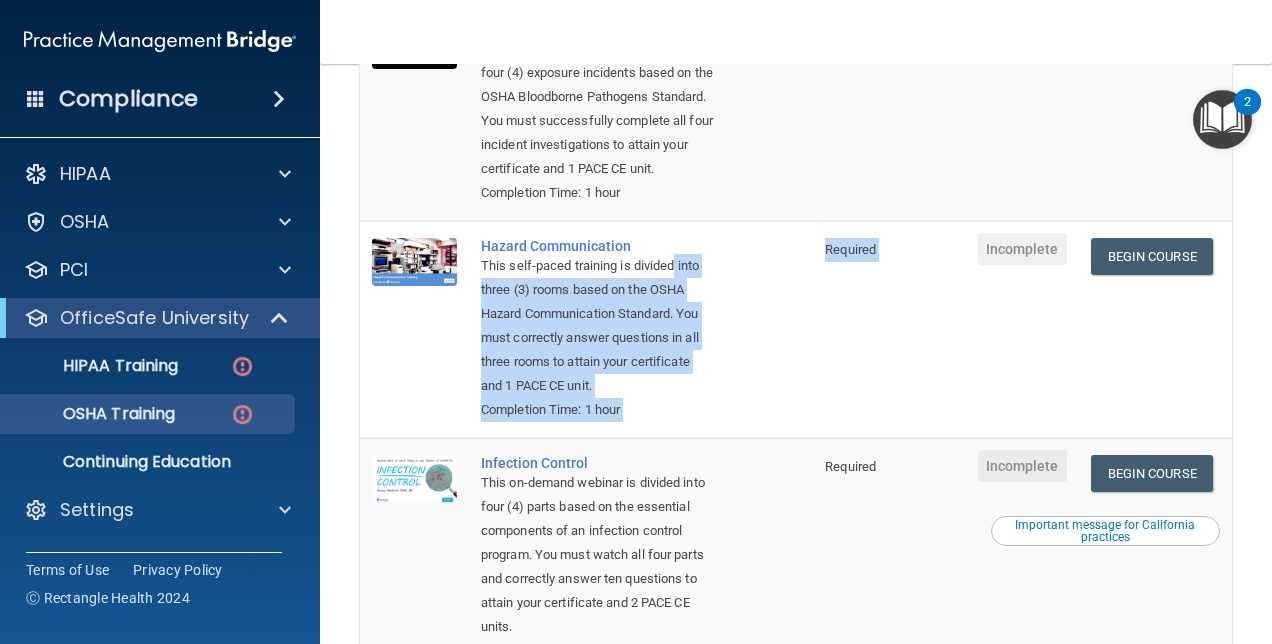 drag, startPoint x: 789, startPoint y: 289, endPoint x: 878, endPoint y: 282, distance: 89.27486 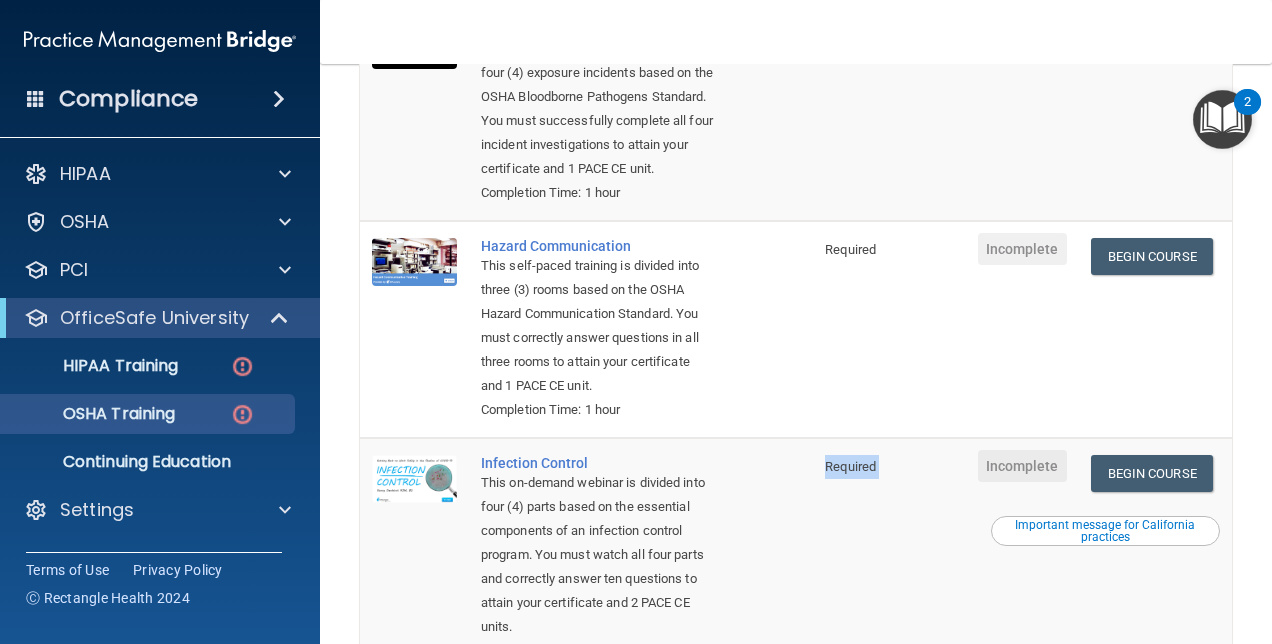drag, startPoint x: 808, startPoint y: 498, endPoint x: 886, endPoint y: 499, distance: 78.00641 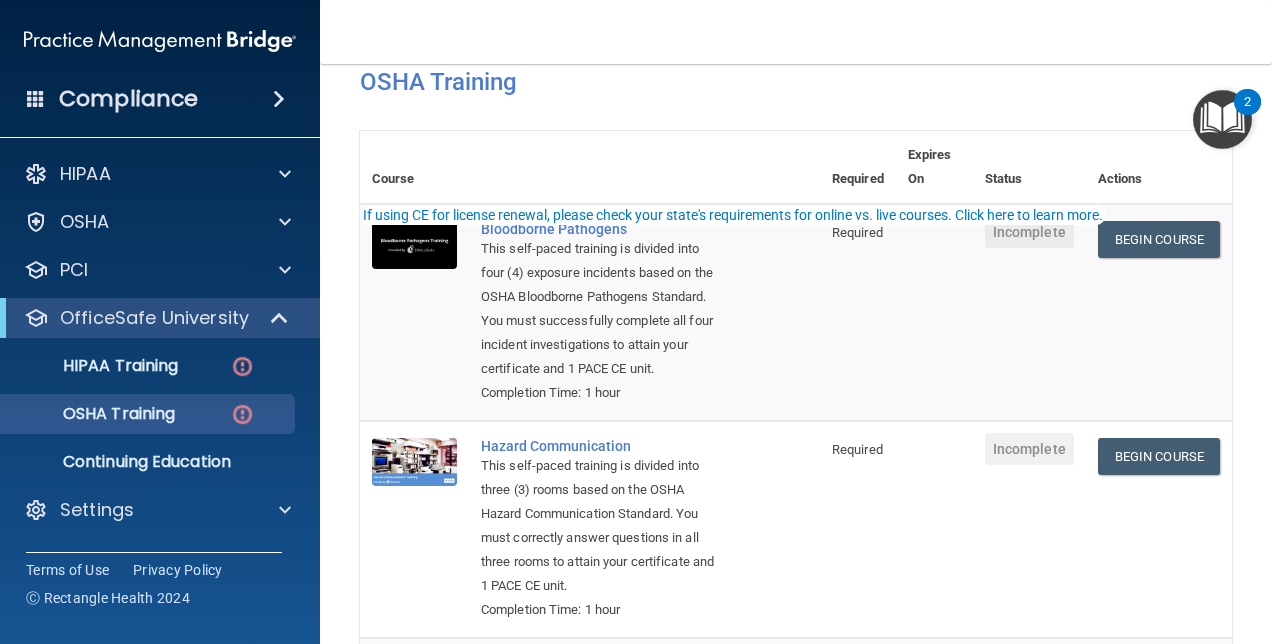 scroll, scrollTop: 0, scrollLeft: 0, axis: both 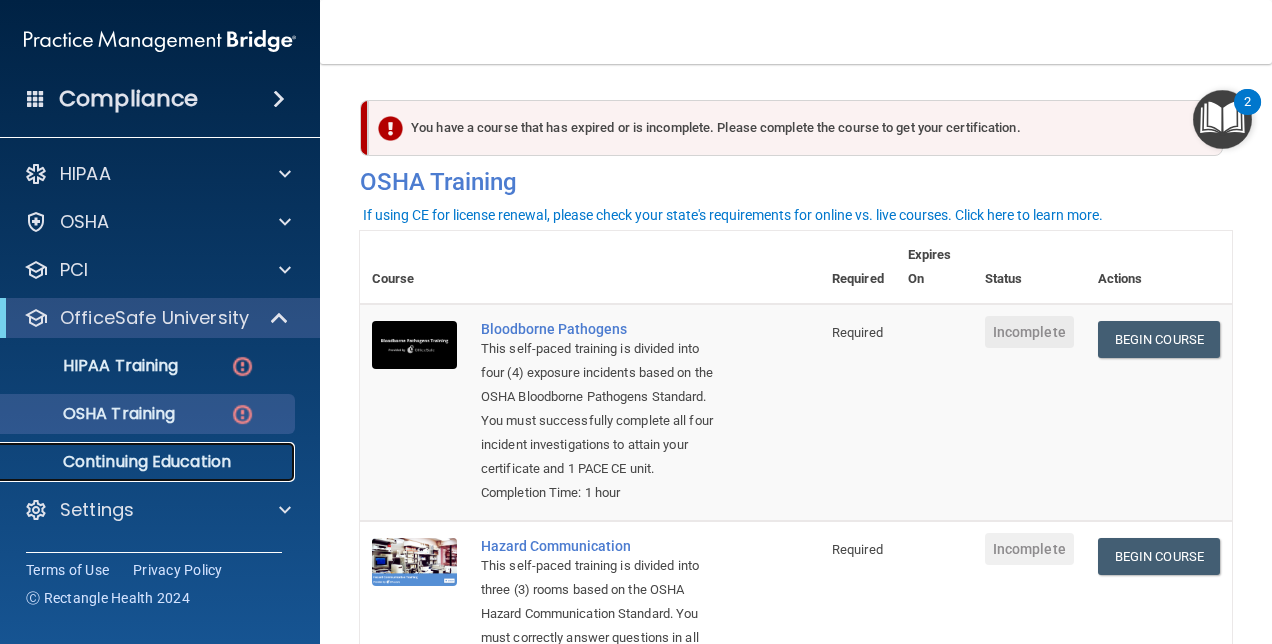 click on "Continuing Education" at bounding box center [149, 462] 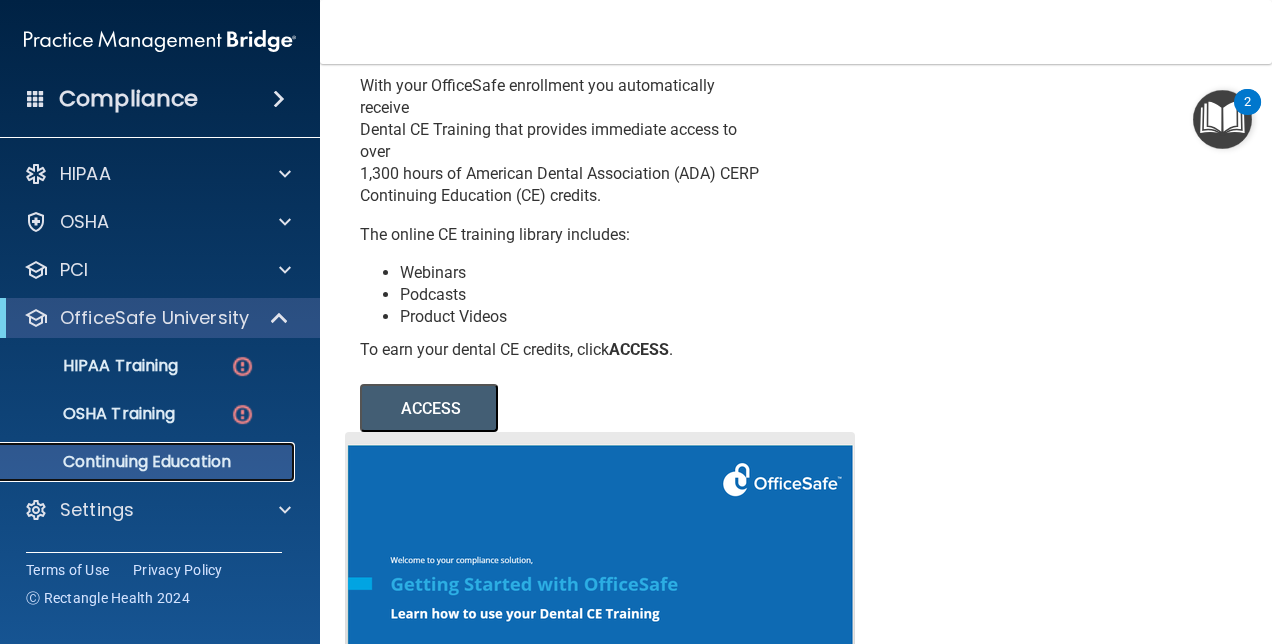 scroll, scrollTop: 0, scrollLeft: 0, axis: both 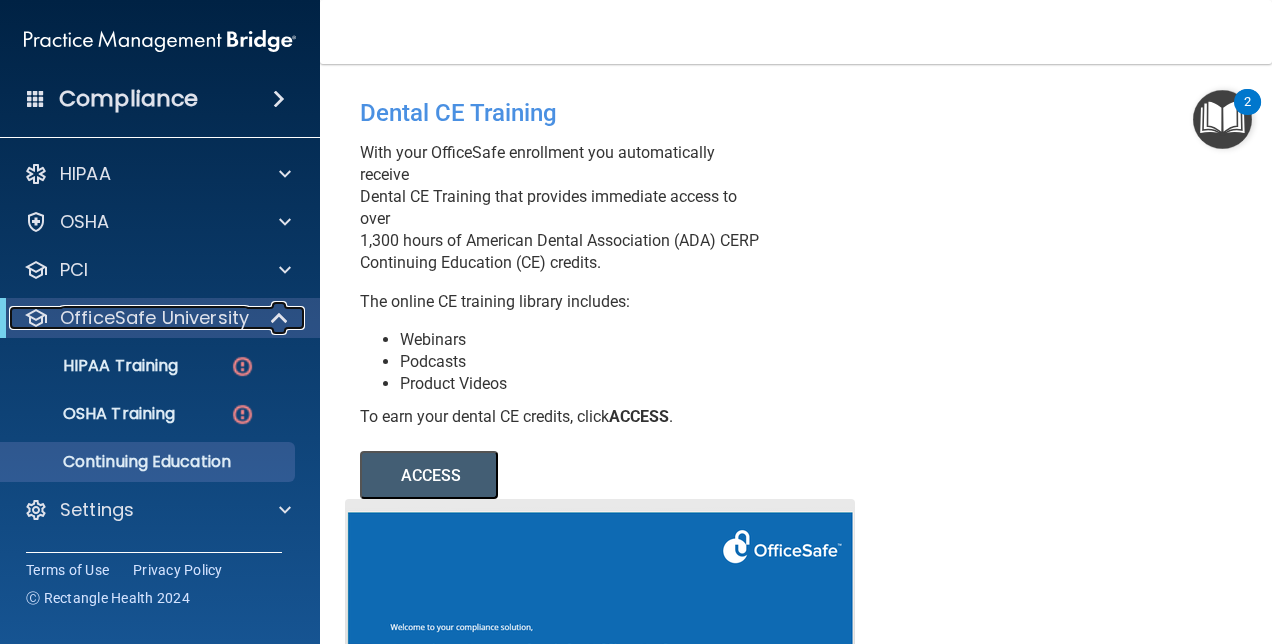 click on "OfficeSafe University" at bounding box center [154, 318] 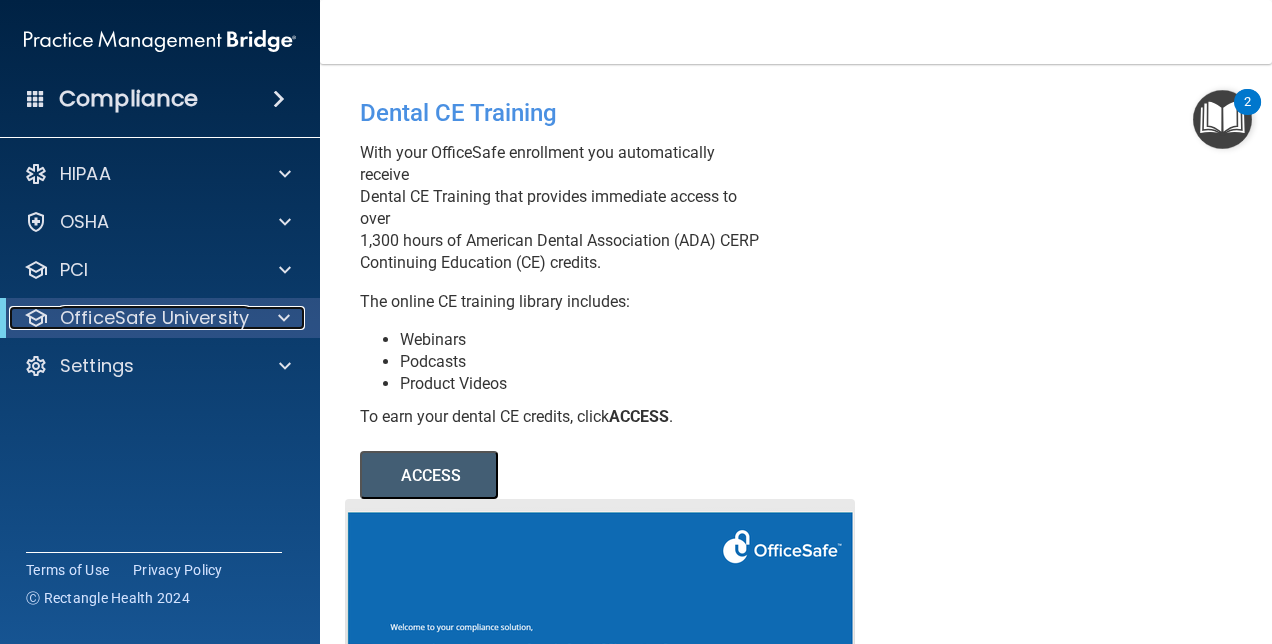 click on "OfficeSafe University" at bounding box center [154, 318] 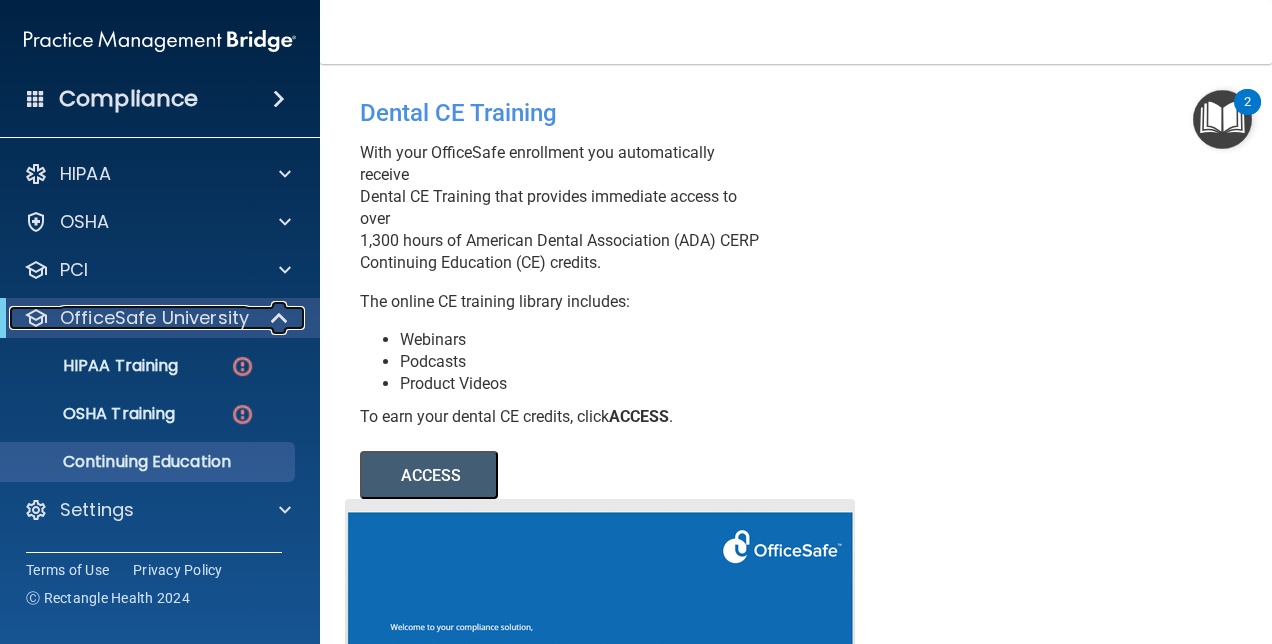 click on "OfficeSafe University" at bounding box center (154, 318) 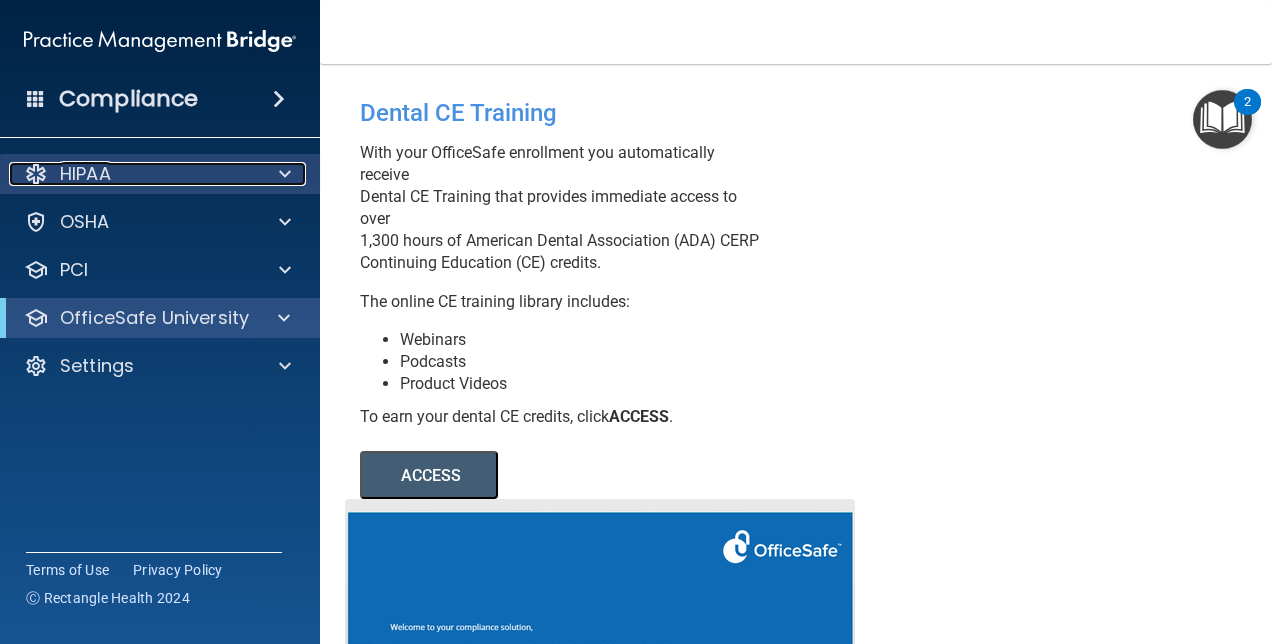 click on "HIPAA" at bounding box center [133, 174] 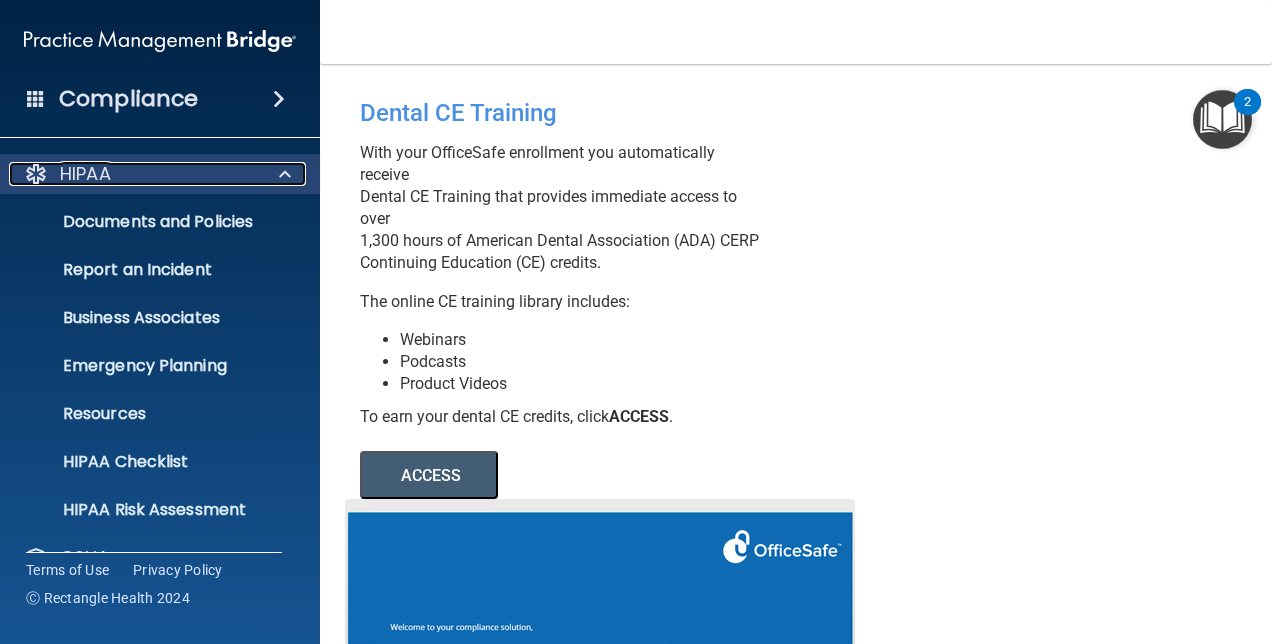click on "HIPAA" at bounding box center [133, 174] 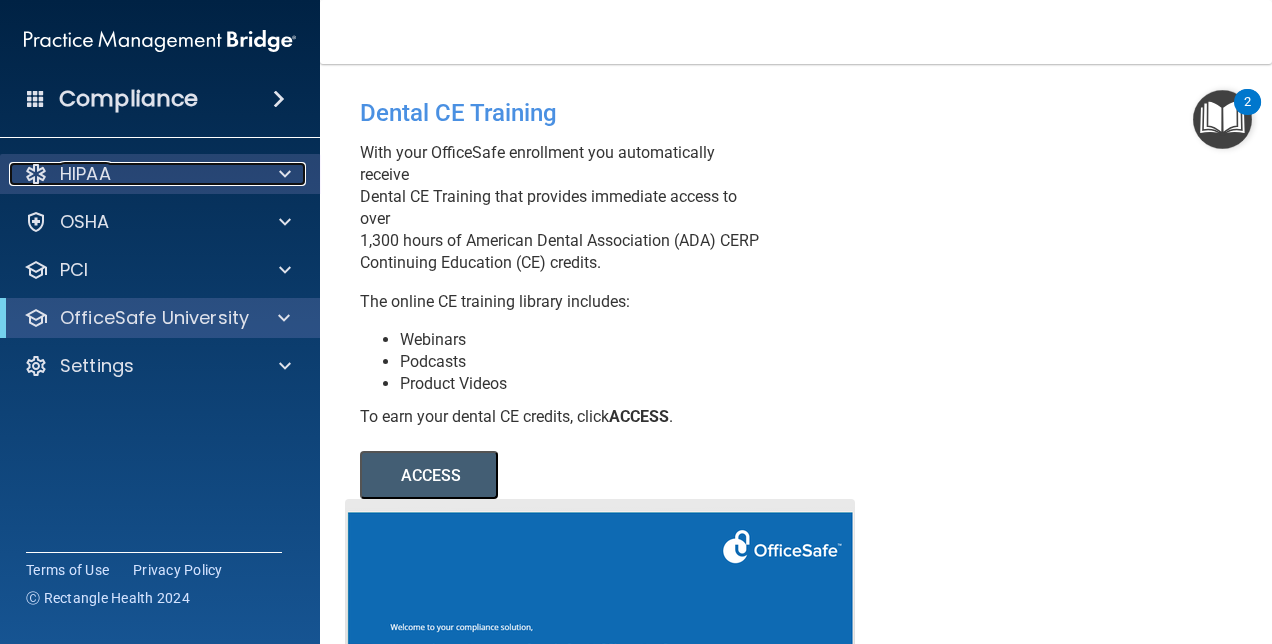 click on "HIPAA" at bounding box center [133, 174] 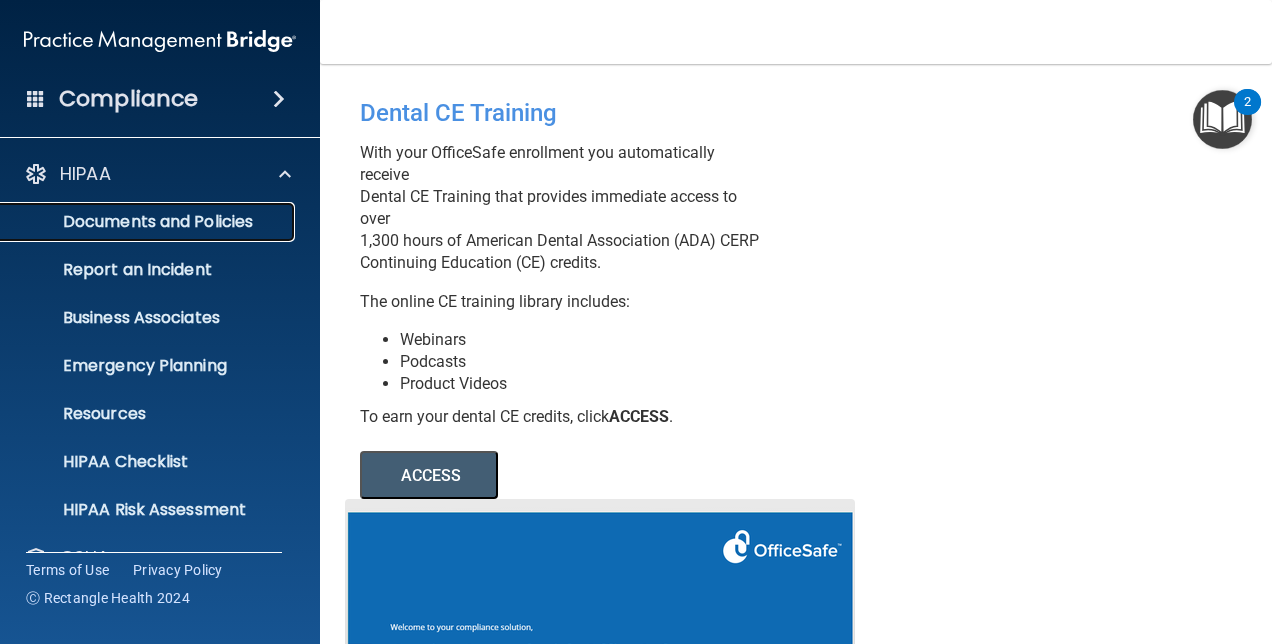 click on "Documents and Policies" at bounding box center (149, 222) 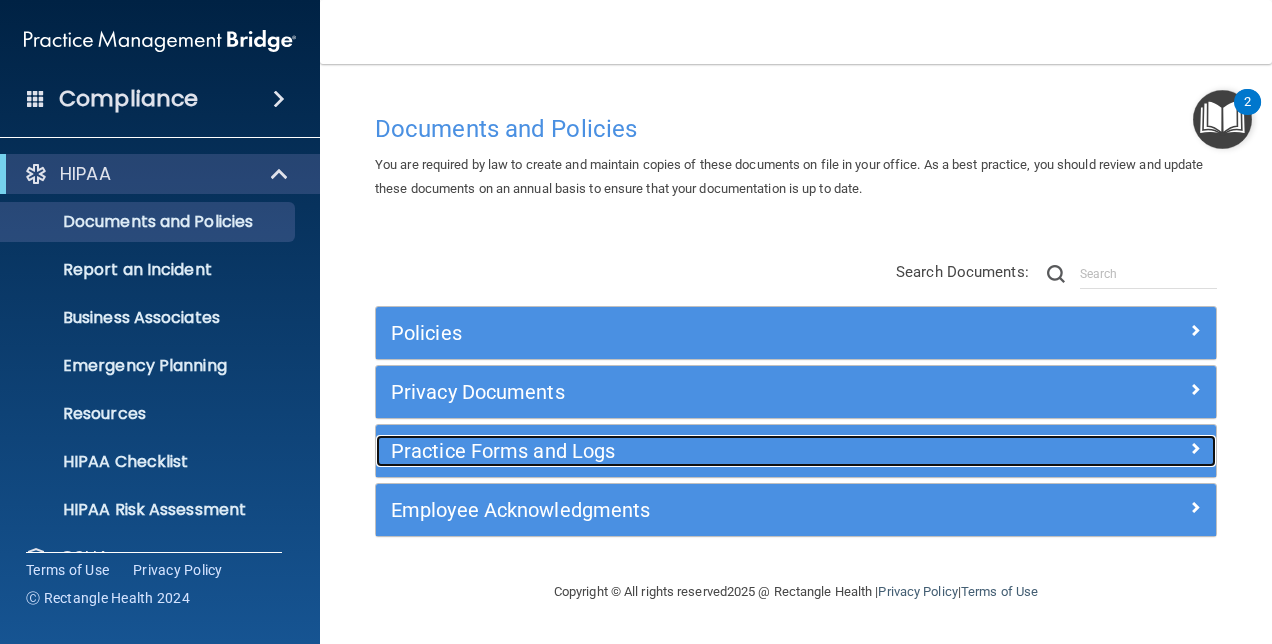 click on "Practice Forms and Logs" at bounding box center (691, 451) 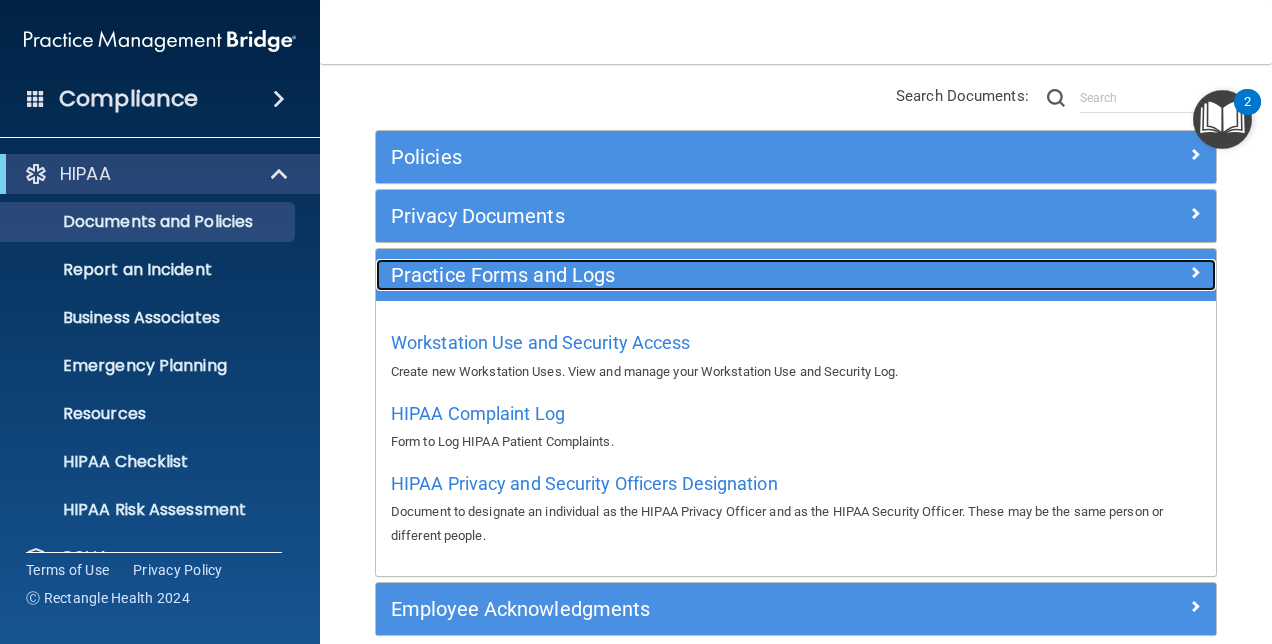 scroll, scrollTop: 200, scrollLeft: 0, axis: vertical 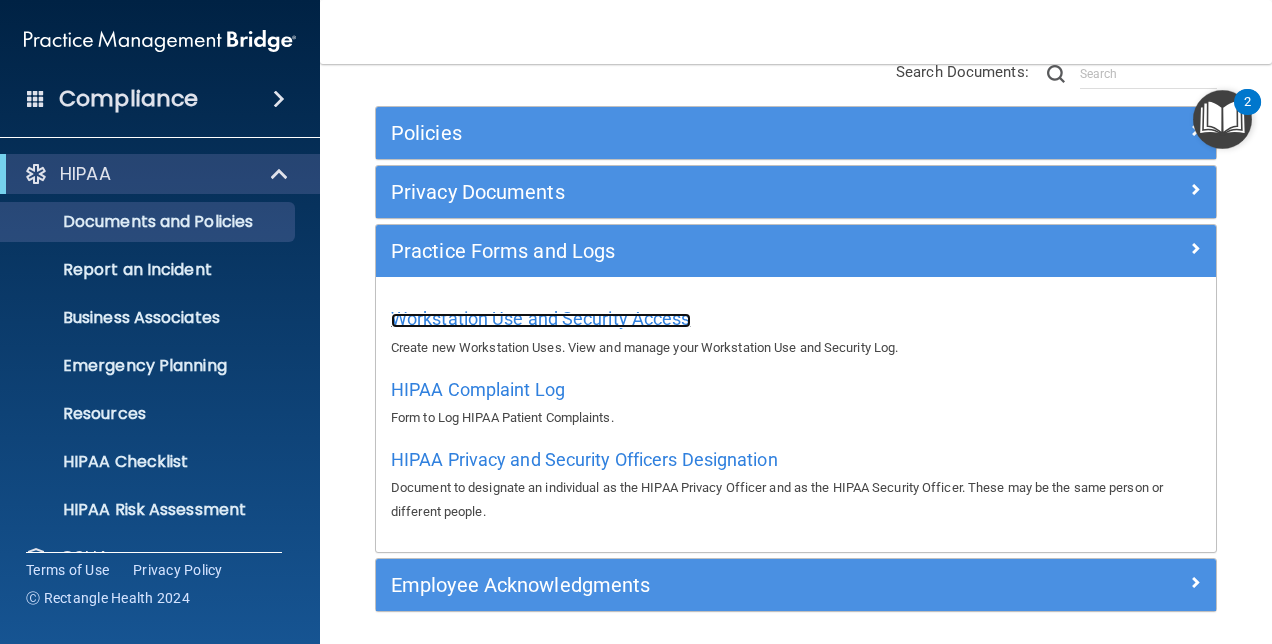 click on "Workstation Use and Security Access" at bounding box center [541, 318] 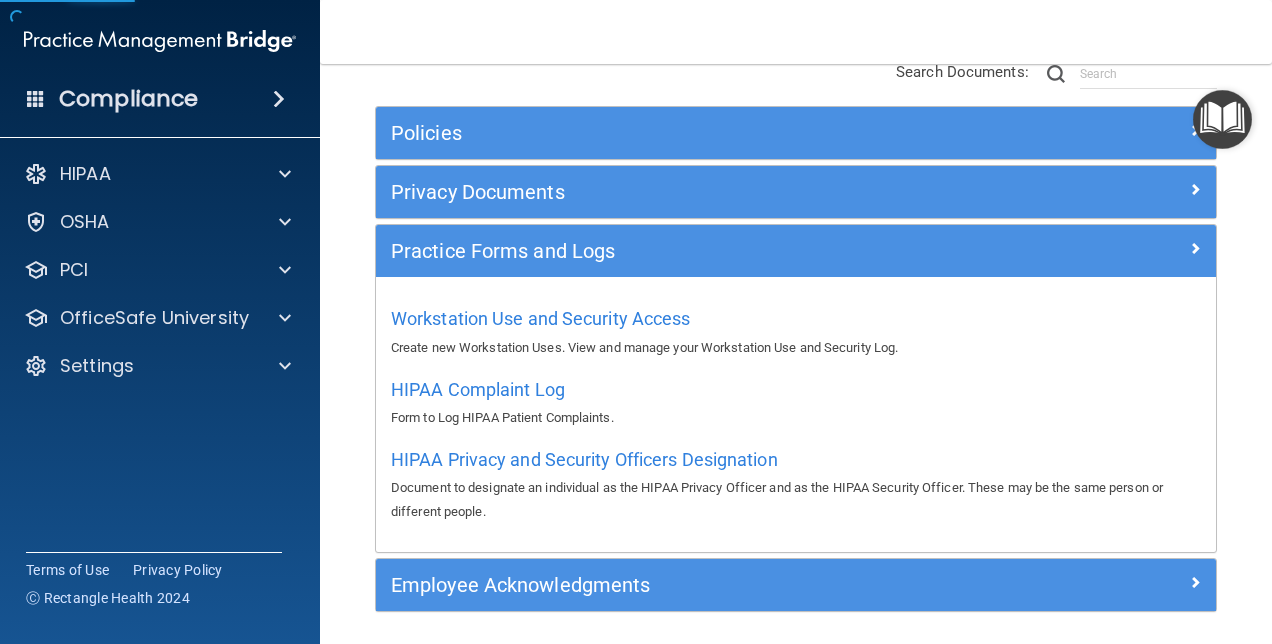 scroll, scrollTop: 0, scrollLeft: 0, axis: both 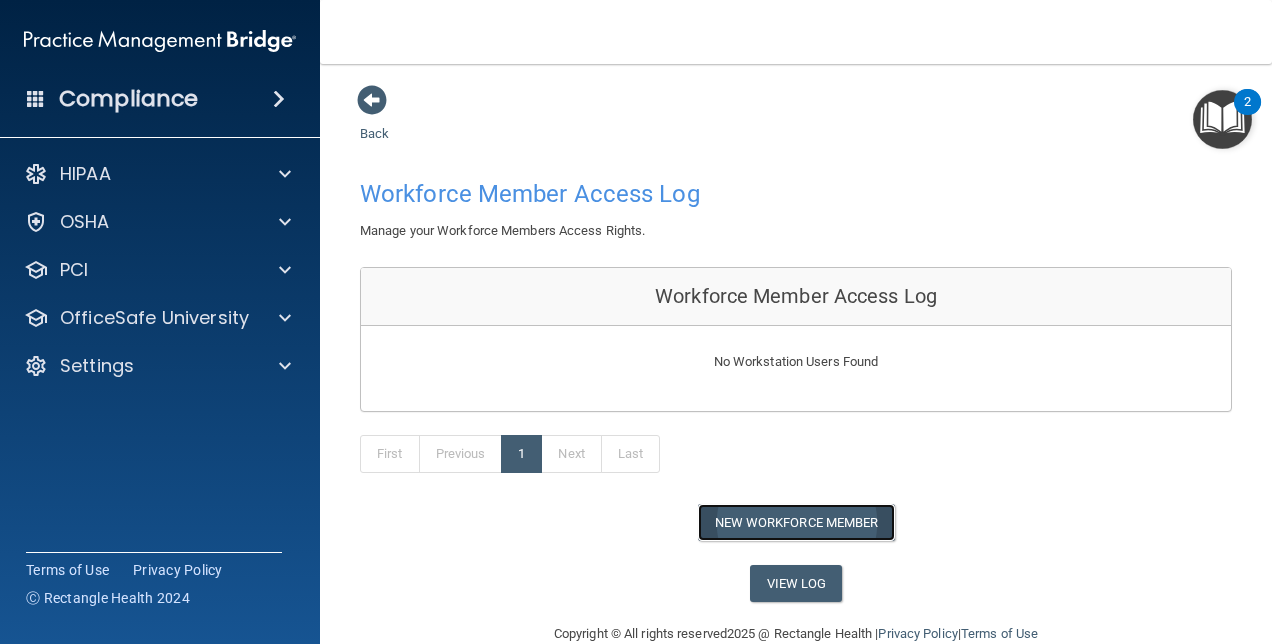 click on "New Workforce Member" at bounding box center (796, 522) 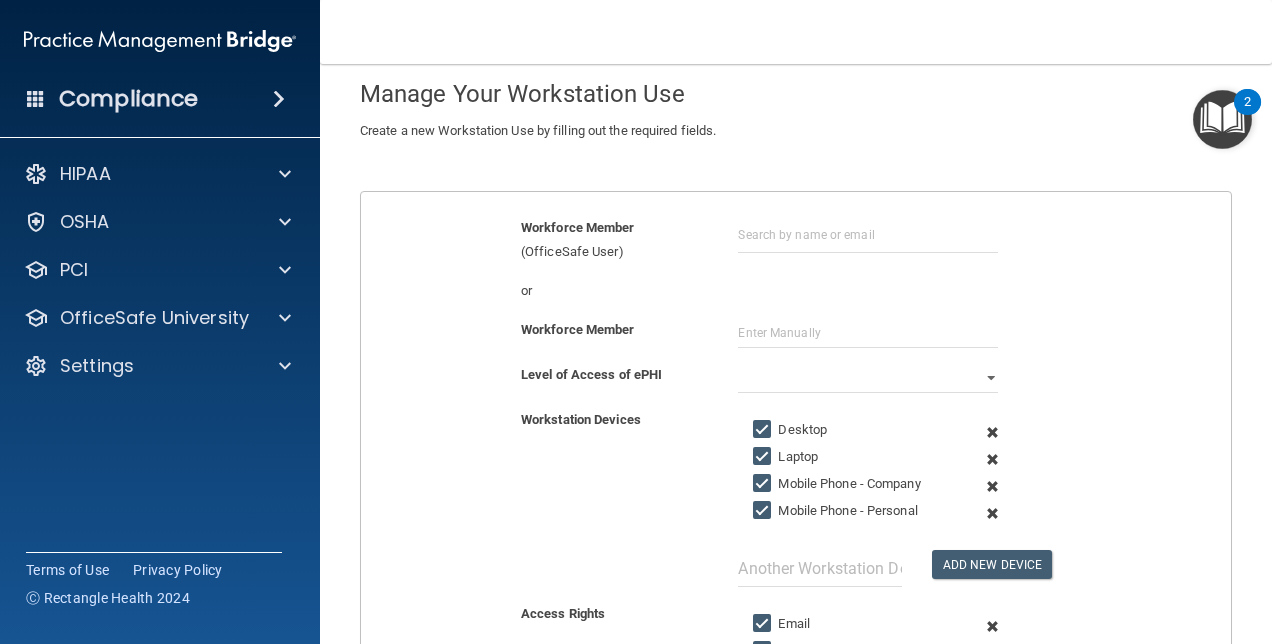 scroll, scrollTop: 200, scrollLeft: 0, axis: vertical 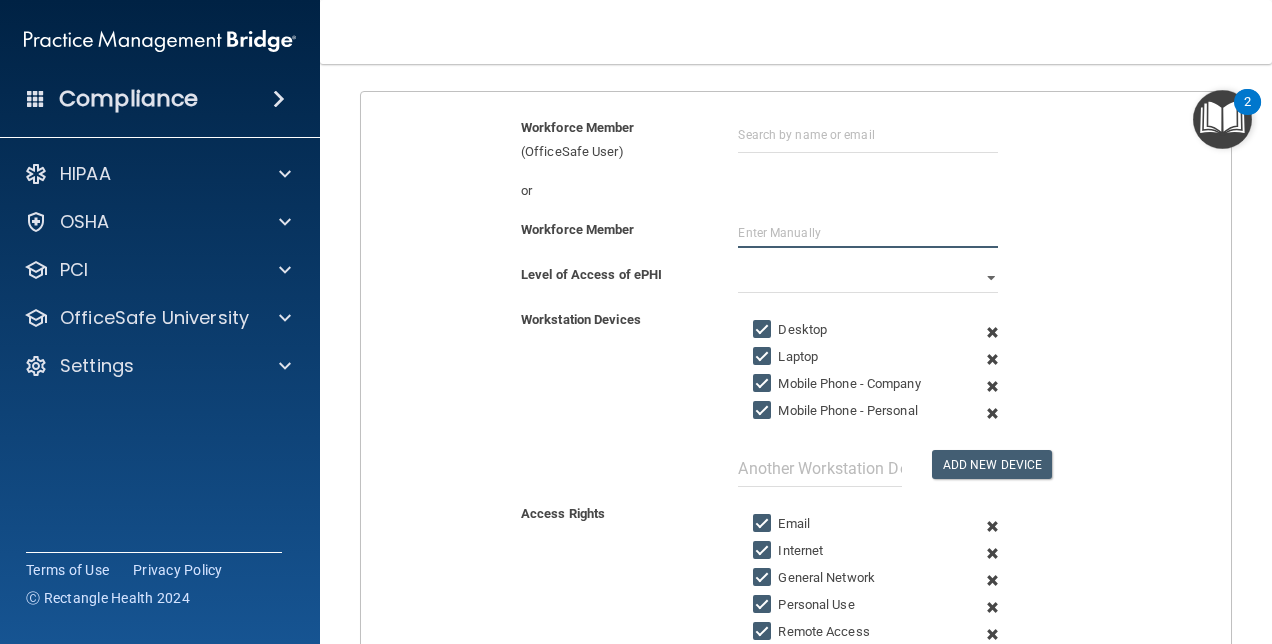 click at bounding box center [868, 233] 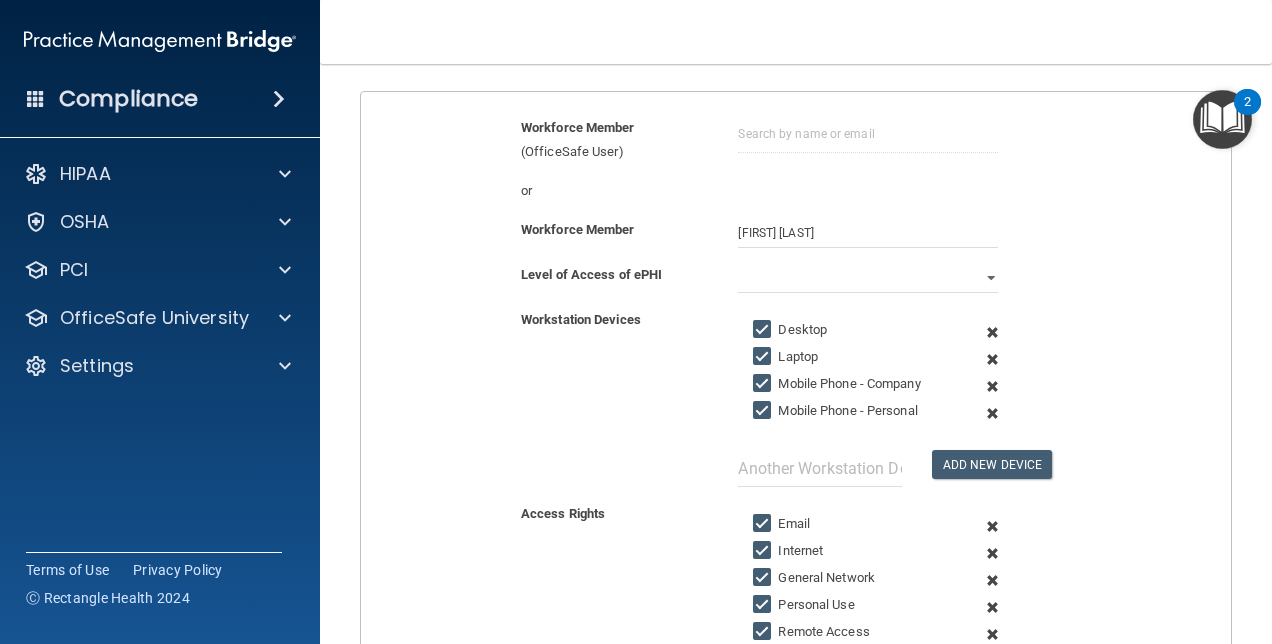 click on "[FIRST] [LAST]" at bounding box center [868, 233] 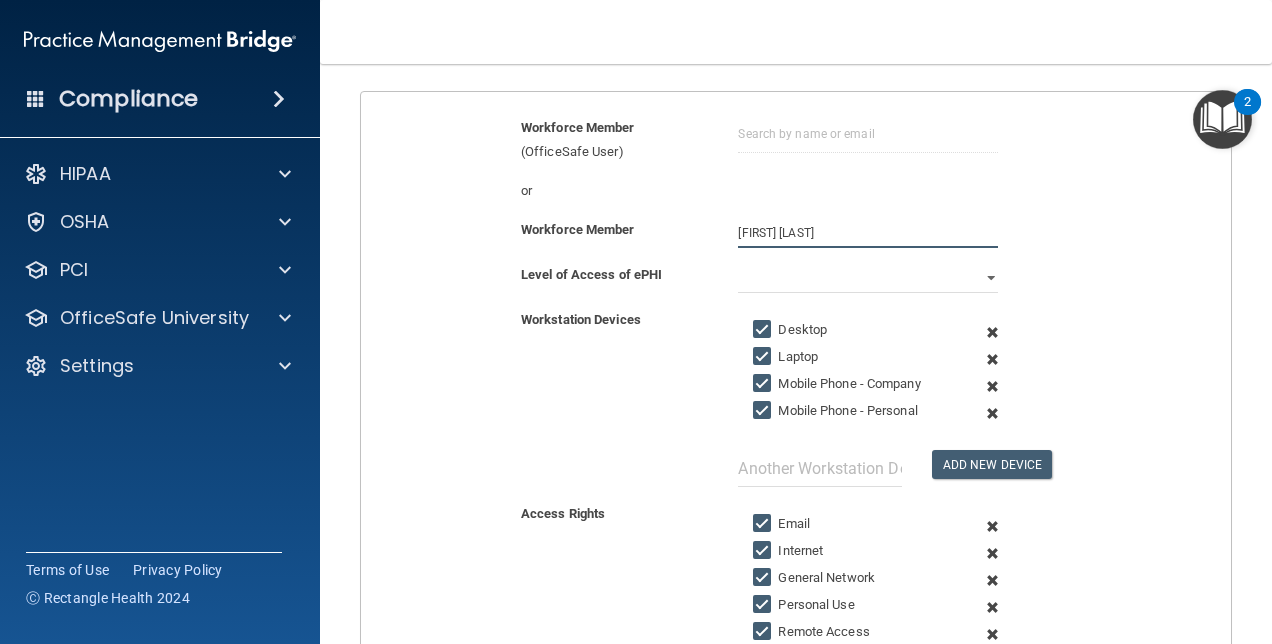 click on "[FIRST] [LAST]" at bounding box center [868, 233] 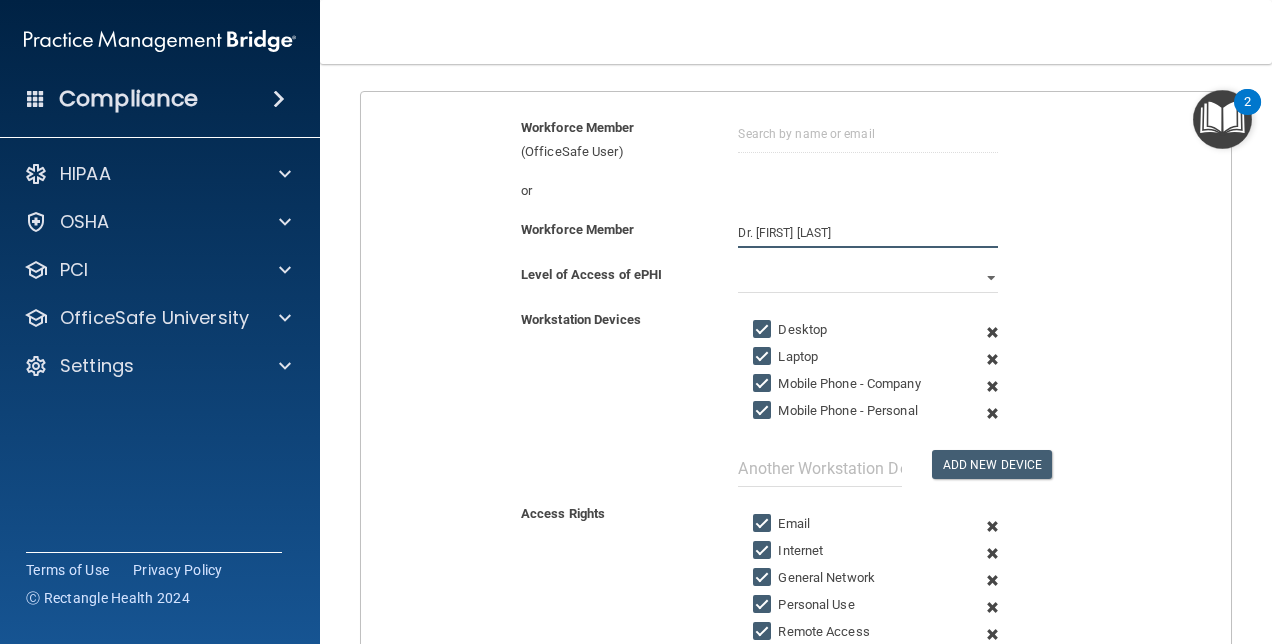 type on "Dr. Frances Horenstein" 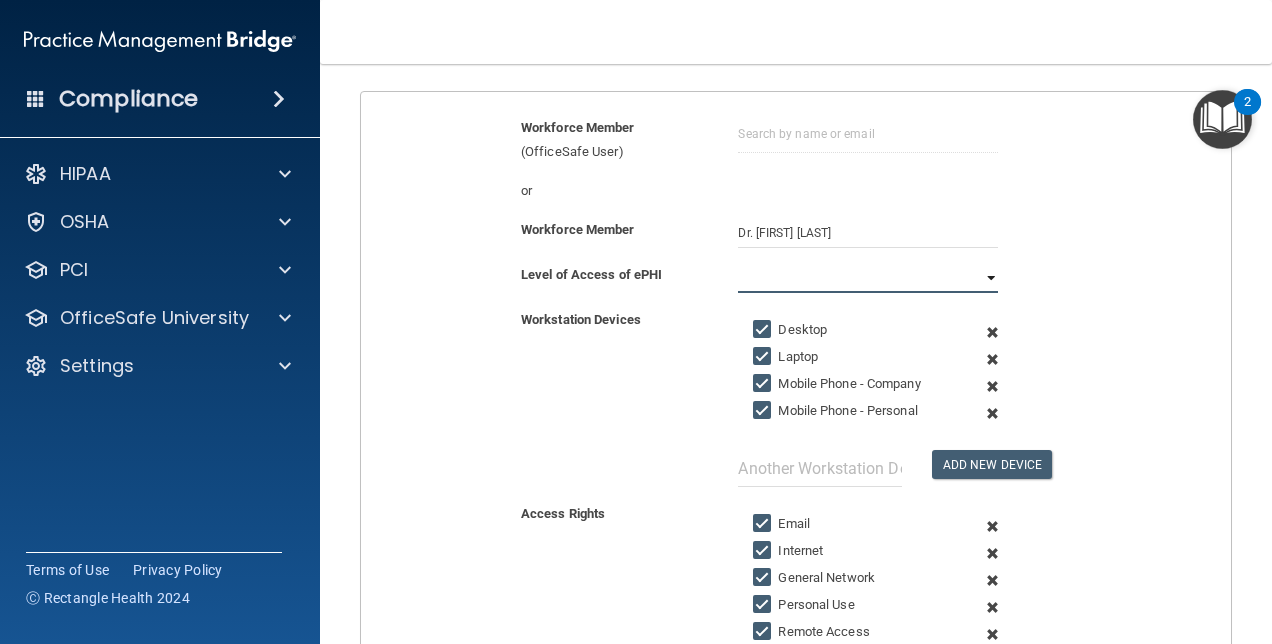 click on "Full Limited None" at bounding box center [868, 278] 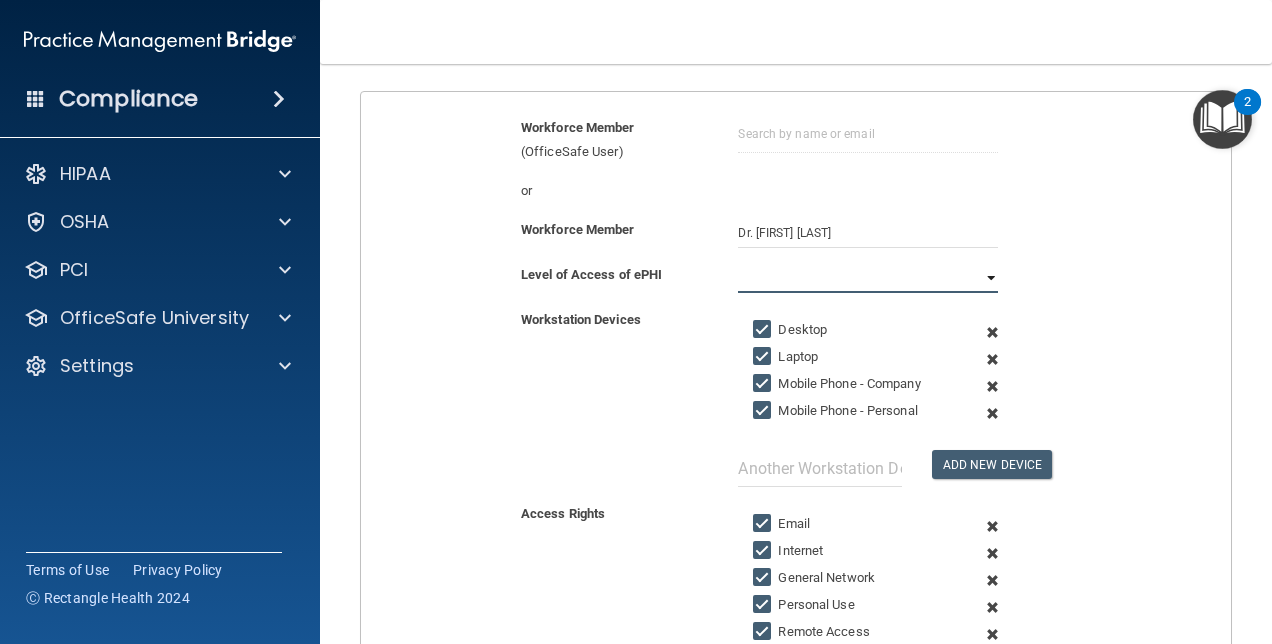 select on "0" 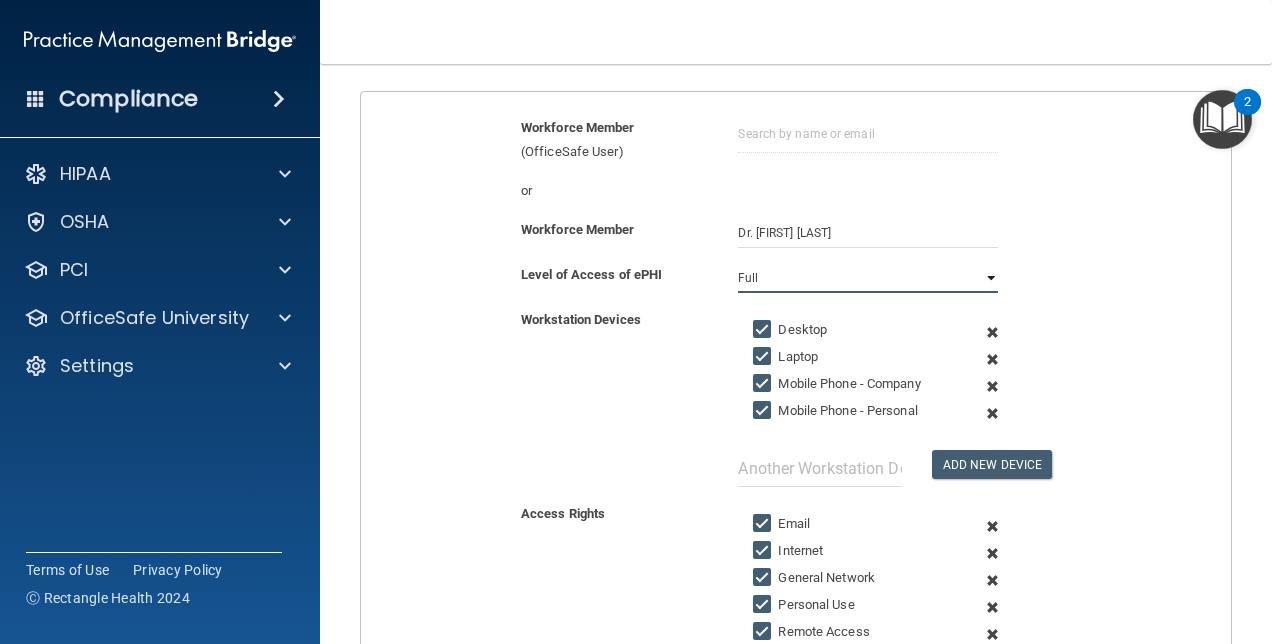 click on "Full Limited None" at bounding box center (868, 278) 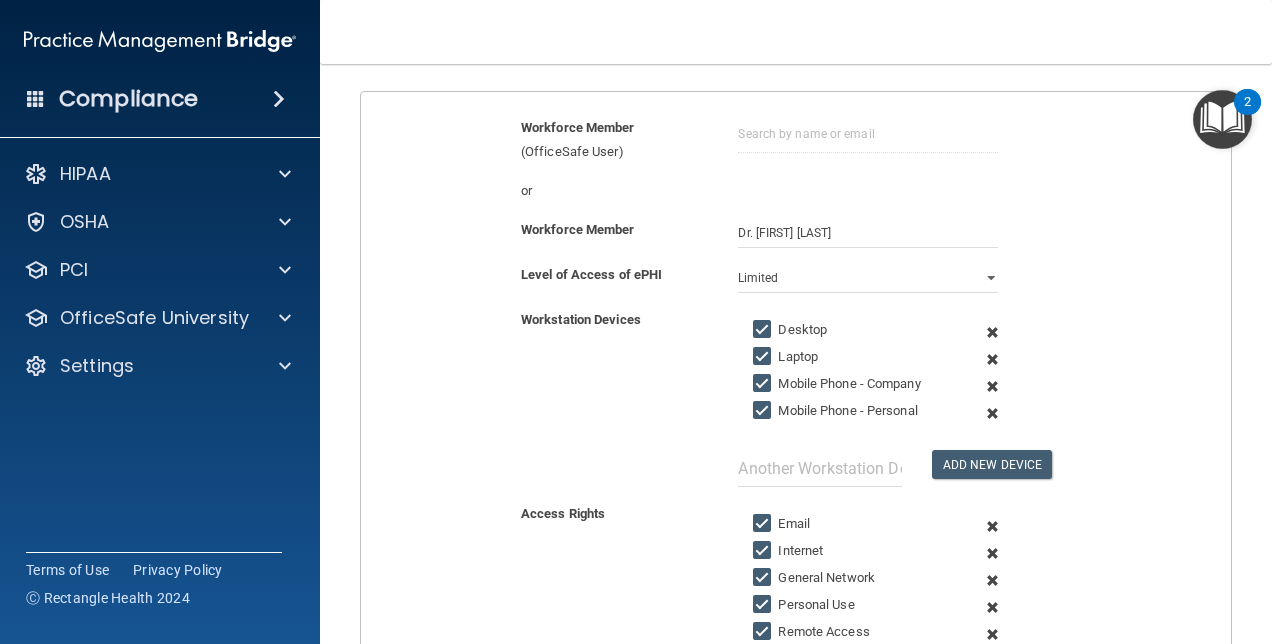 click at bounding box center (992, 386) 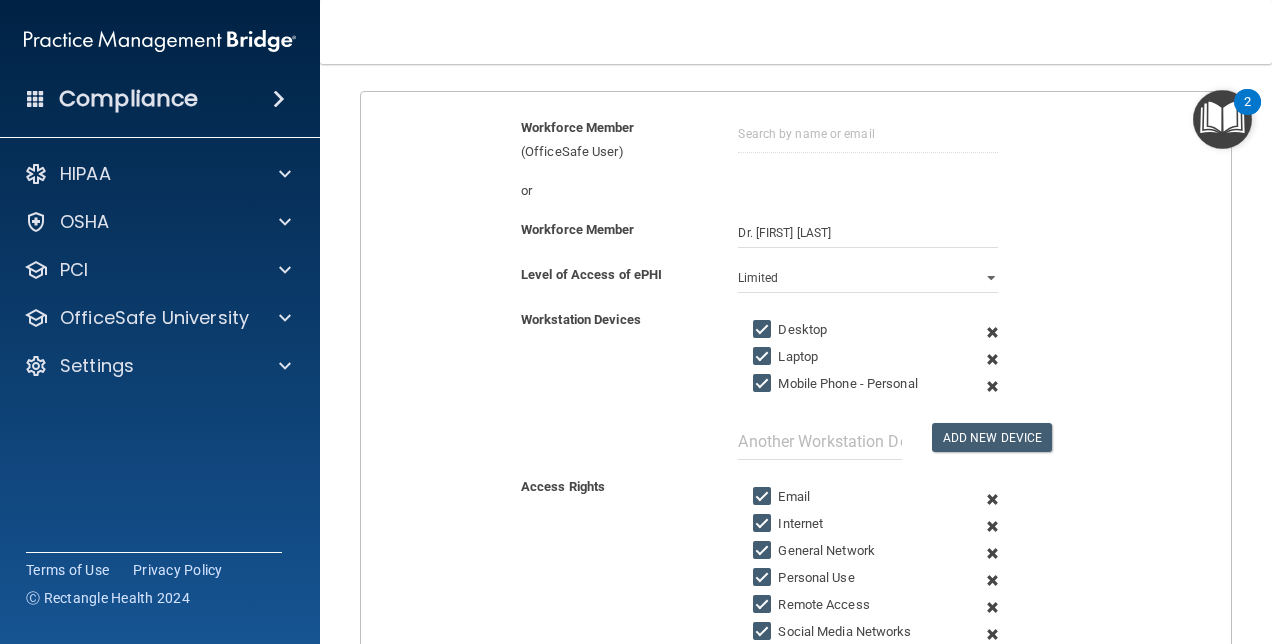 click on "Laptop" at bounding box center [764, 357] 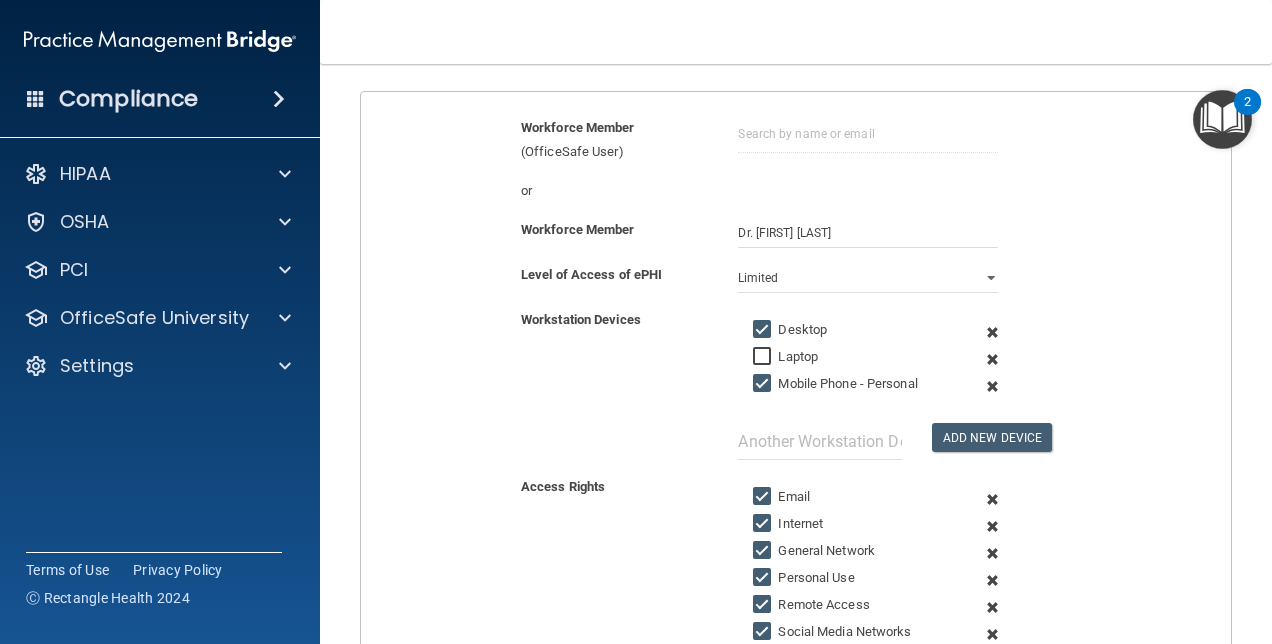 click on "Laptop" at bounding box center [764, 357] 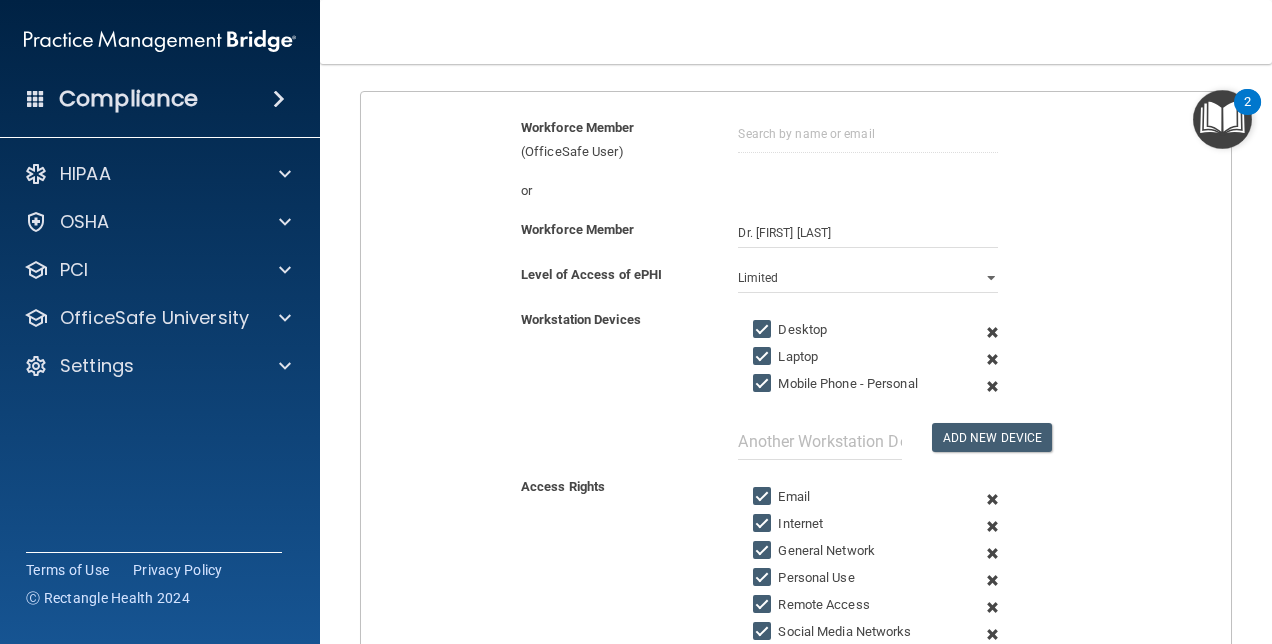 click on "Desktop" at bounding box center [764, 330] 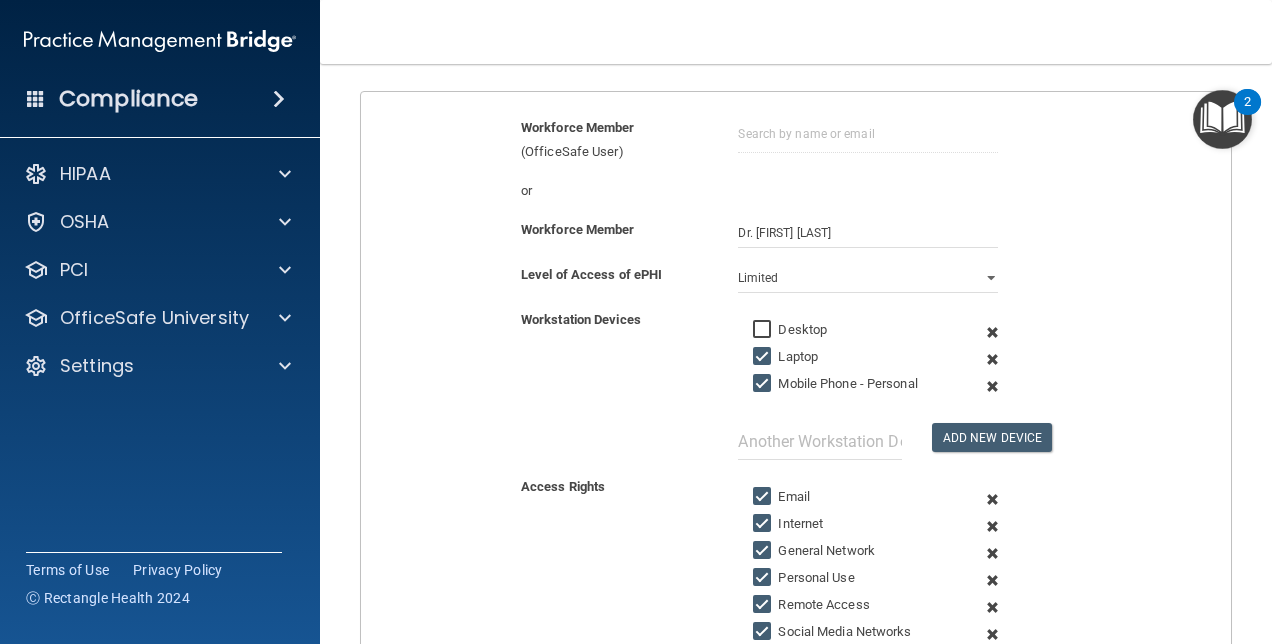 click on "Add New Device" at bounding box center (868, 391) 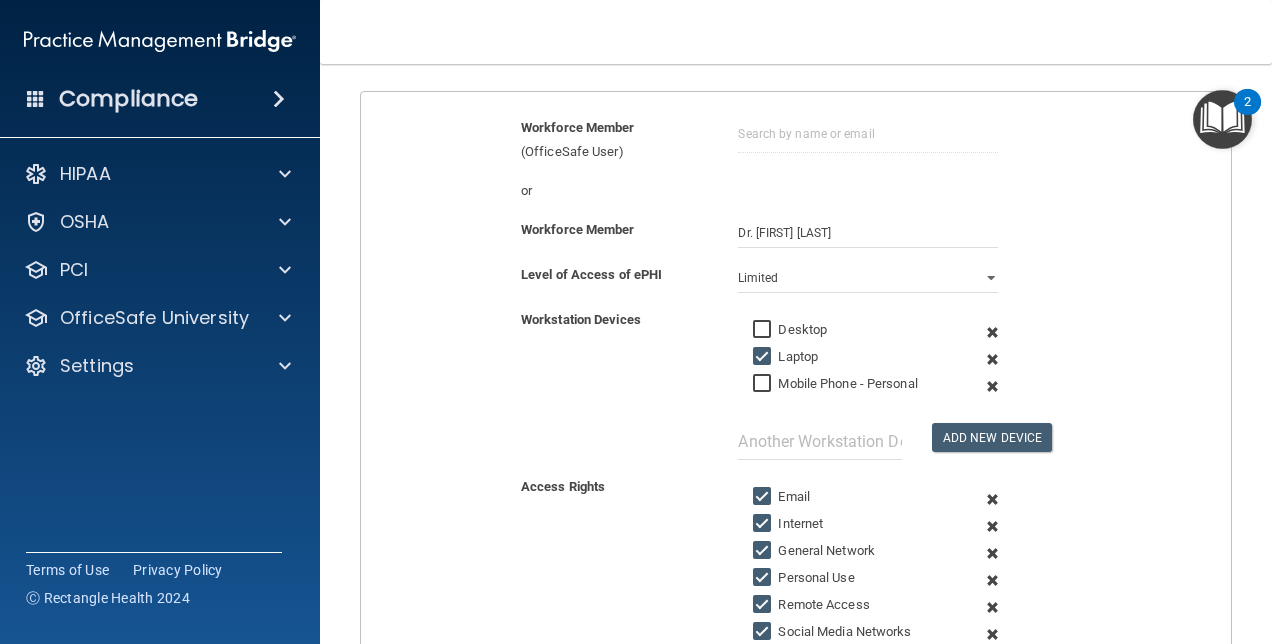 click on "Desktop" at bounding box center [764, 330] 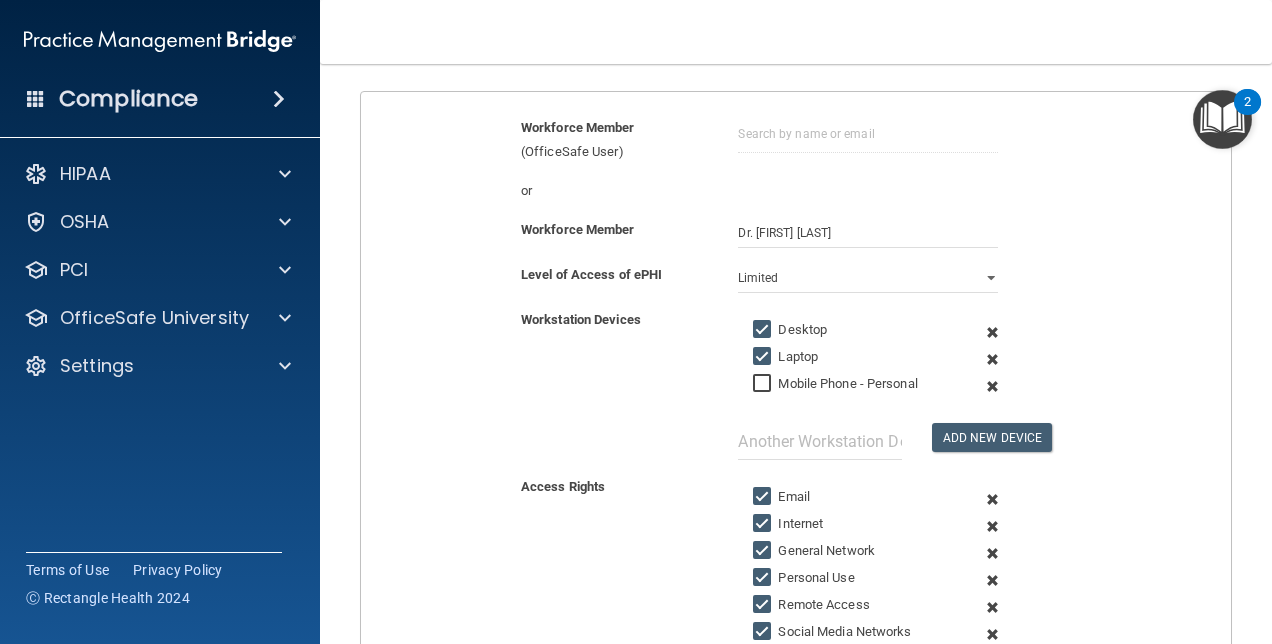 click on "Mobile Phone - Personal" at bounding box center [764, 384] 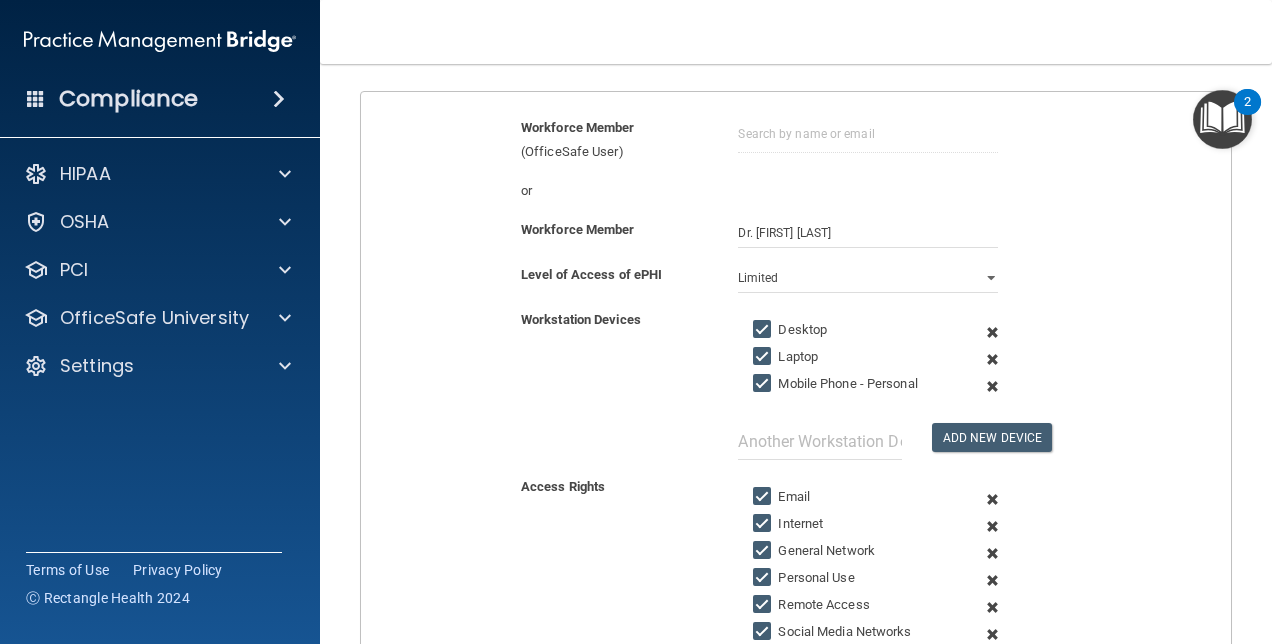 click on "Desktop" at bounding box center [764, 330] 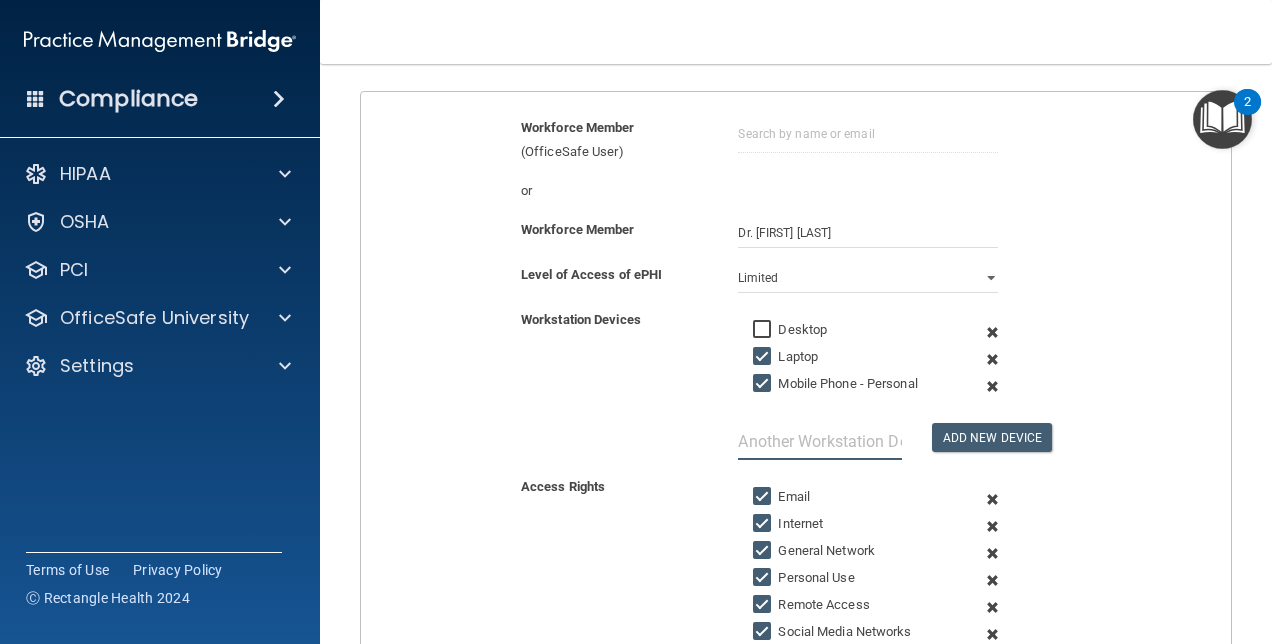 click at bounding box center [819, 441] 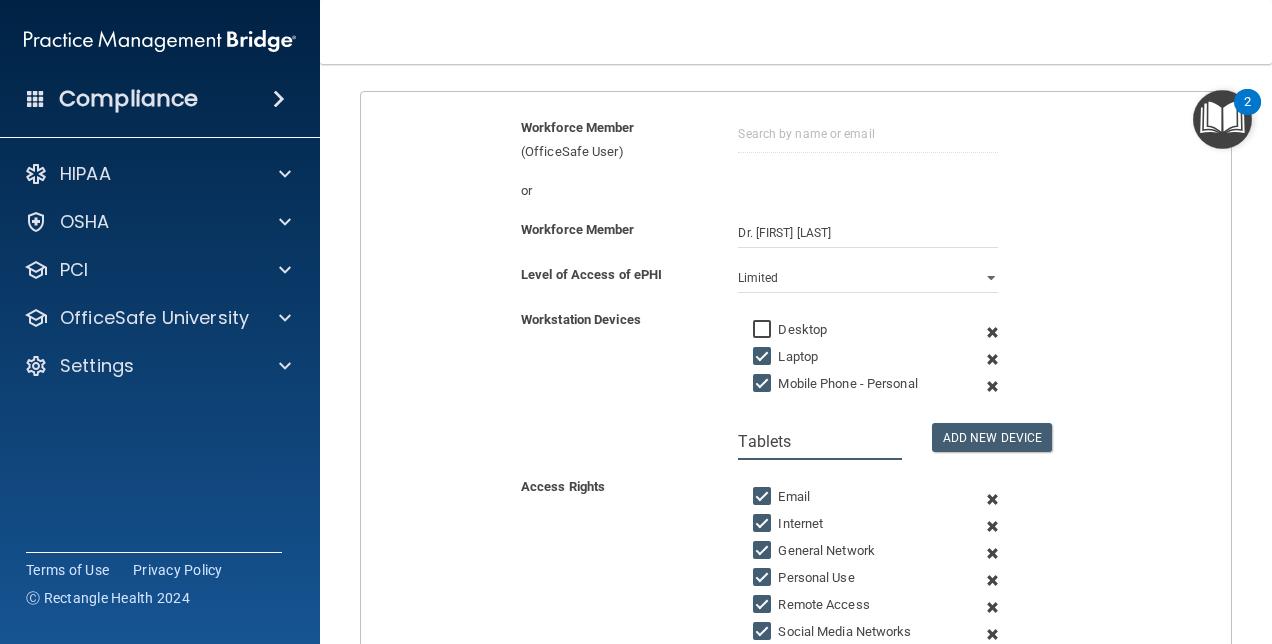 type on "Tablets" 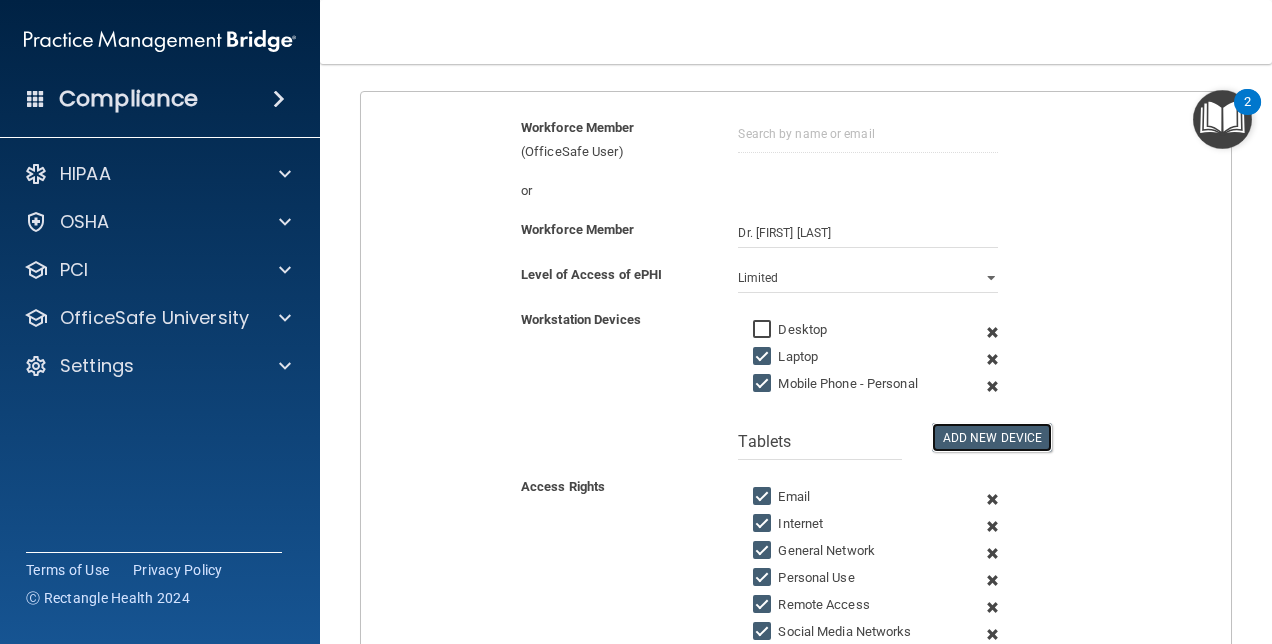 click on "Add New Device" at bounding box center [992, 437] 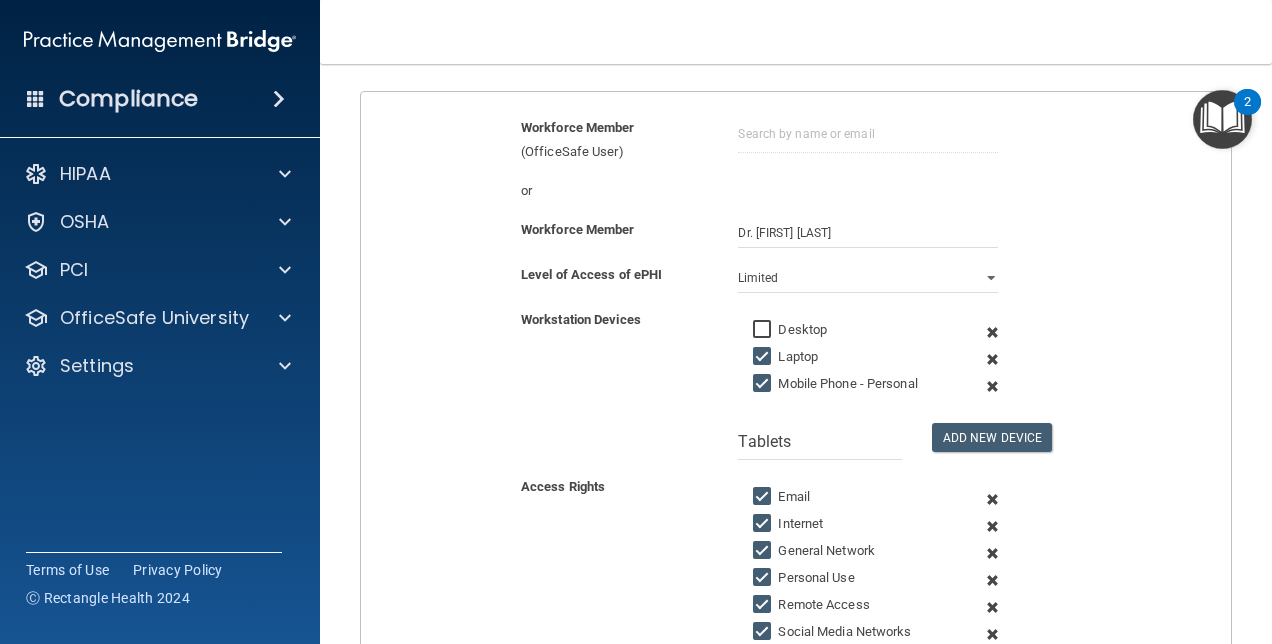 type 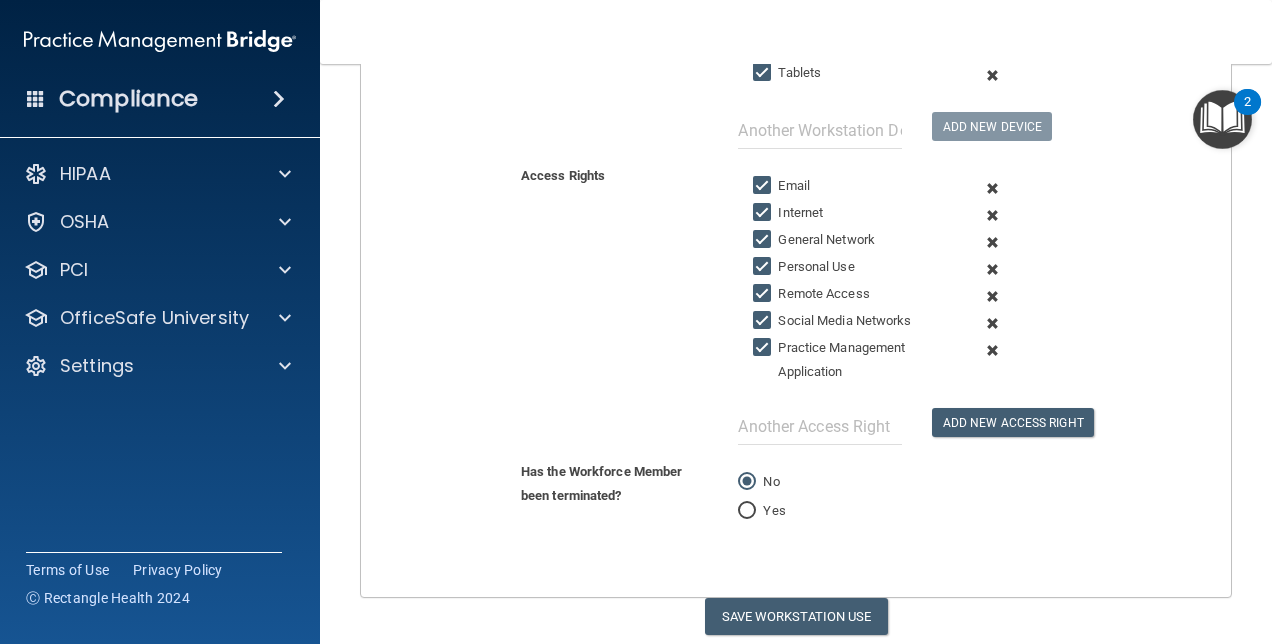 scroll, scrollTop: 600, scrollLeft: 0, axis: vertical 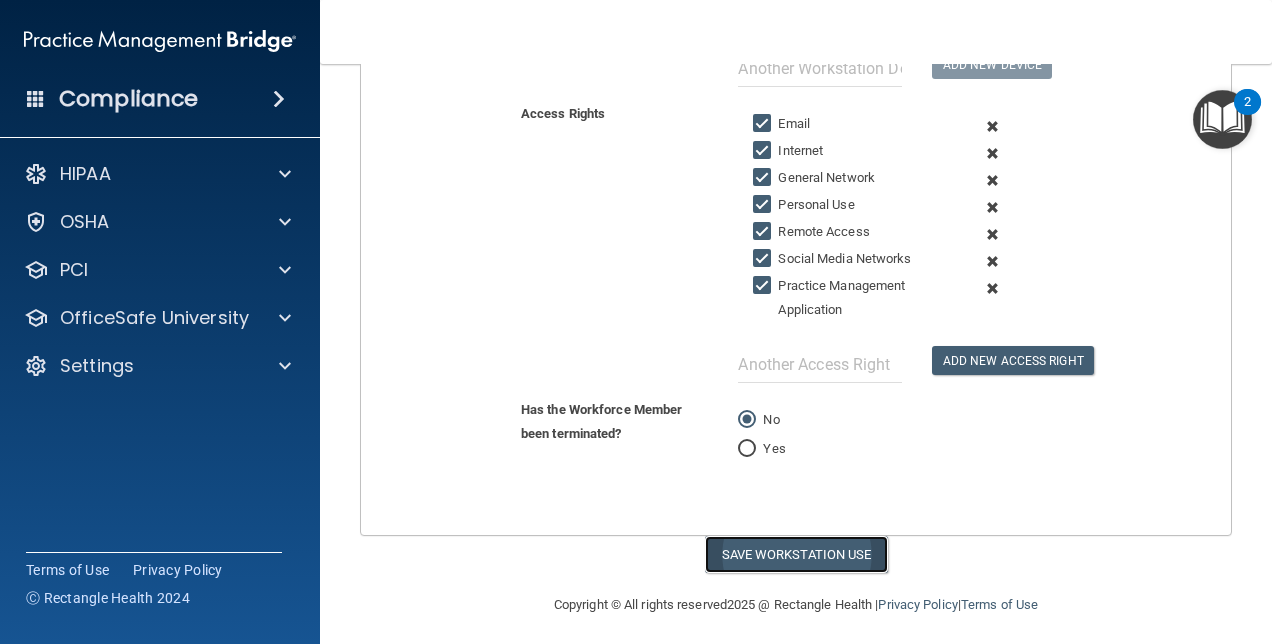 click on "Save Workstation Use" at bounding box center [796, 554] 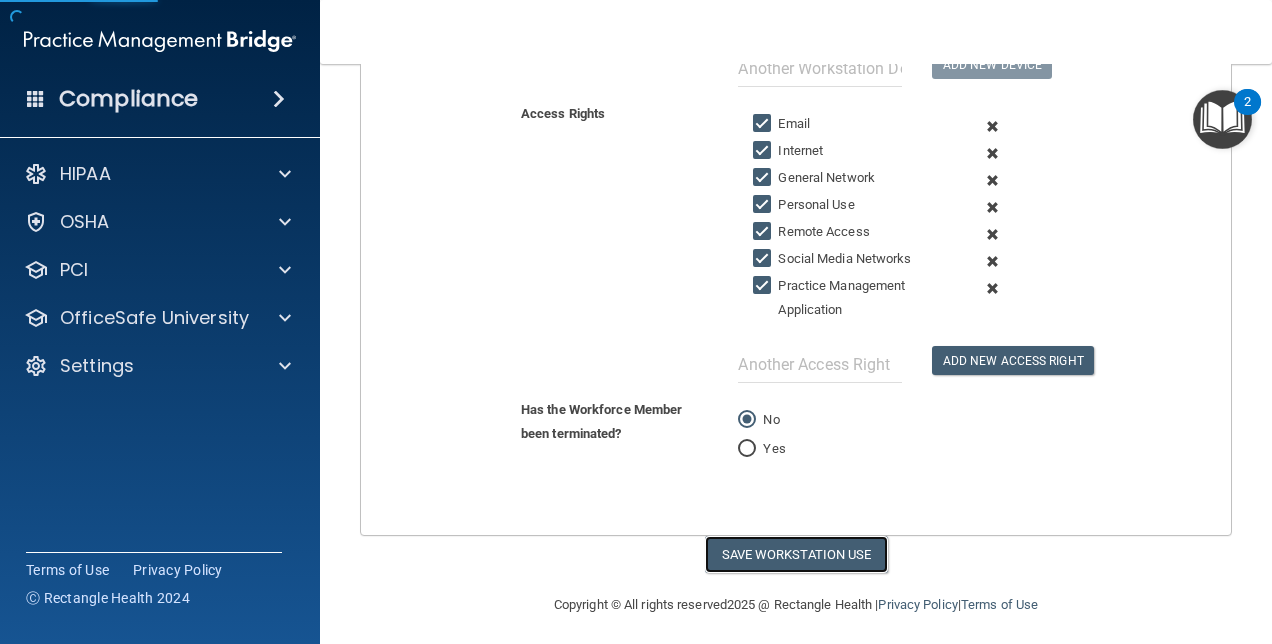 select on "? string:Full ?" 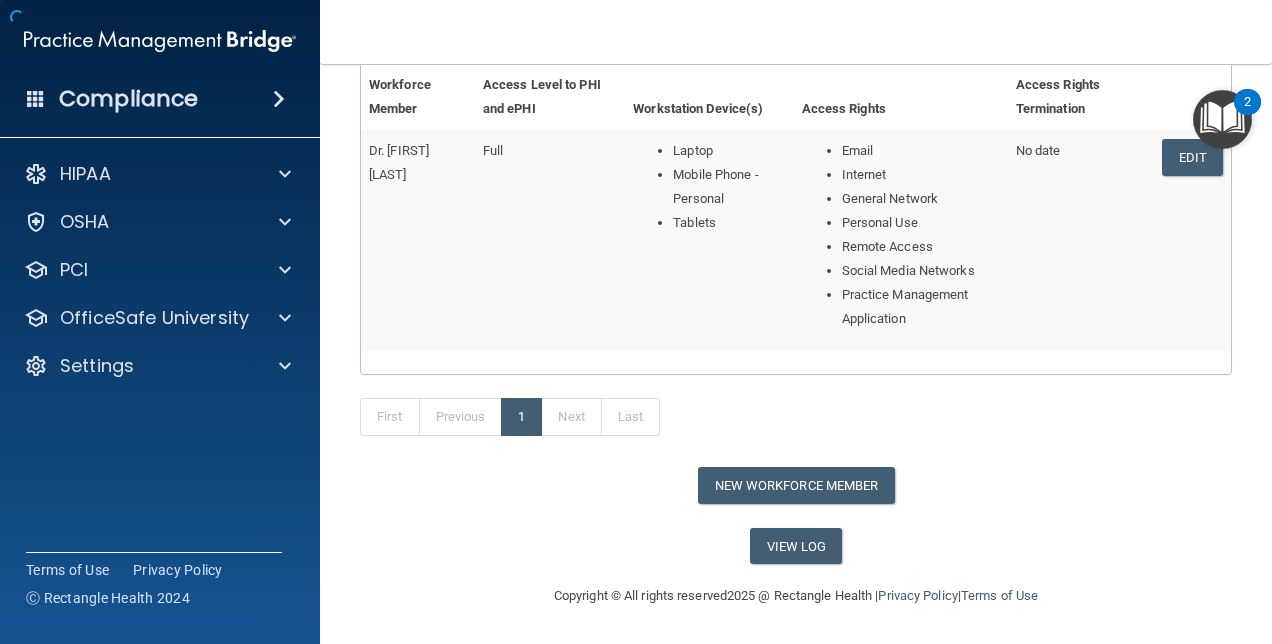 scroll, scrollTop: 212, scrollLeft: 0, axis: vertical 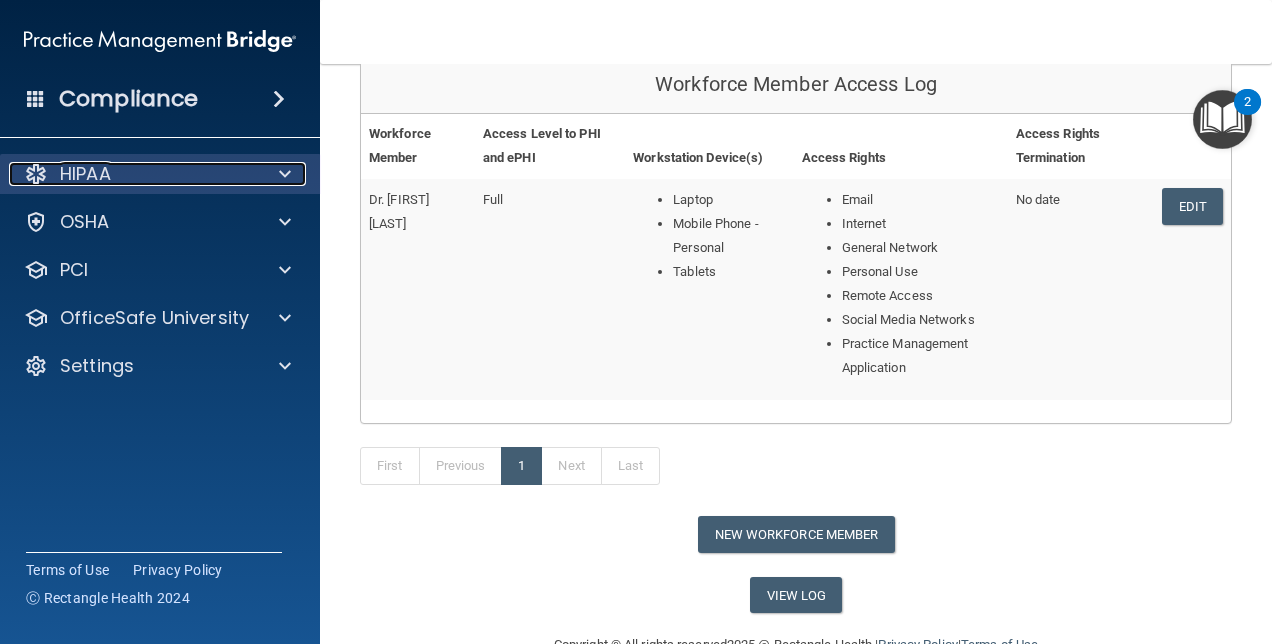 click on "HIPAA" at bounding box center (133, 174) 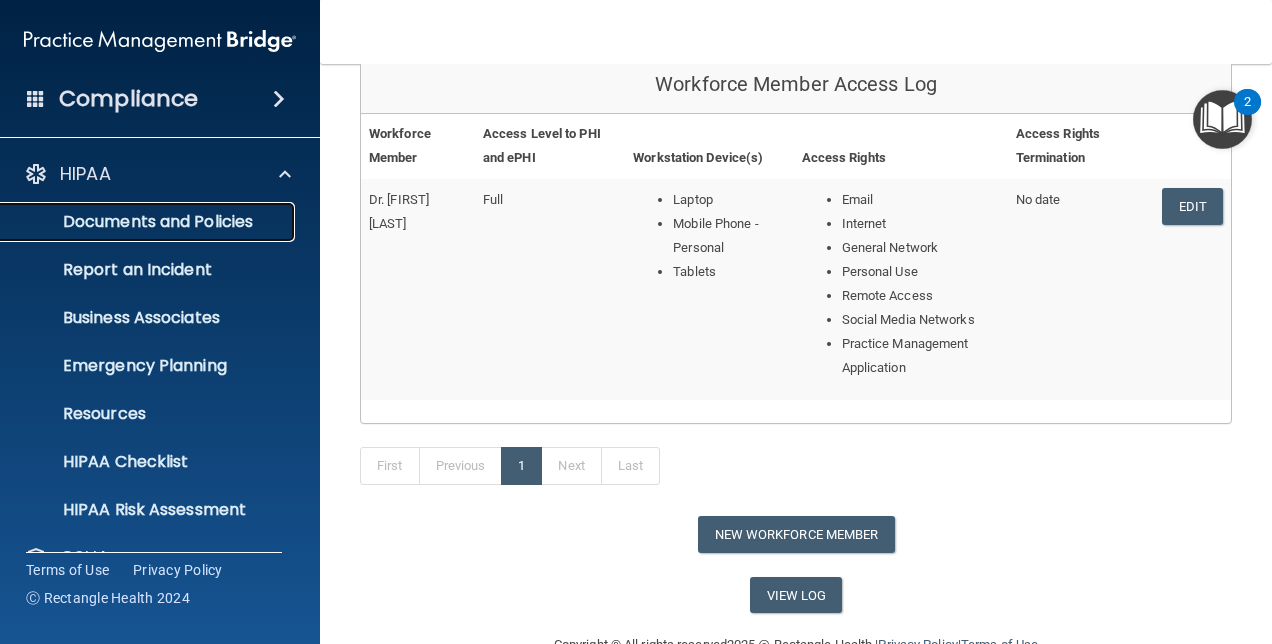 click on "Documents and Policies" at bounding box center (149, 222) 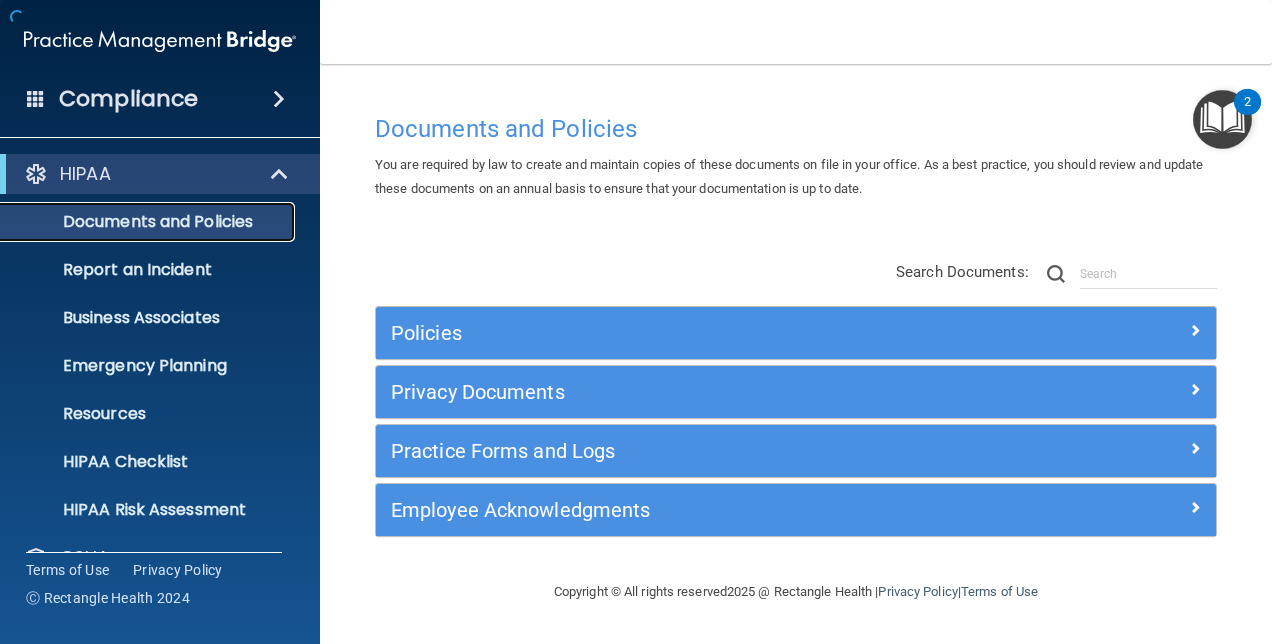scroll, scrollTop: 0, scrollLeft: 0, axis: both 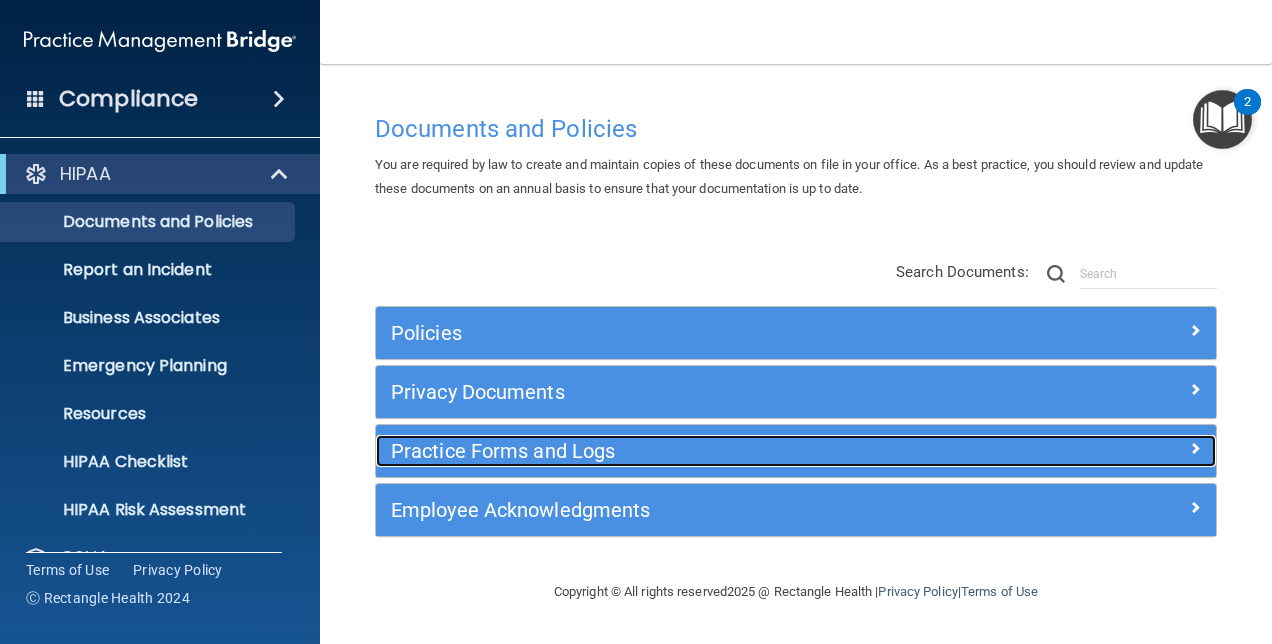 click on "Practice Forms and Logs" at bounding box center (691, 451) 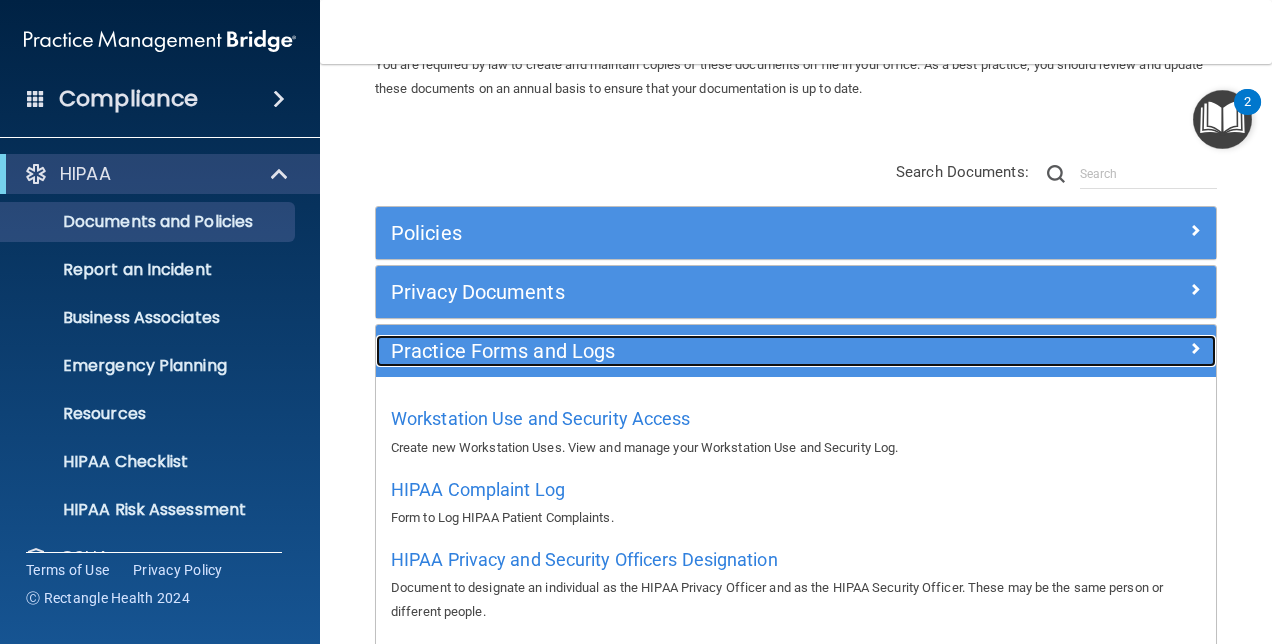 scroll, scrollTop: 200, scrollLeft: 0, axis: vertical 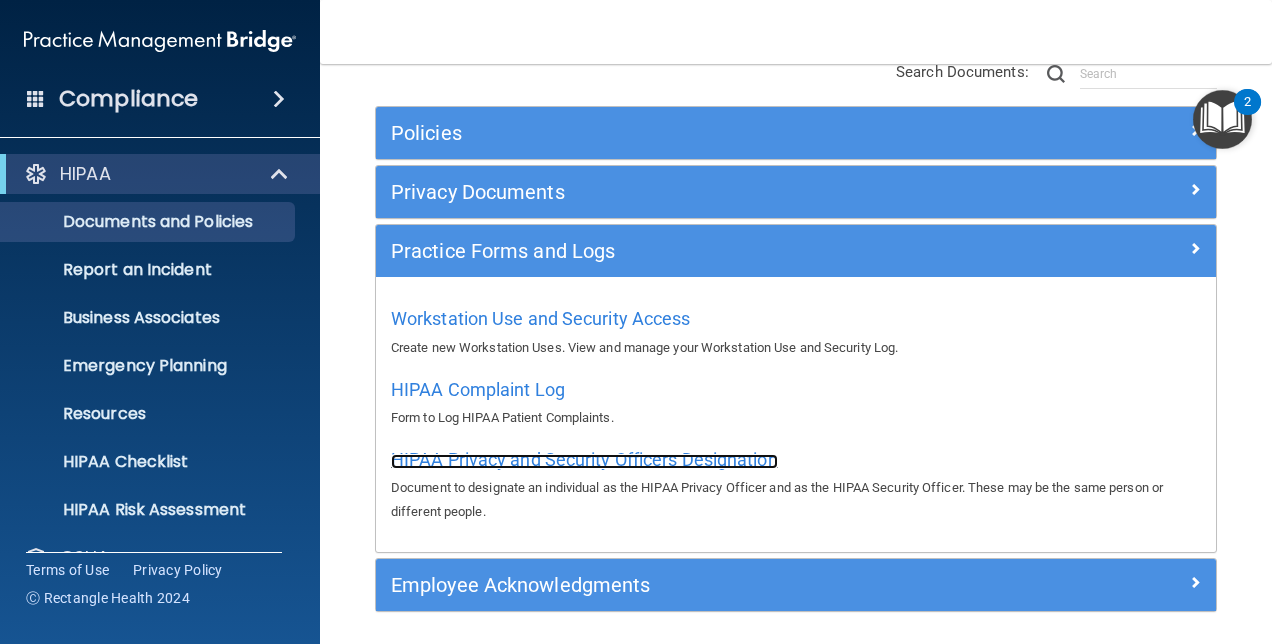 click on "HIPAA Privacy and Security Officers Designation" at bounding box center (584, 459) 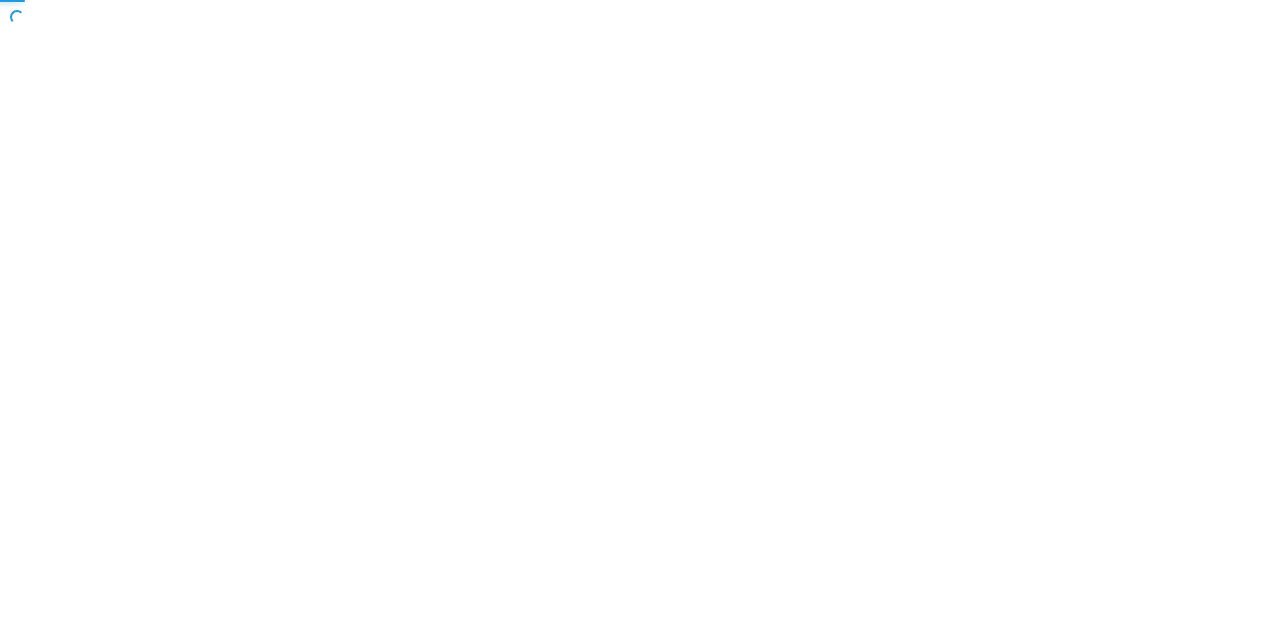 scroll, scrollTop: 0, scrollLeft: 0, axis: both 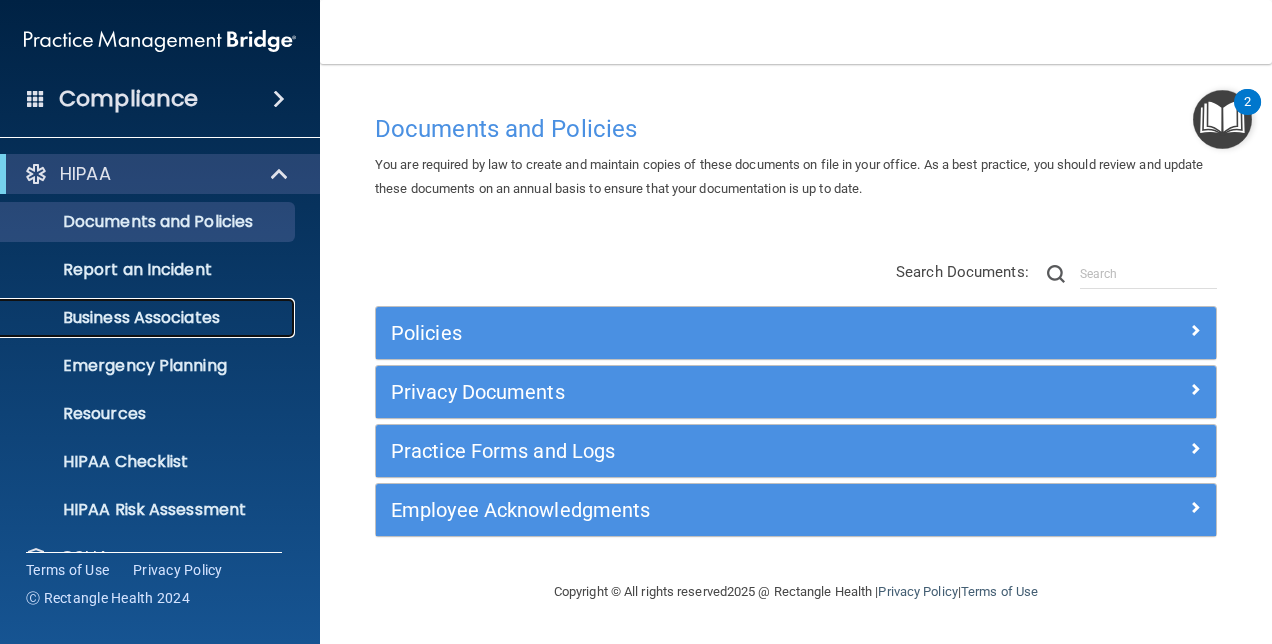 click on "Business Associates" at bounding box center [149, 318] 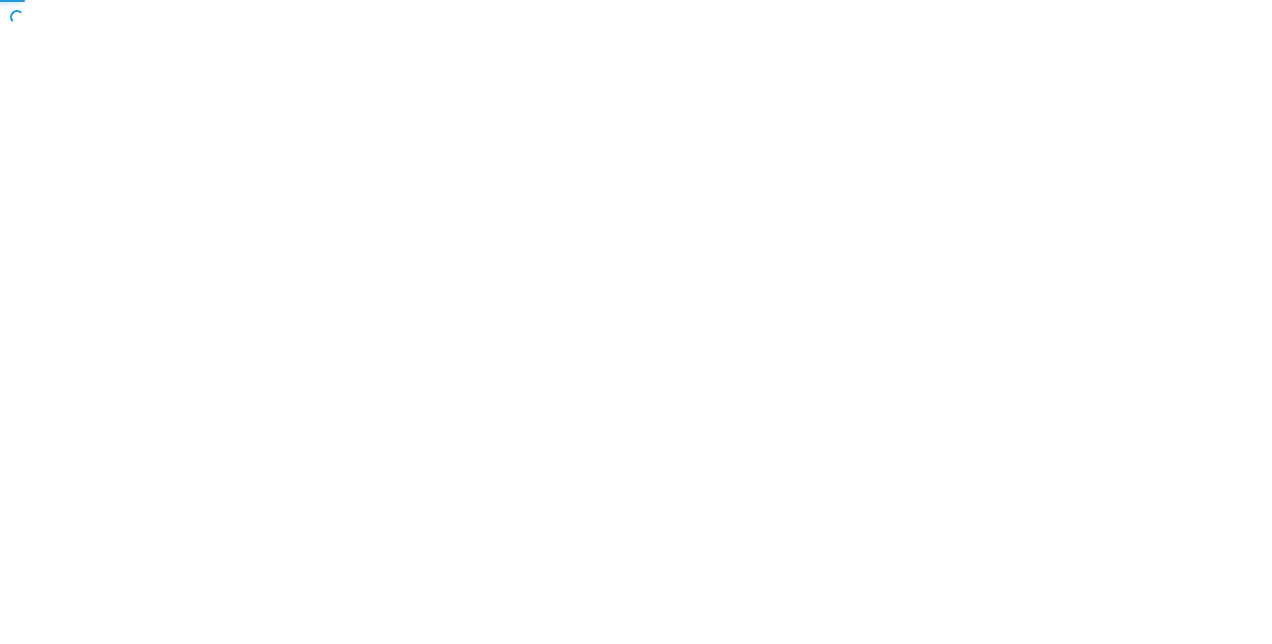 scroll, scrollTop: 0, scrollLeft: 0, axis: both 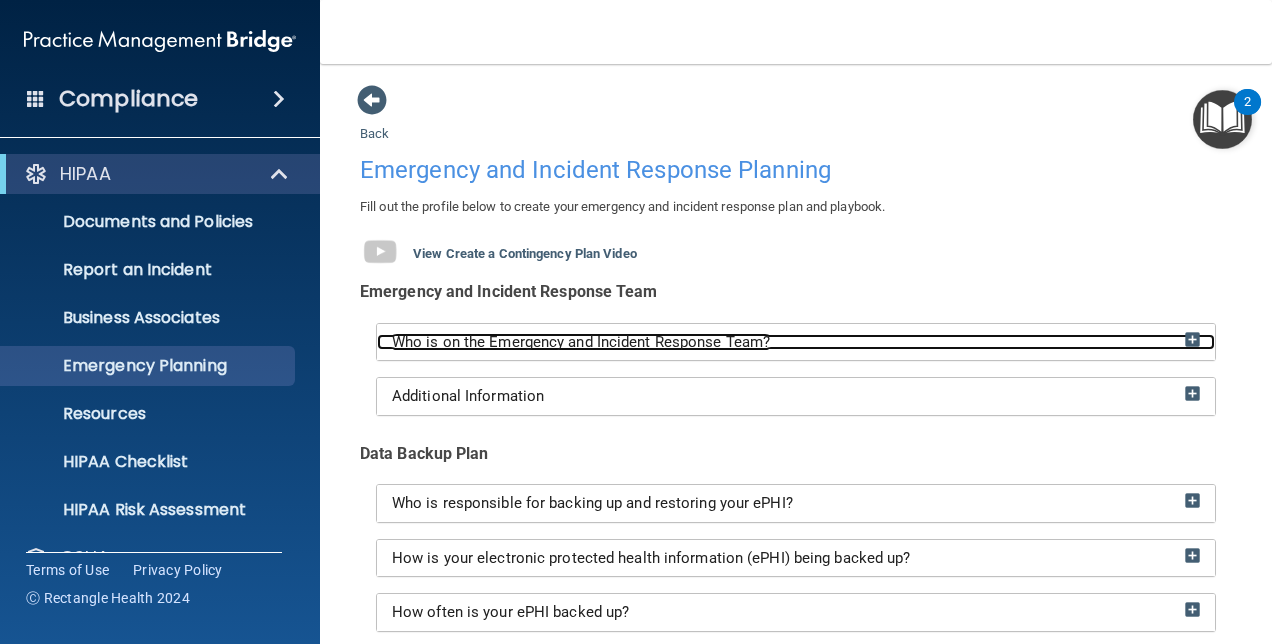 click at bounding box center (1192, 339) 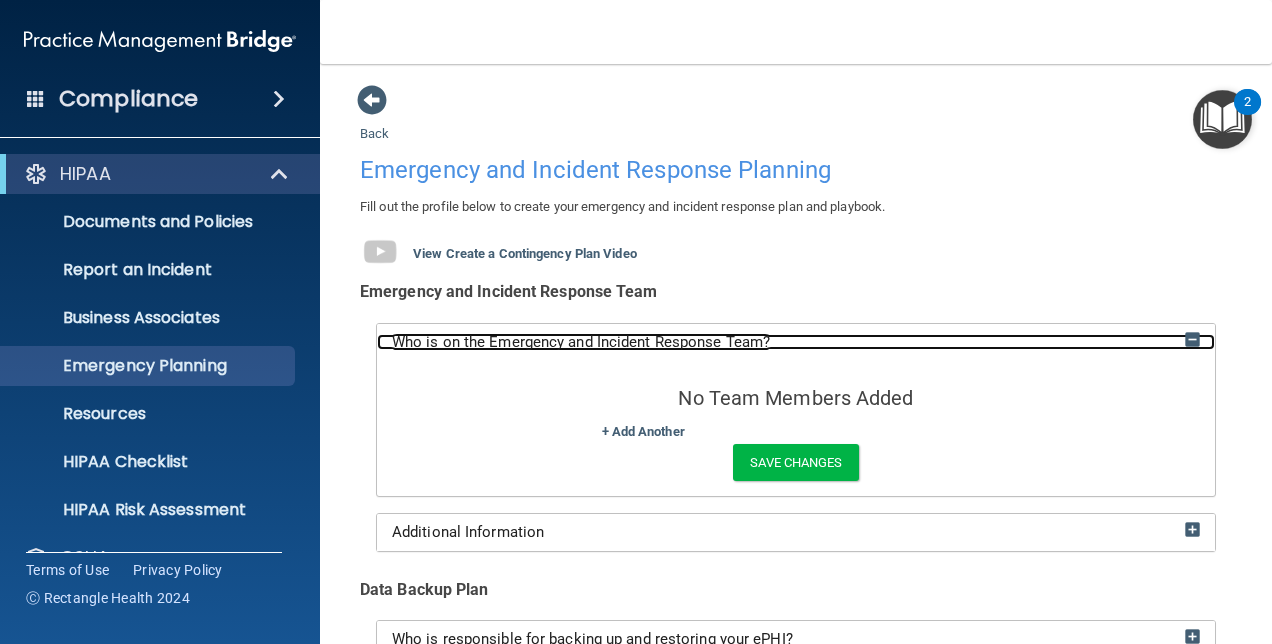 click at bounding box center [1192, 339] 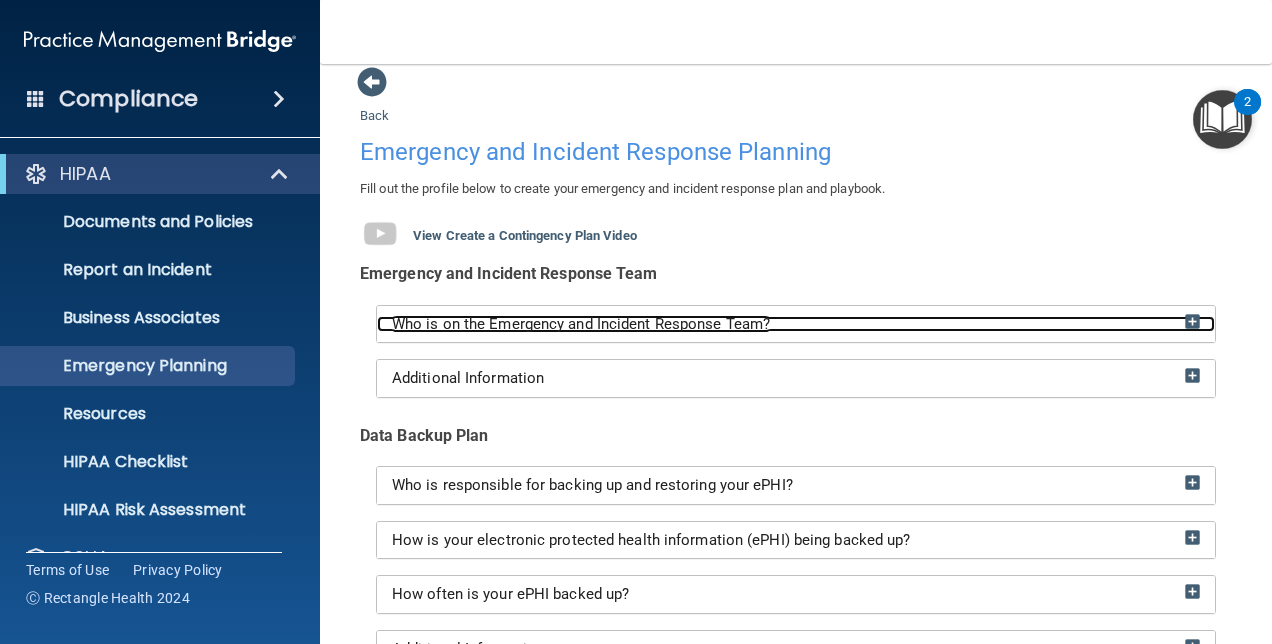 scroll, scrollTop: 16, scrollLeft: 0, axis: vertical 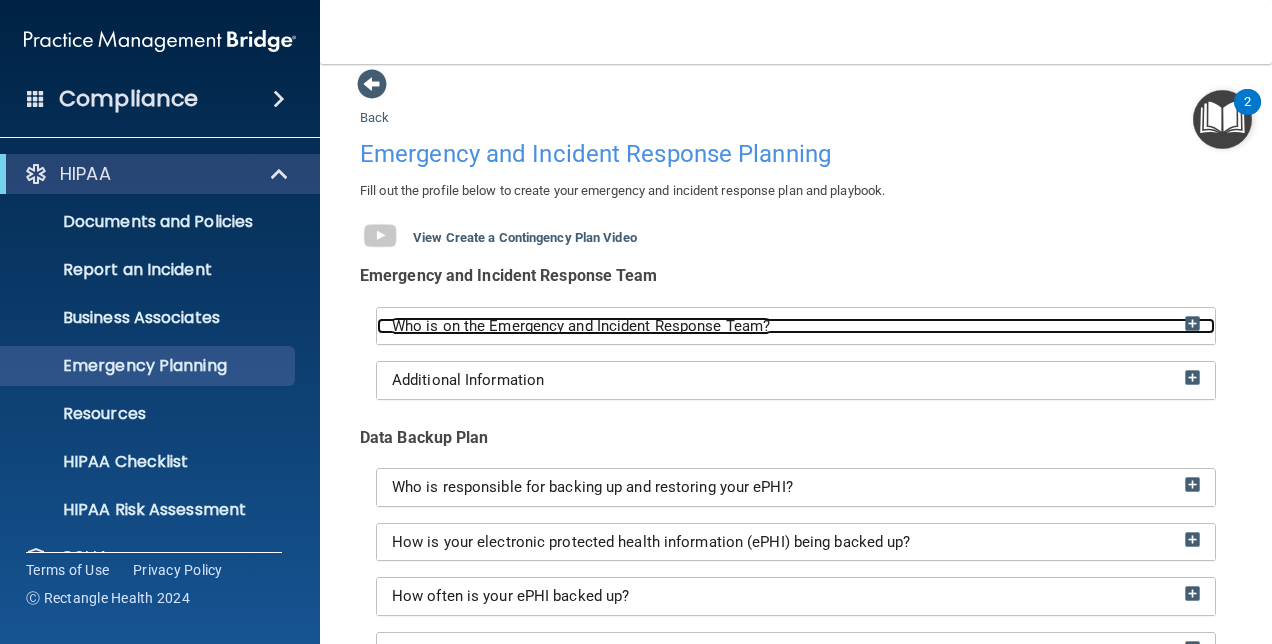 click at bounding box center [1192, 323] 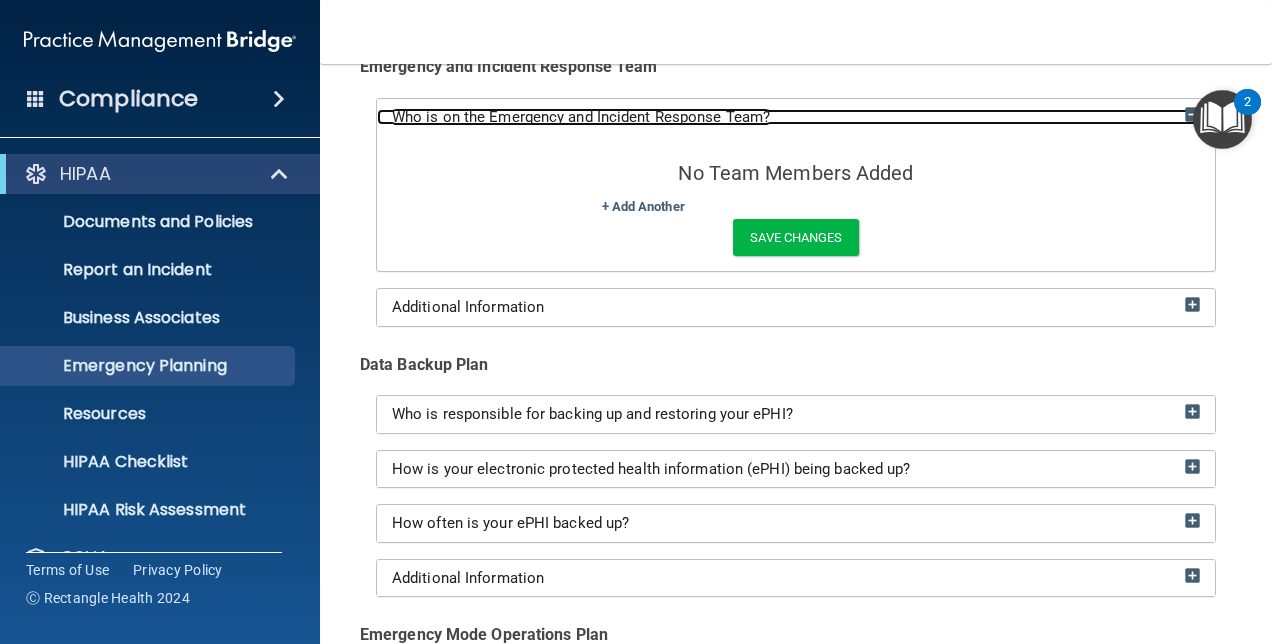 scroll, scrollTop: 226, scrollLeft: 0, axis: vertical 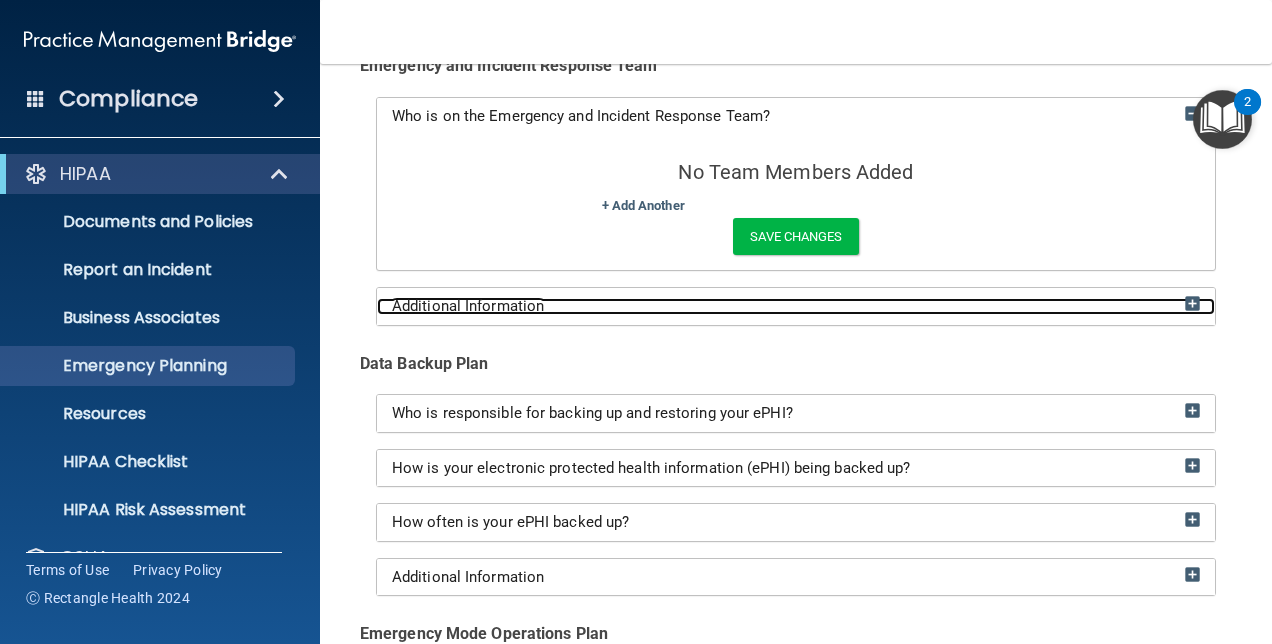 click at bounding box center [1192, 303] 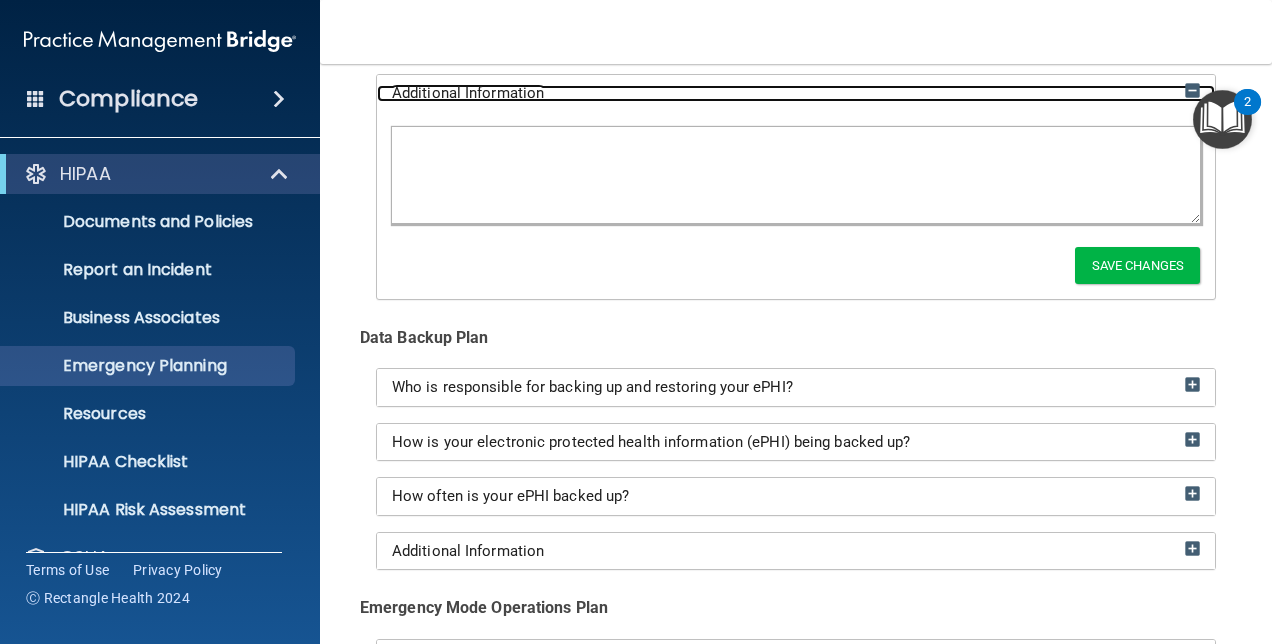 scroll, scrollTop: 442, scrollLeft: 0, axis: vertical 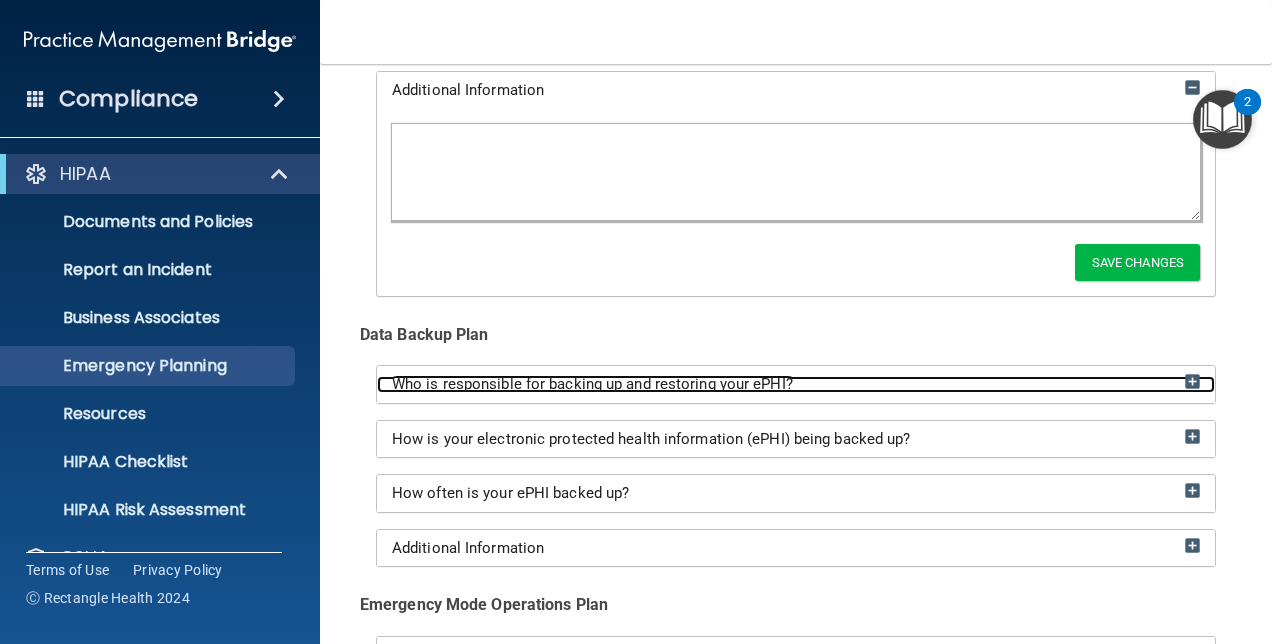 click at bounding box center (1192, 381) 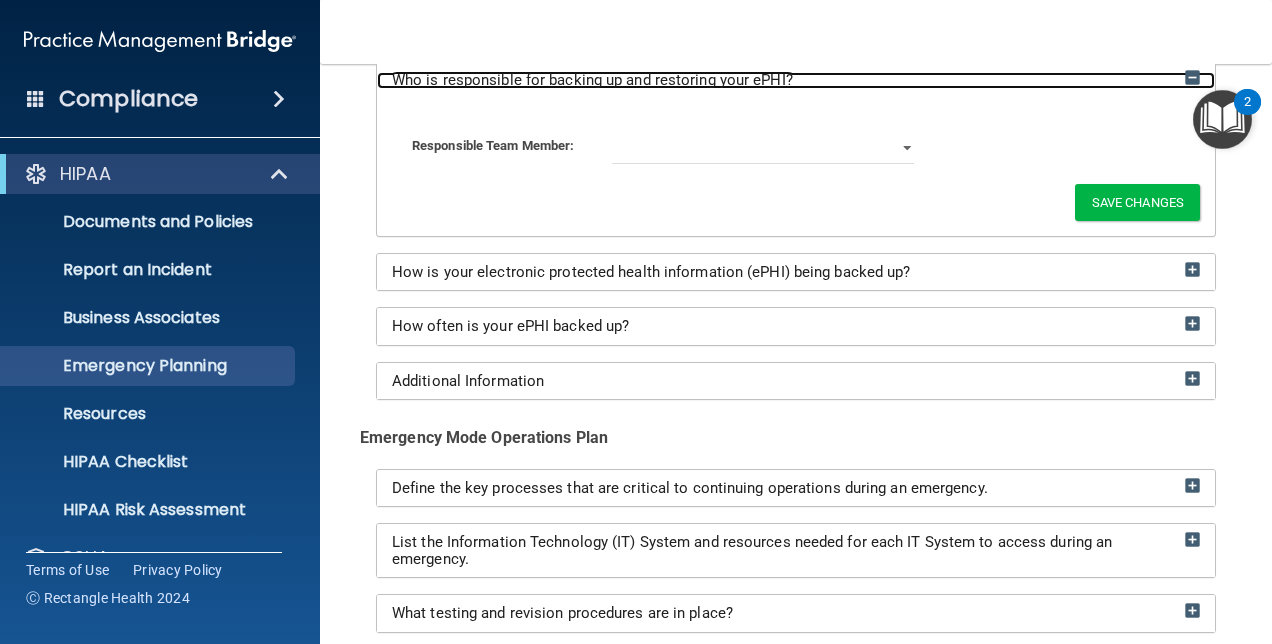 scroll, scrollTop: 747, scrollLeft: 0, axis: vertical 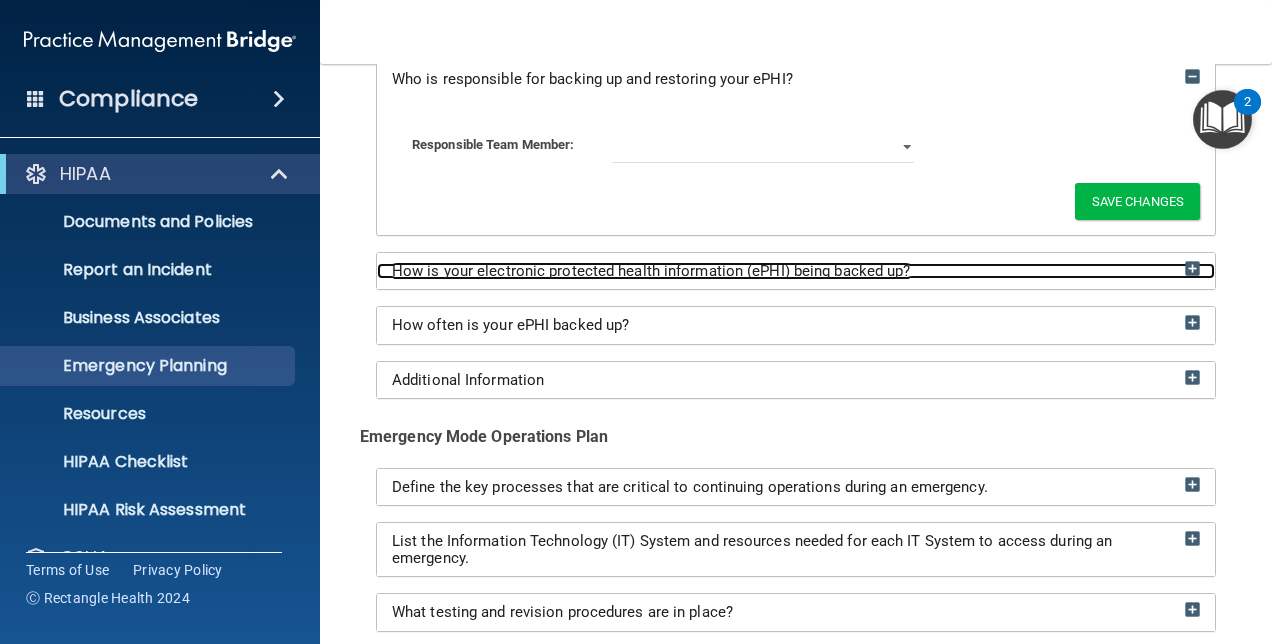 click at bounding box center (1192, 268) 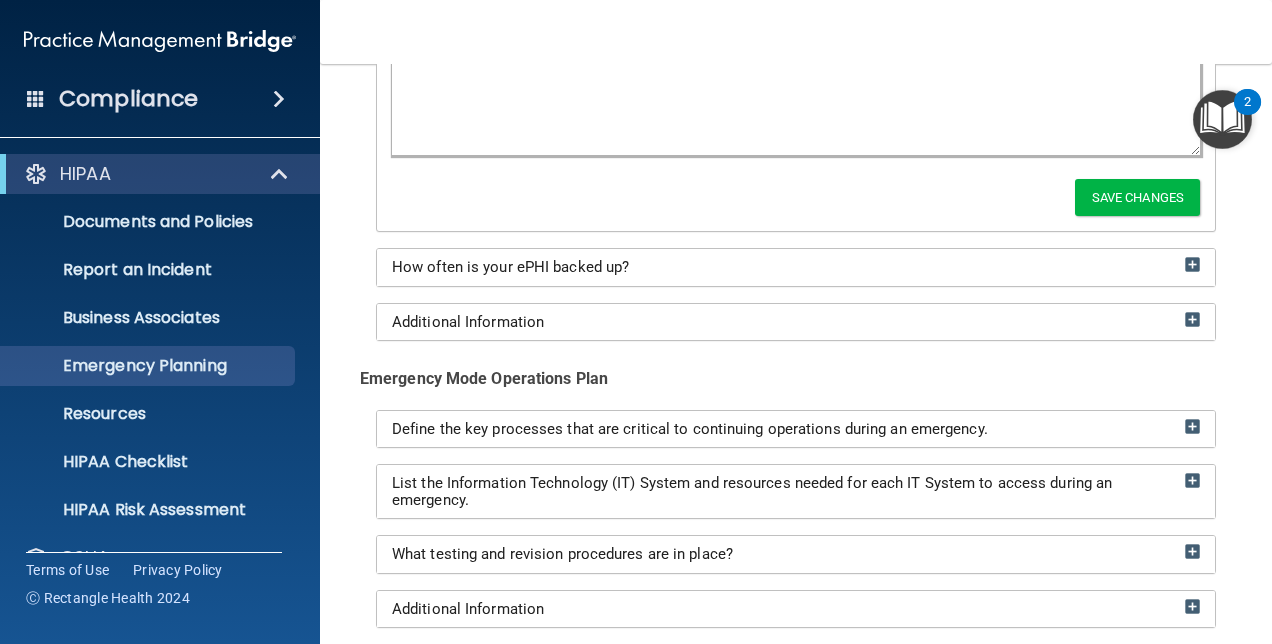 scroll, scrollTop: 993, scrollLeft: 0, axis: vertical 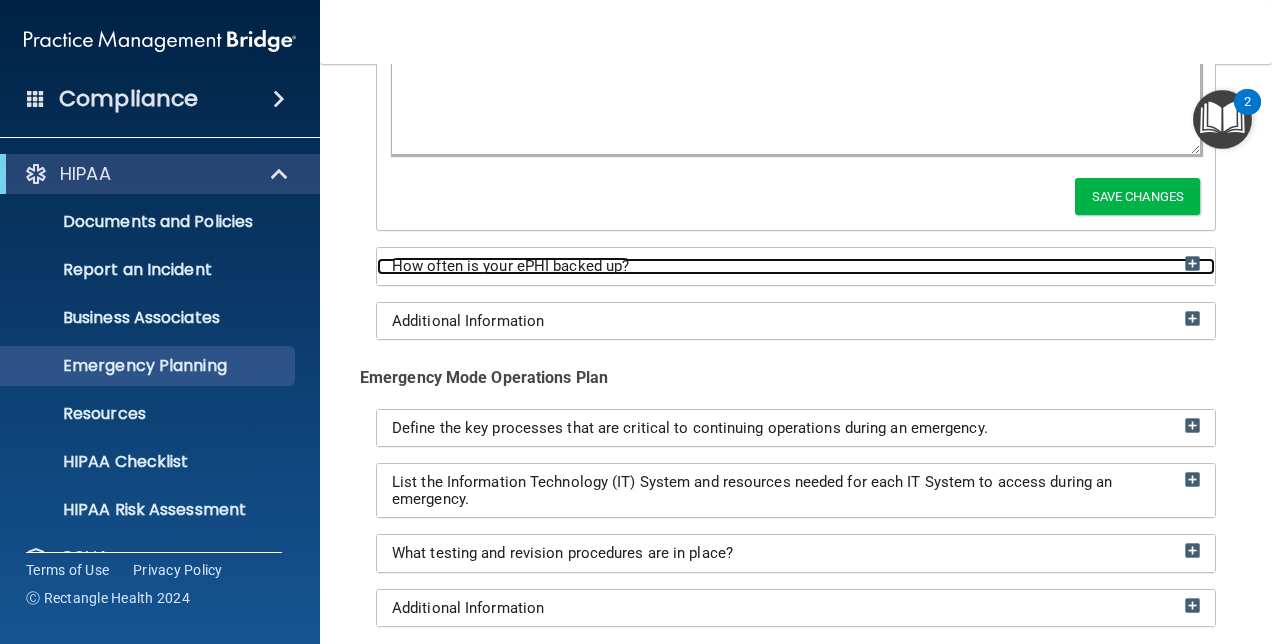 click at bounding box center [1192, 263] 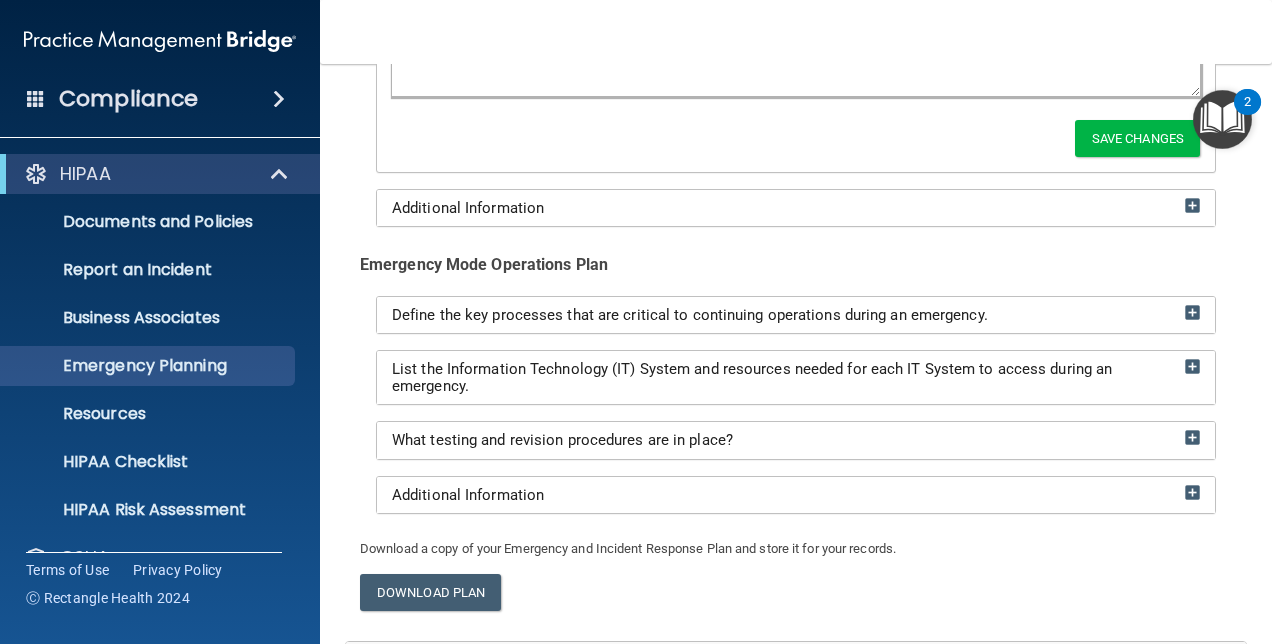 scroll, scrollTop: 1320, scrollLeft: 0, axis: vertical 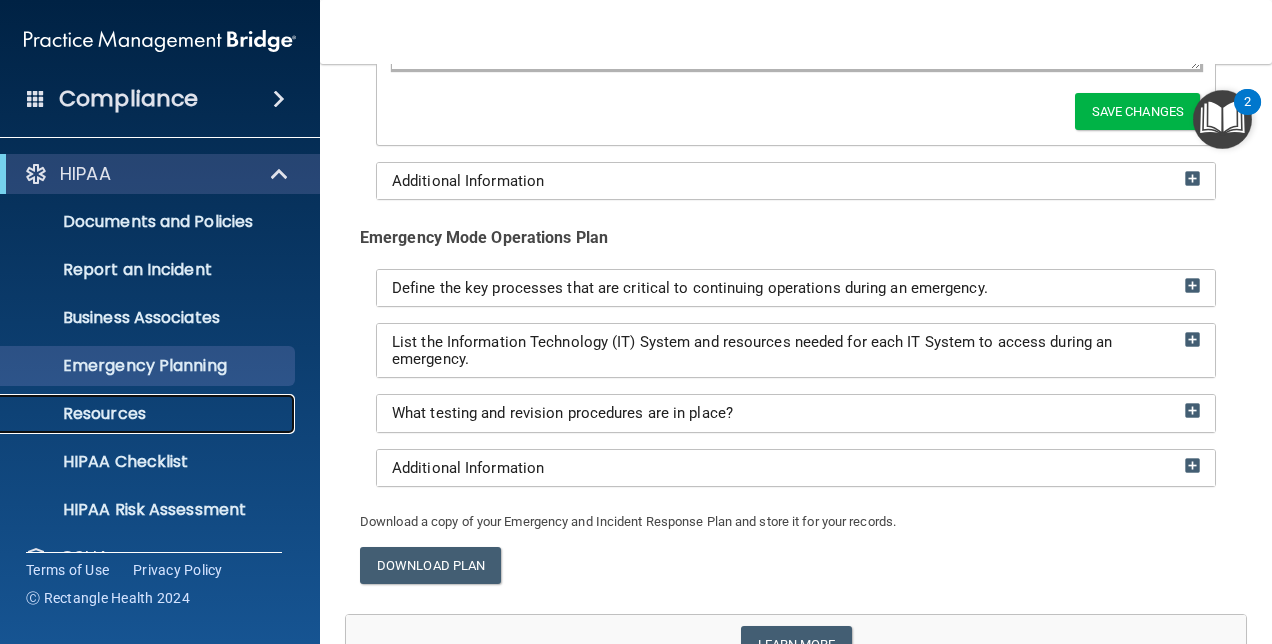 click on "Resources" at bounding box center (149, 414) 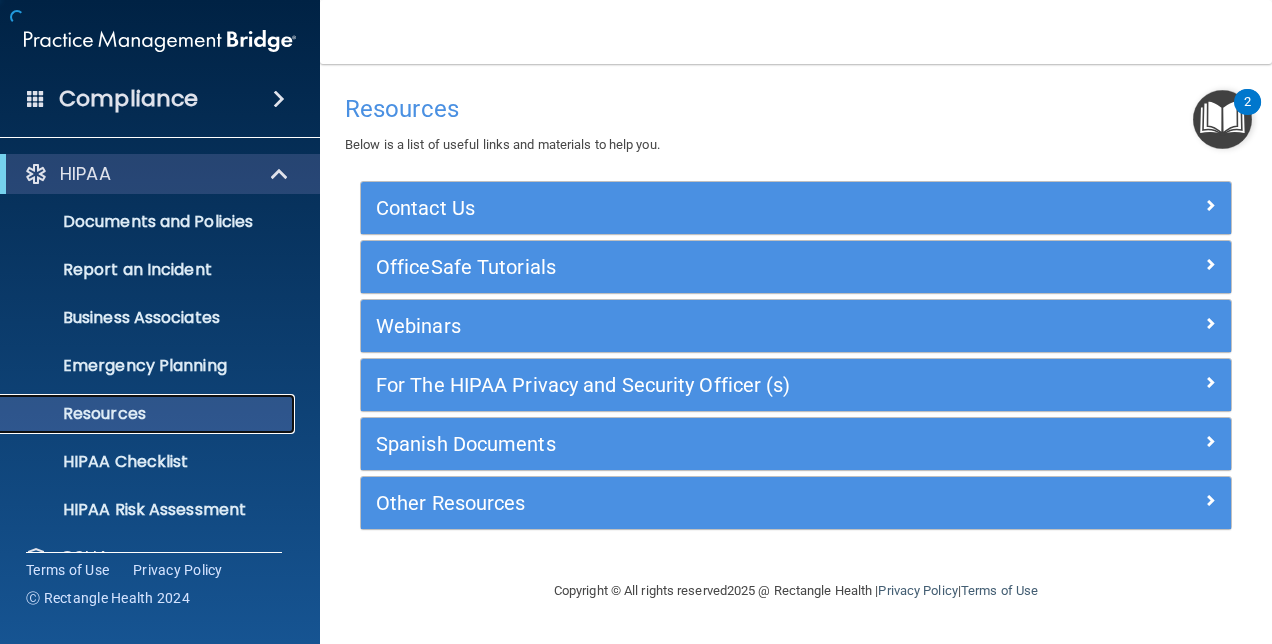 scroll, scrollTop: 0, scrollLeft: 0, axis: both 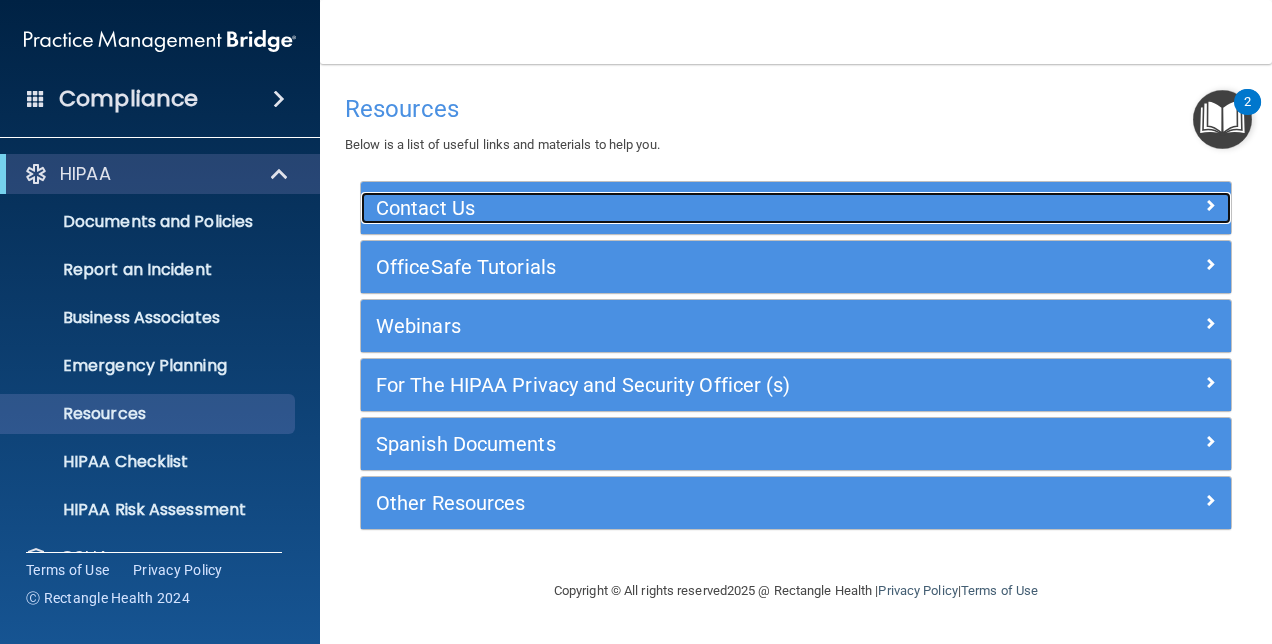 click on "Contact Us" at bounding box center [687, 208] 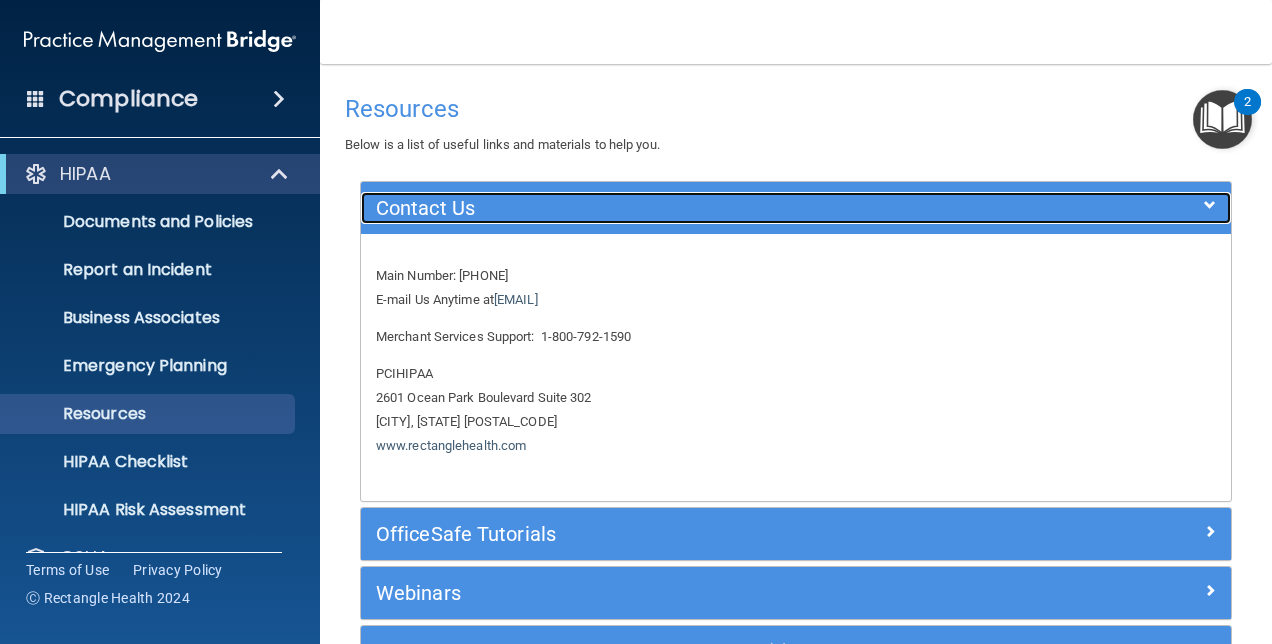 click on "Contact Us" at bounding box center (687, 208) 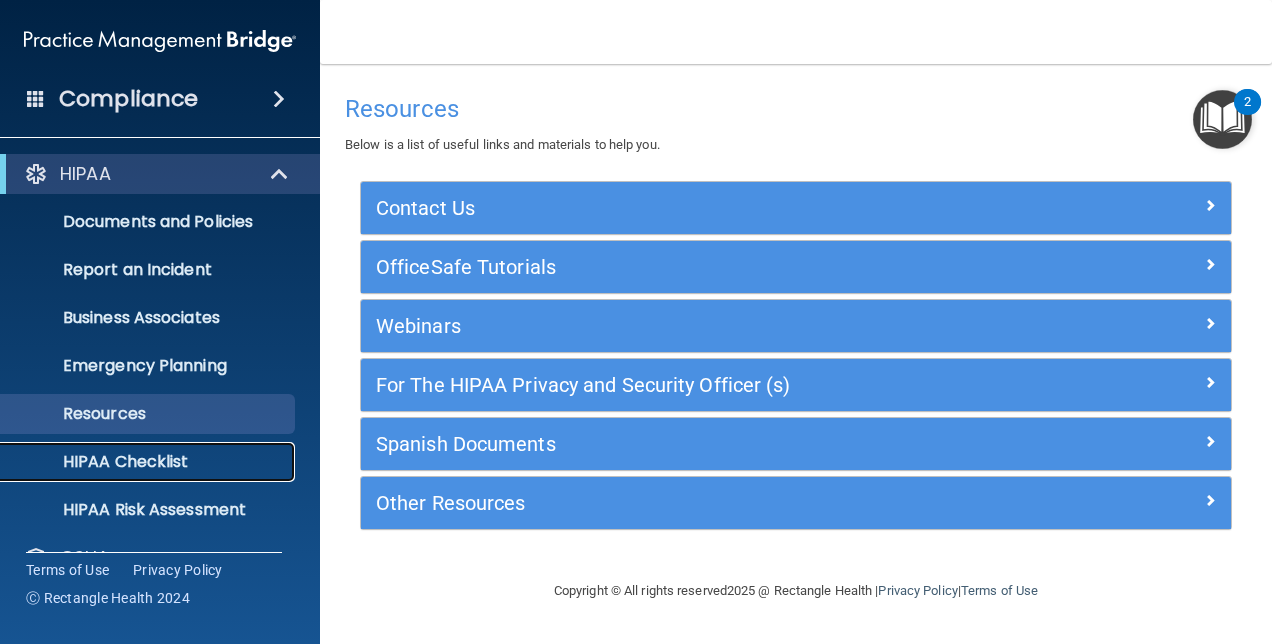 click on "HIPAA Checklist" at bounding box center [149, 462] 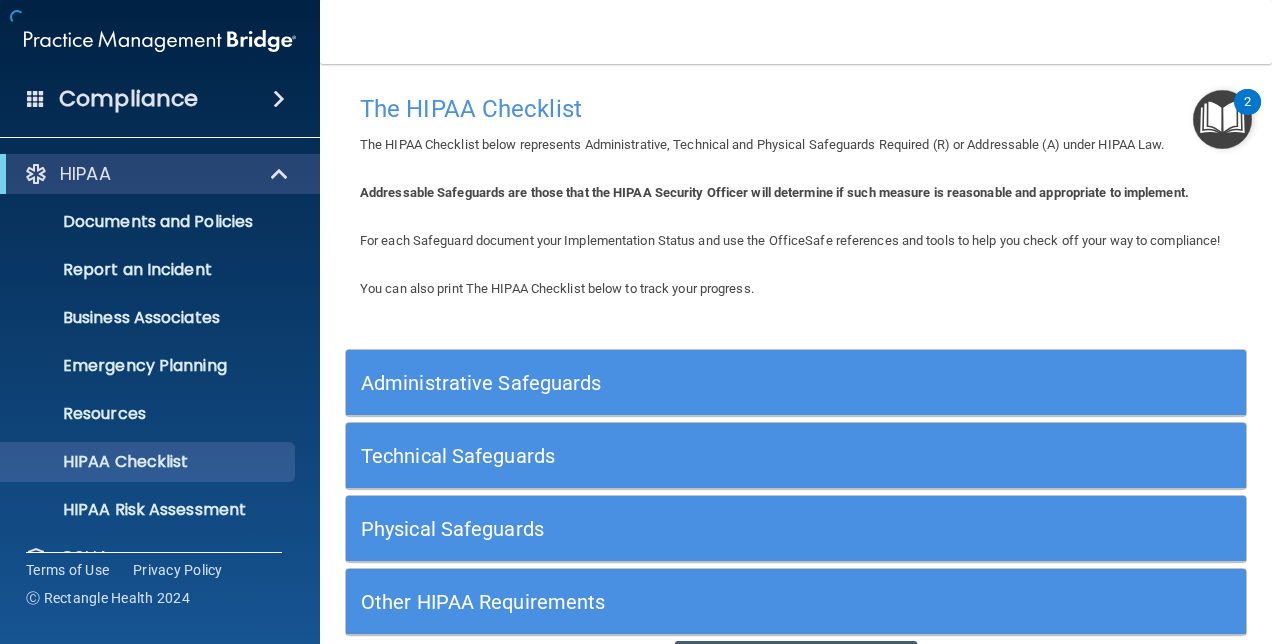 click on "The HIPAA Checklist        The HIPAA Checklist below represents Administrative, Technical and Physical Safeguards Required (R) or Addressable (A) under HIPAA Law.              Addressable Safeguards are those that the HIPAA Security Officer will determine if such measure is reasonable and appropriate to implement.             For each Safeguard document your Implementation Status and use the OfficeSafe references and tools to help you check off your way to compliance!             You can also print The HIPAA Checklist below to track your progress.                    Administrative Safeguards                     HIPAA Law     Type     HIPAA Checklist     Reference     Status     Date     Update          Assigned Security Responsibility      R   - Designate a  HIPAA Privacy and Security Officer (s)  for your practice;   - Designate, print and file policy       HIPAA Privacy and Security Officers Designation                                 Authorization and/or Supervision      A   - Review  ;" at bounding box center [796, 381] 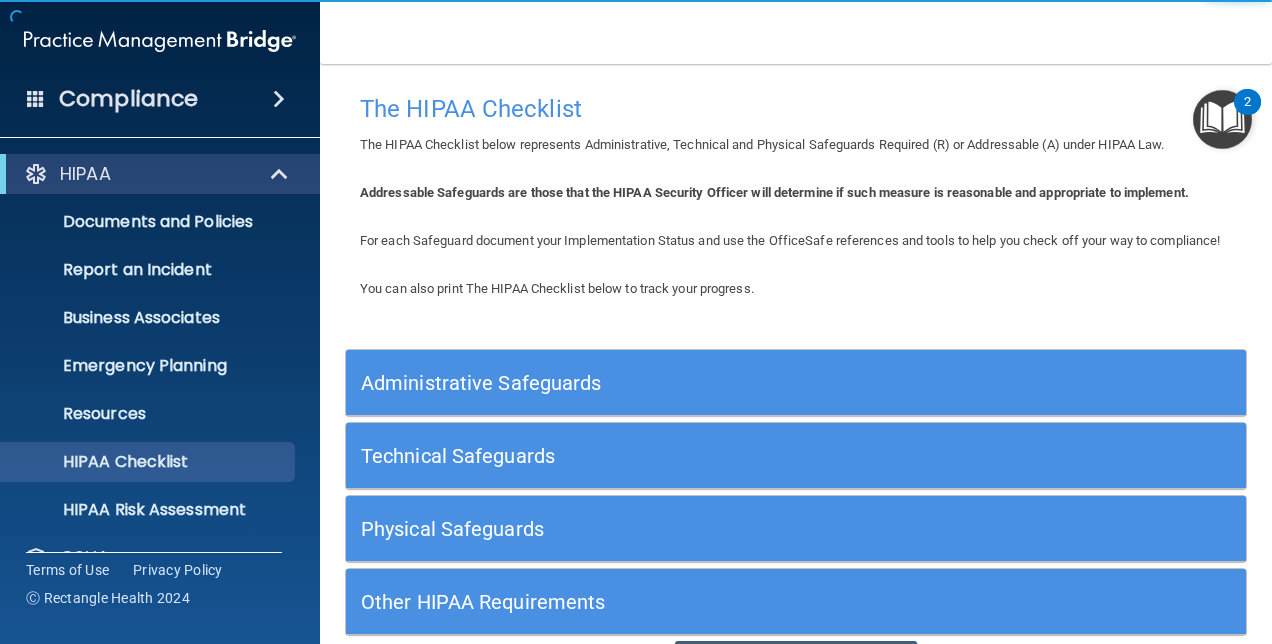 click on "Administrative Safeguards" at bounding box center [796, 383] 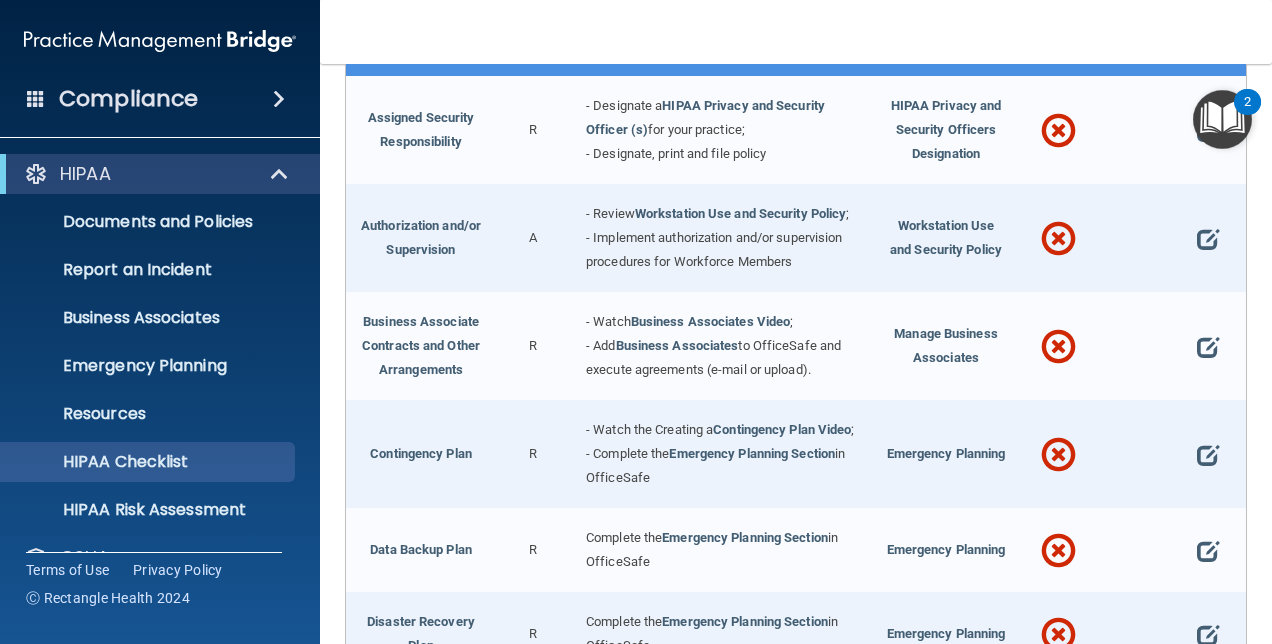 scroll, scrollTop: 0, scrollLeft: 0, axis: both 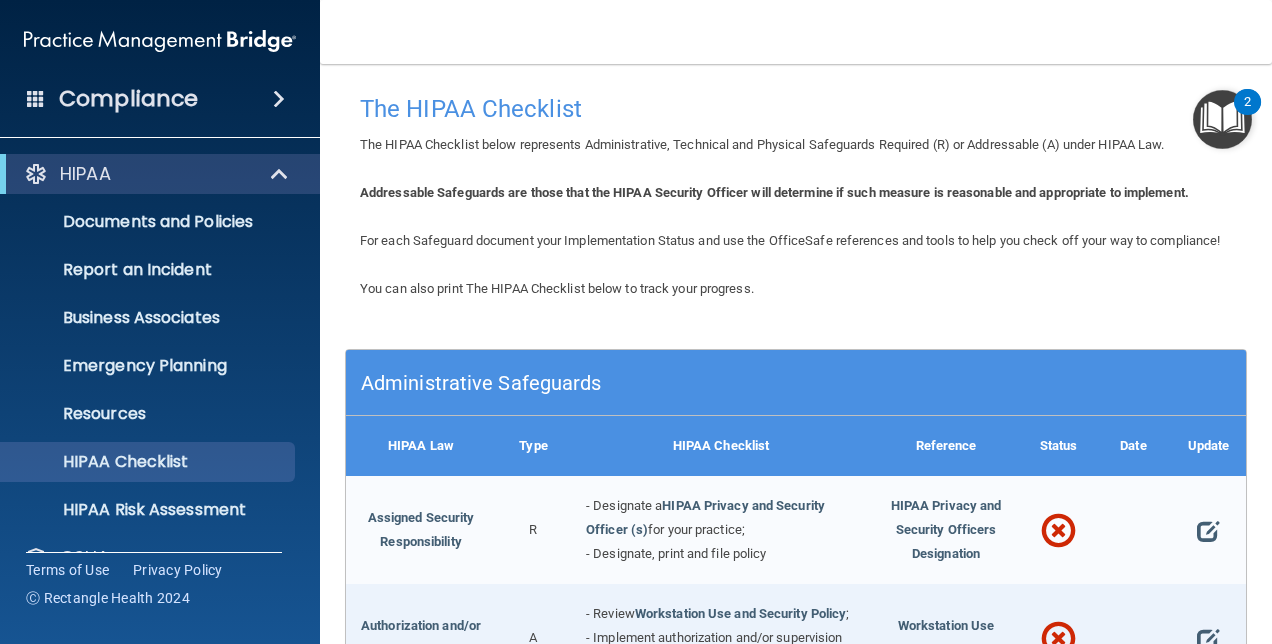 drag, startPoint x: 869, startPoint y: 395, endPoint x: 856, endPoint y: 412, distance: 21.400934 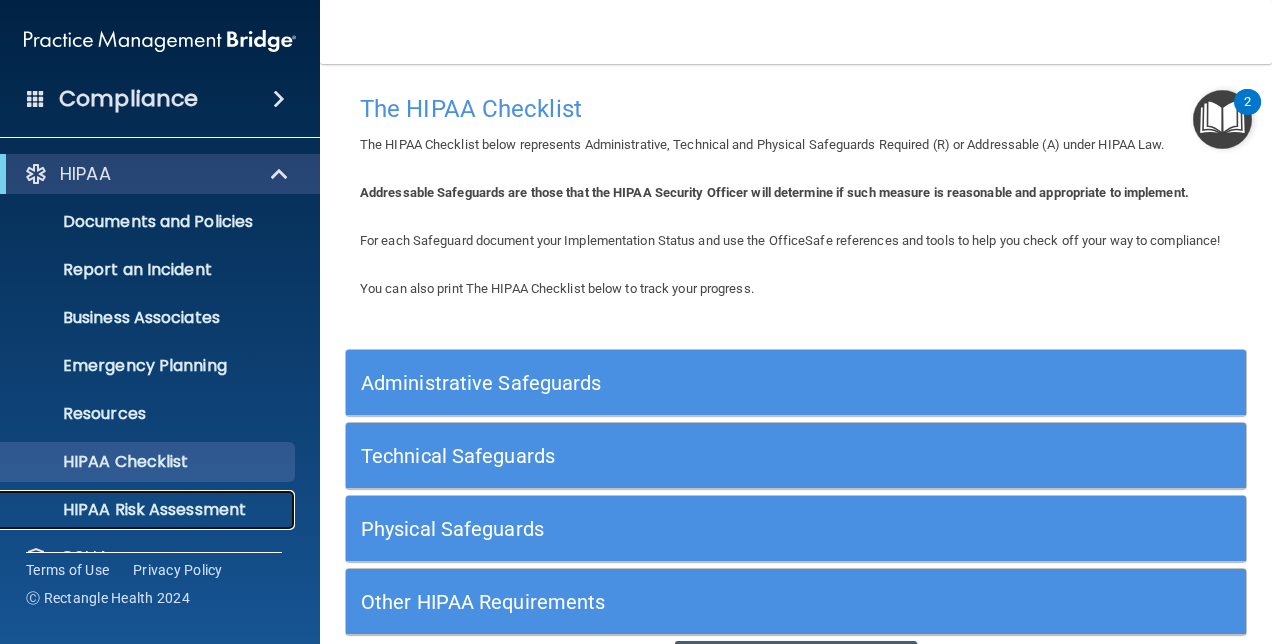 click on "HIPAA Risk Assessment" at bounding box center (149, 510) 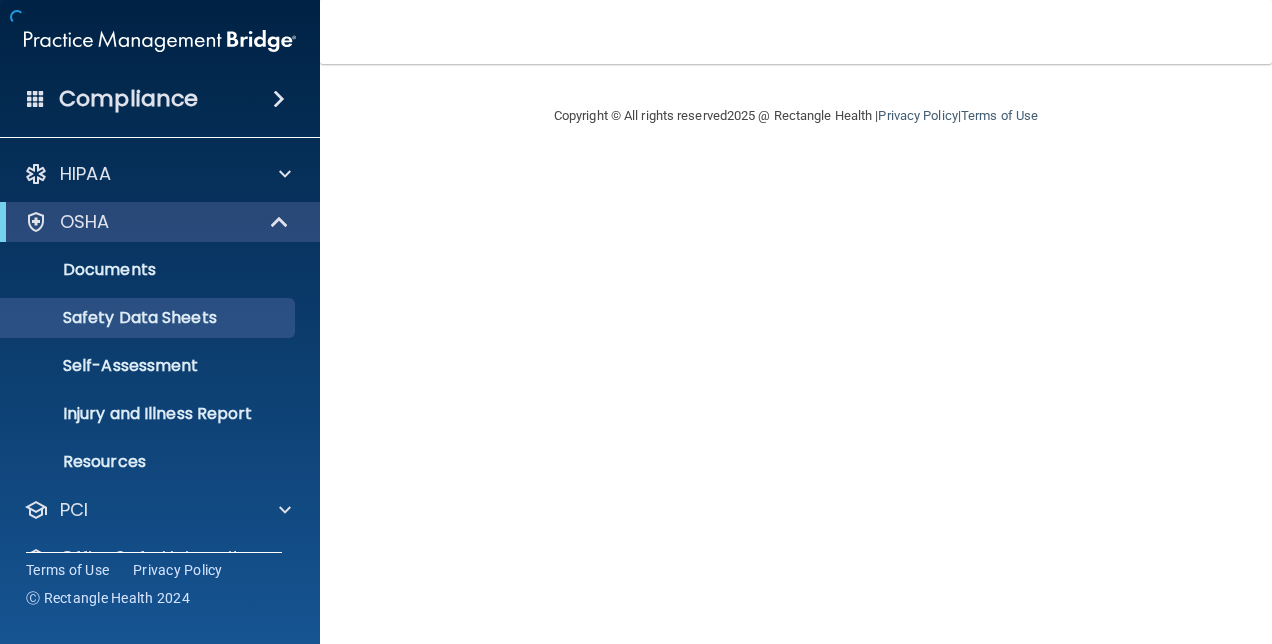 scroll, scrollTop: 0, scrollLeft: 0, axis: both 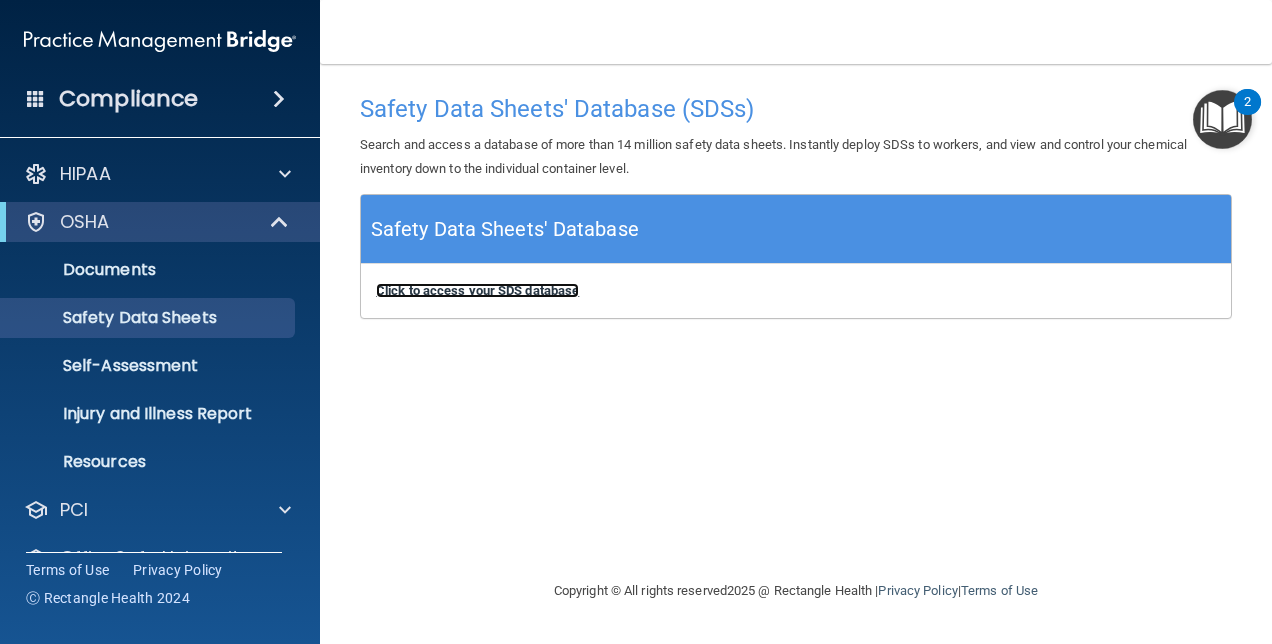 click on "Click to access your SDS database" at bounding box center [477, 290] 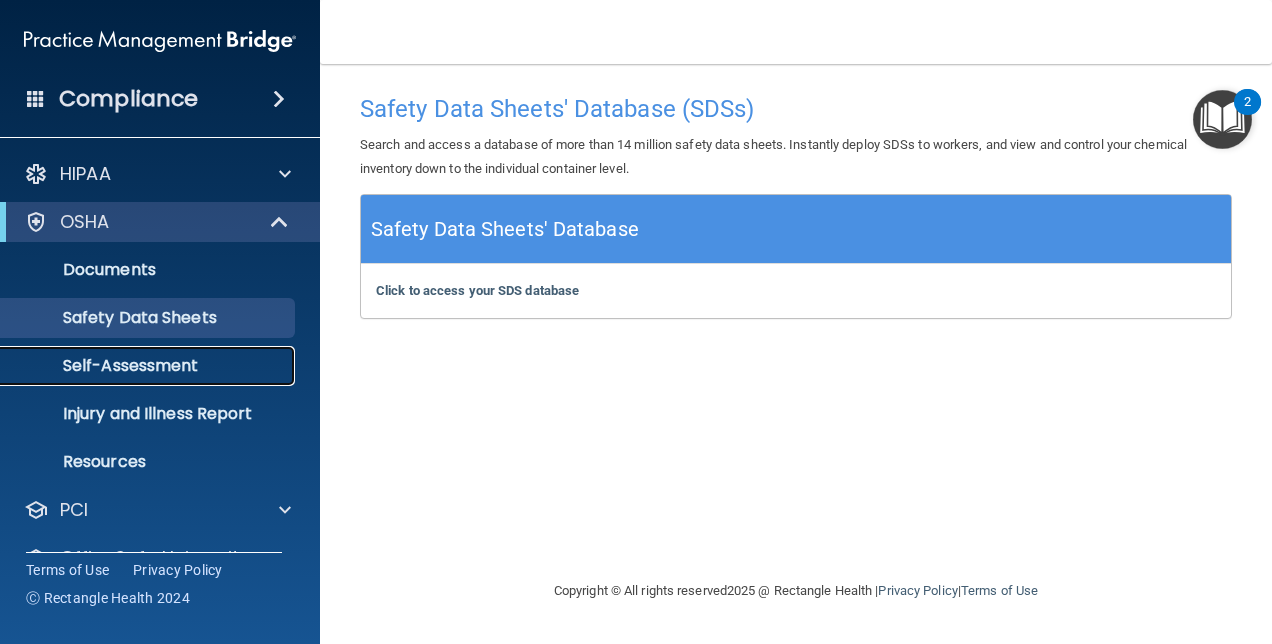 click on "Self-Assessment" at bounding box center (149, 366) 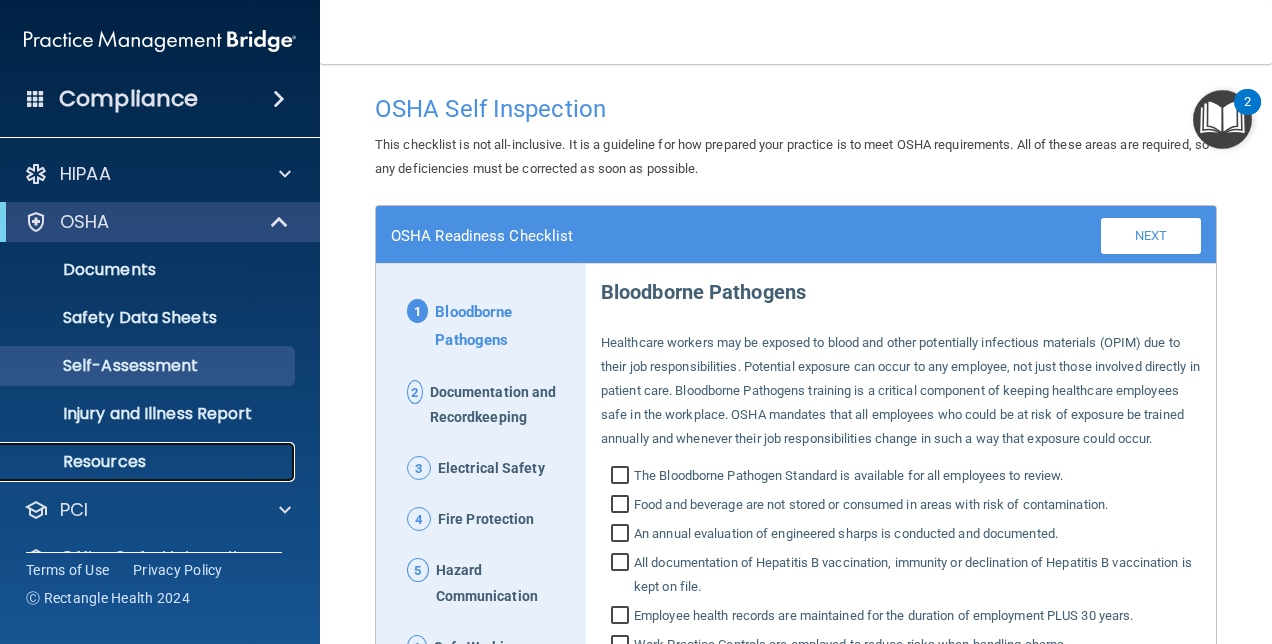 click on "Resources" at bounding box center (149, 462) 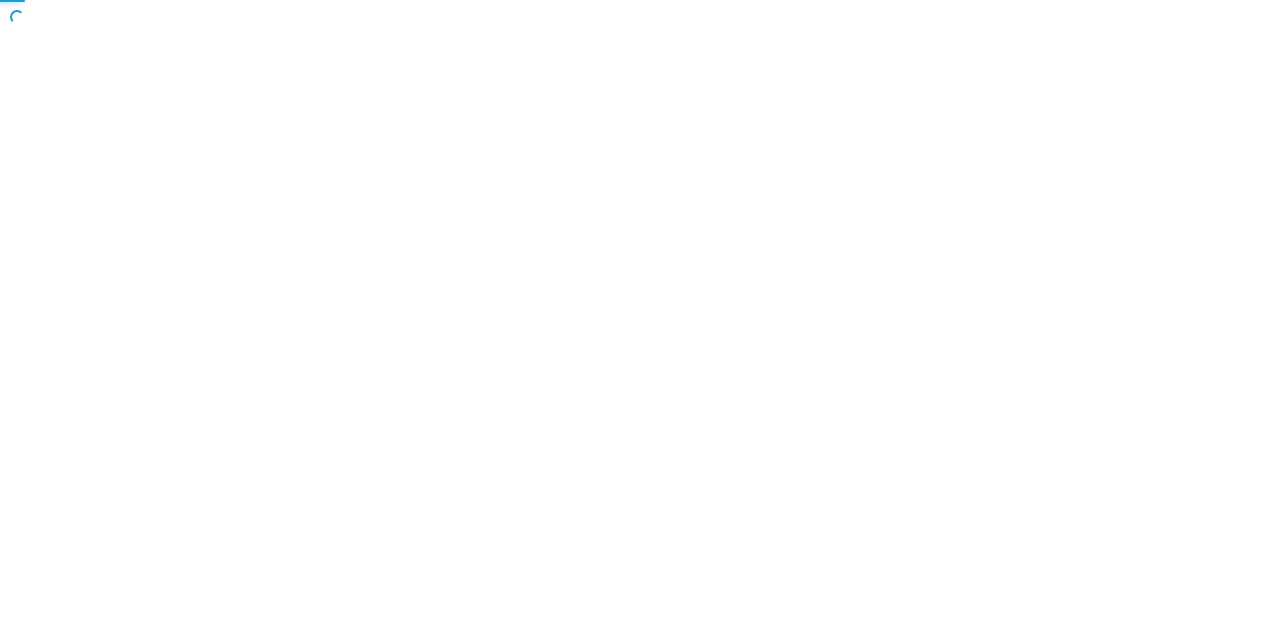 scroll, scrollTop: 0, scrollLeft: 0, axis: both 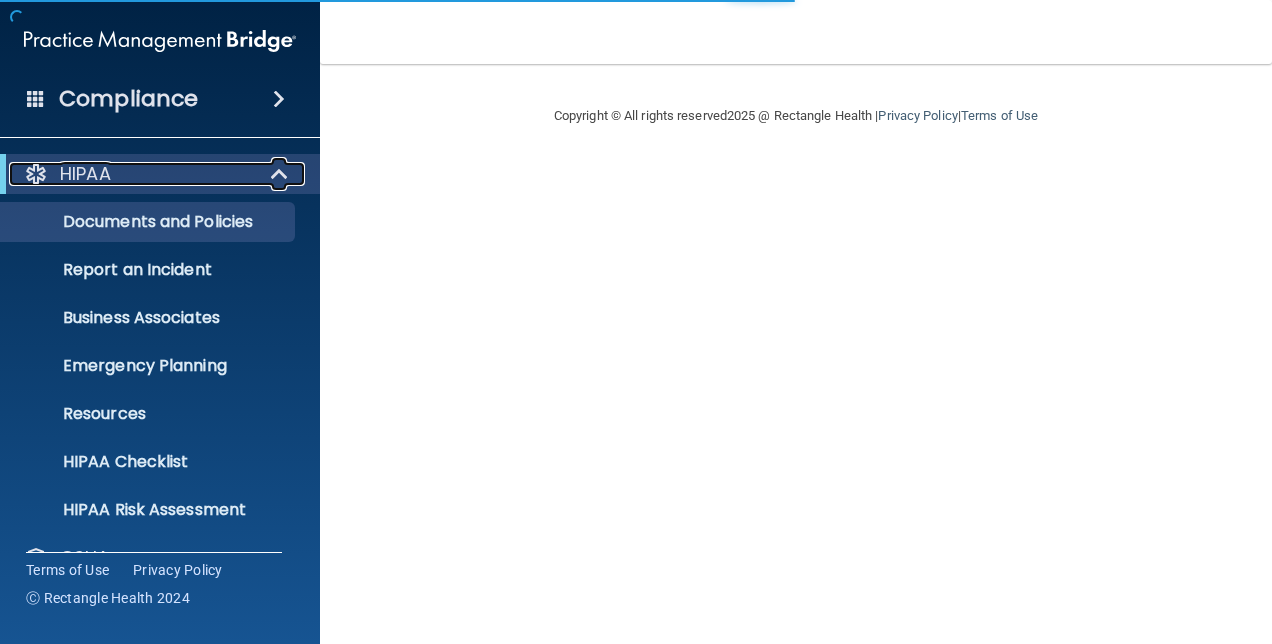 click on "HIPAA" at bounding box center [132, 174] 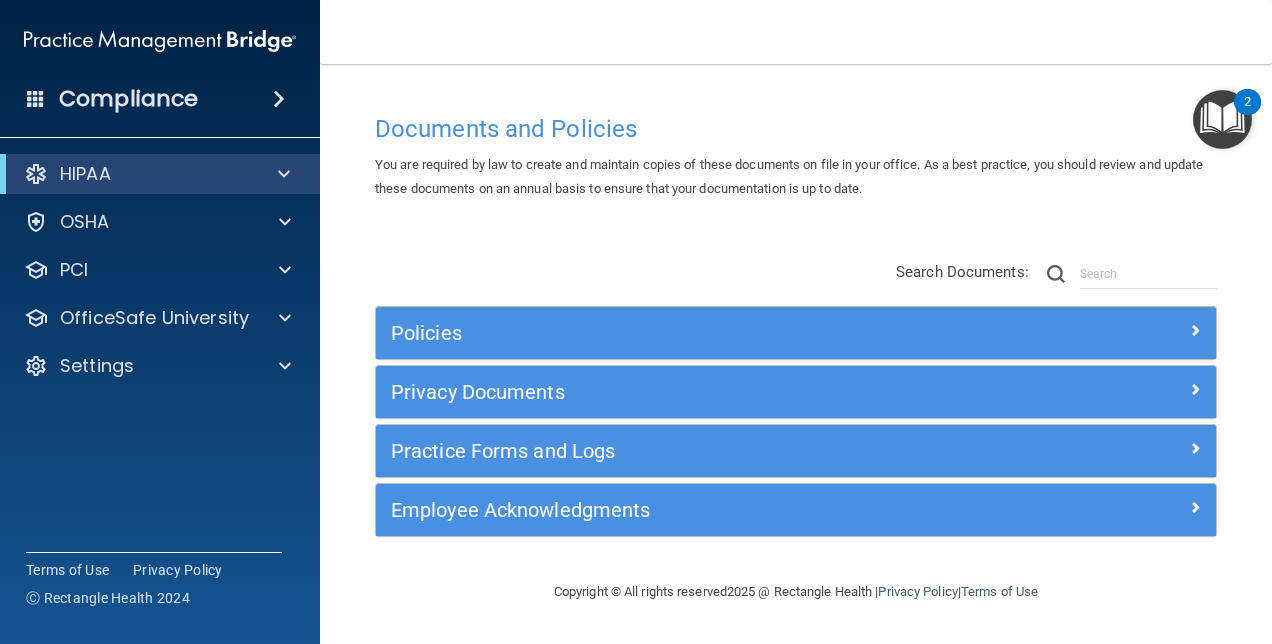 click at bounding box center (1222, 119) 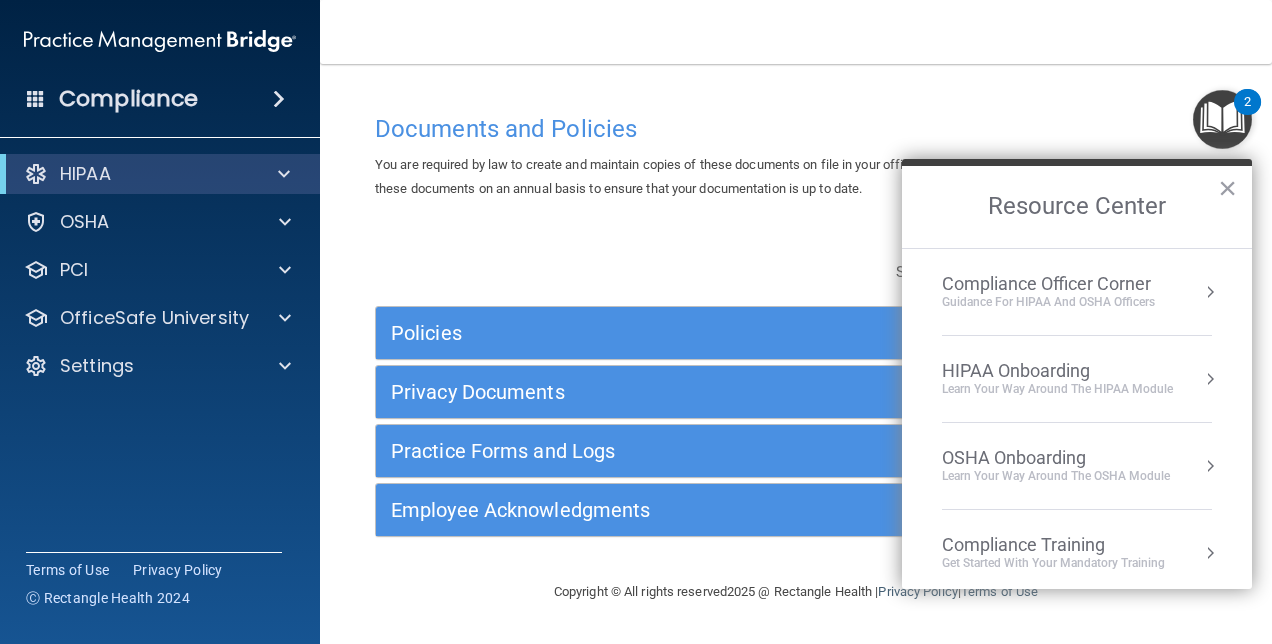 click on "Compliance Officer Corner" at bounding box center (1048, 284) 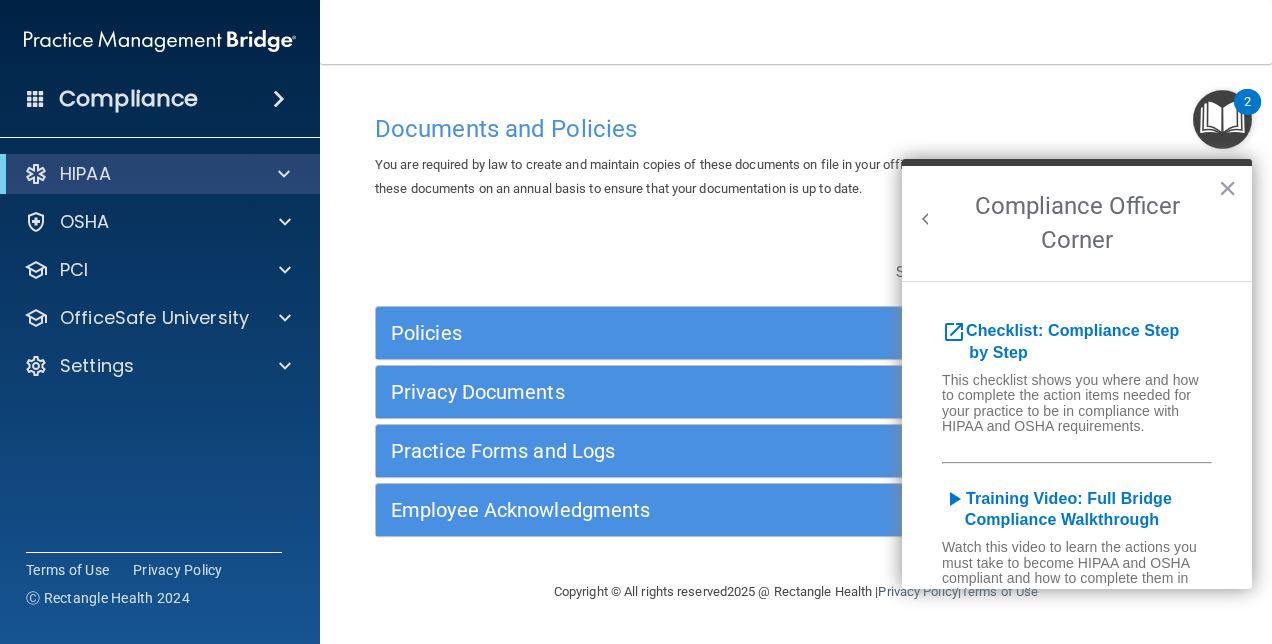 scroll, scrollTop: 0, scrollLeft: 0, axis: both 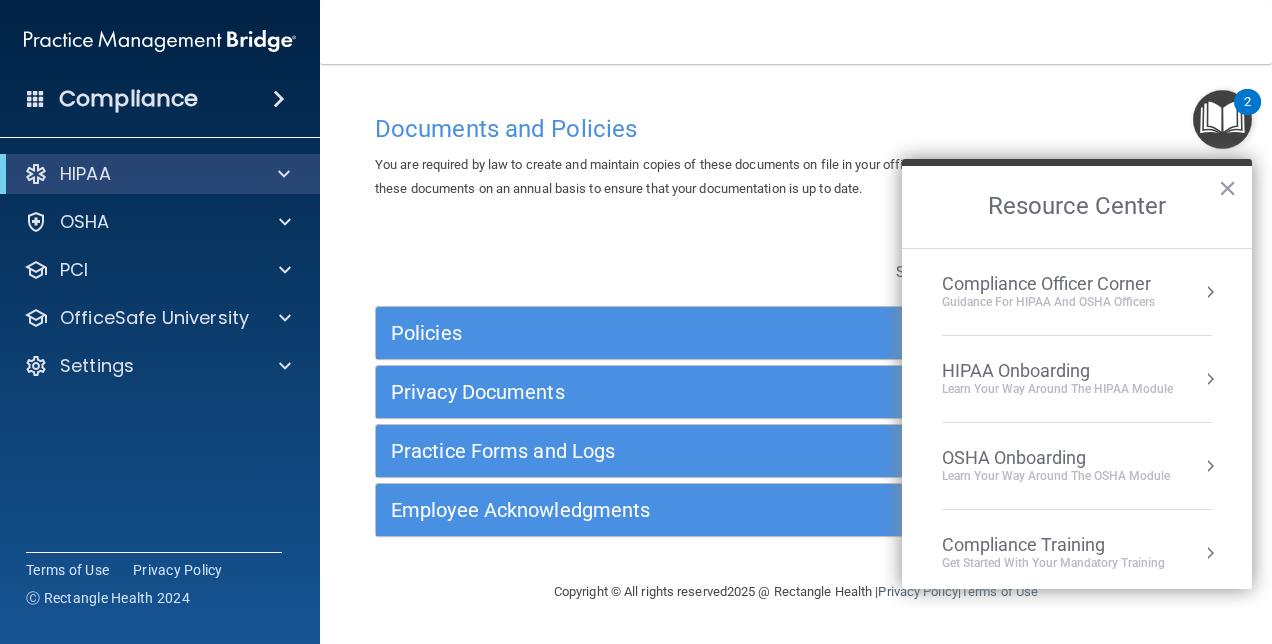 click on "×" at bounding box center (1227, 188) 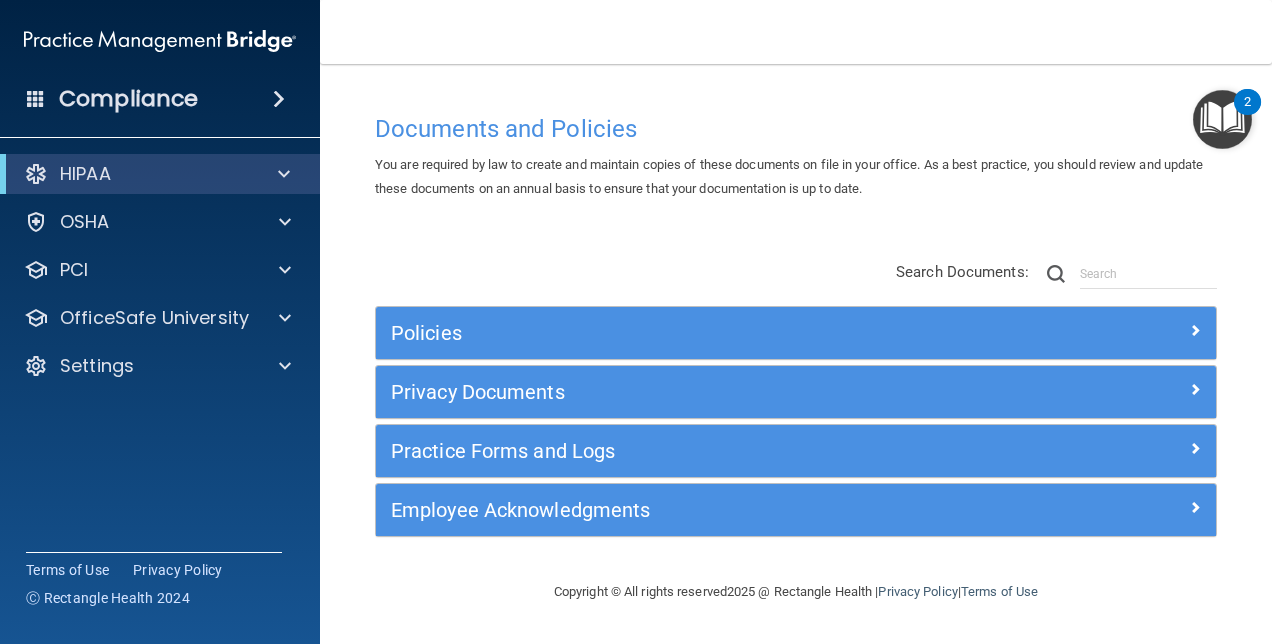 click at bounding box center (1222, 119) 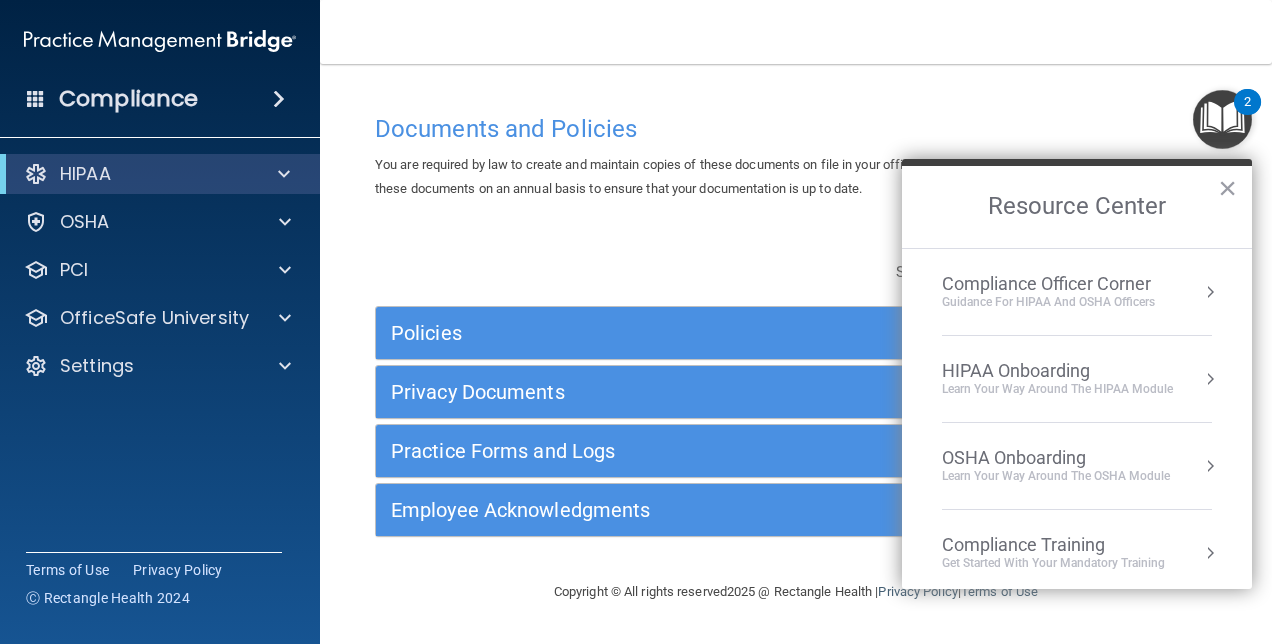 click on "Guidance for HIPAA and OSHA Officers" at bounding box center [1048, 302] 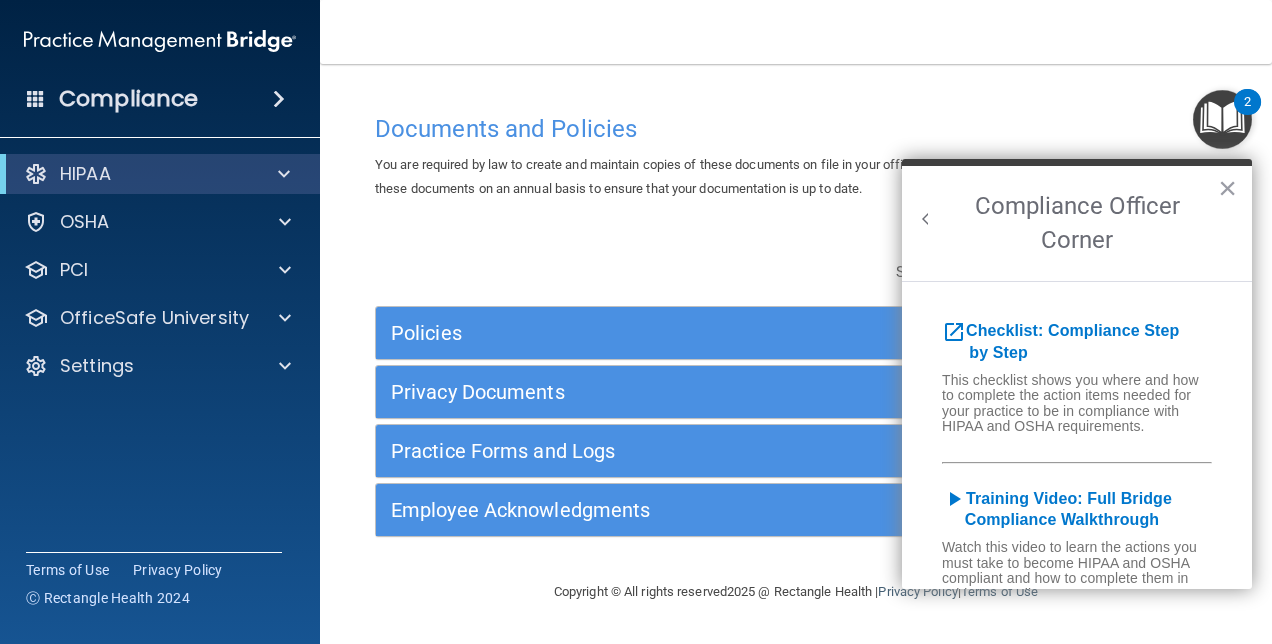 scroll, scrollTop: 0, scrollLeft: 0, axis: both 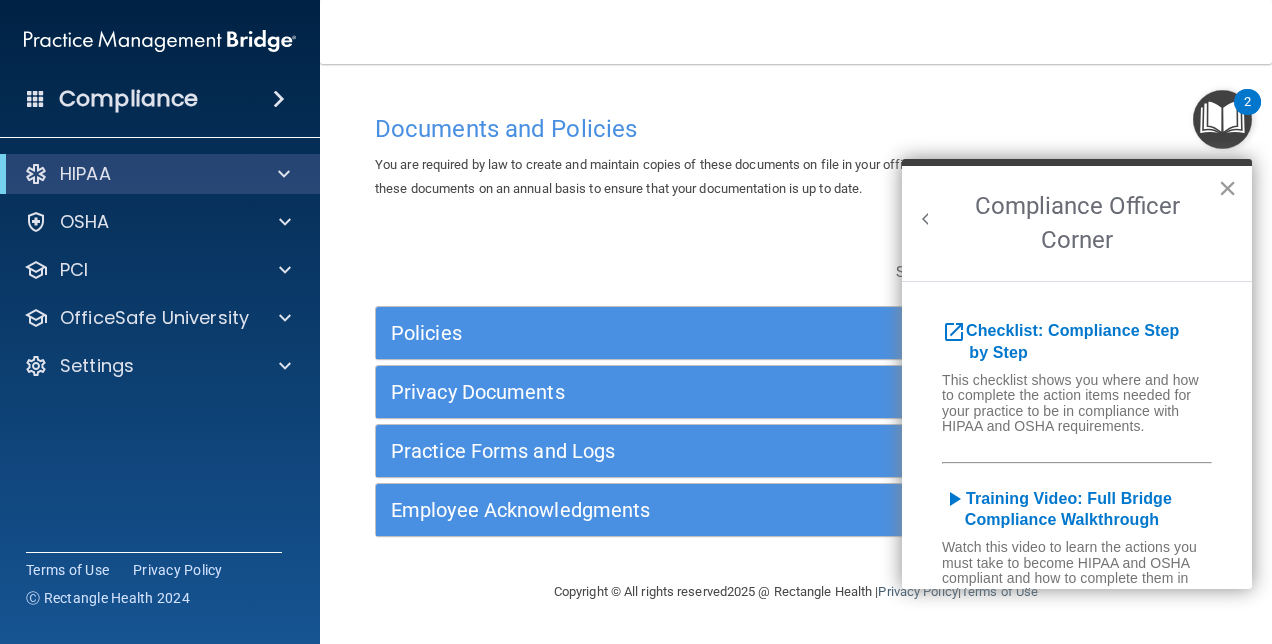 click on "×" at bounding box center (1227, 188) 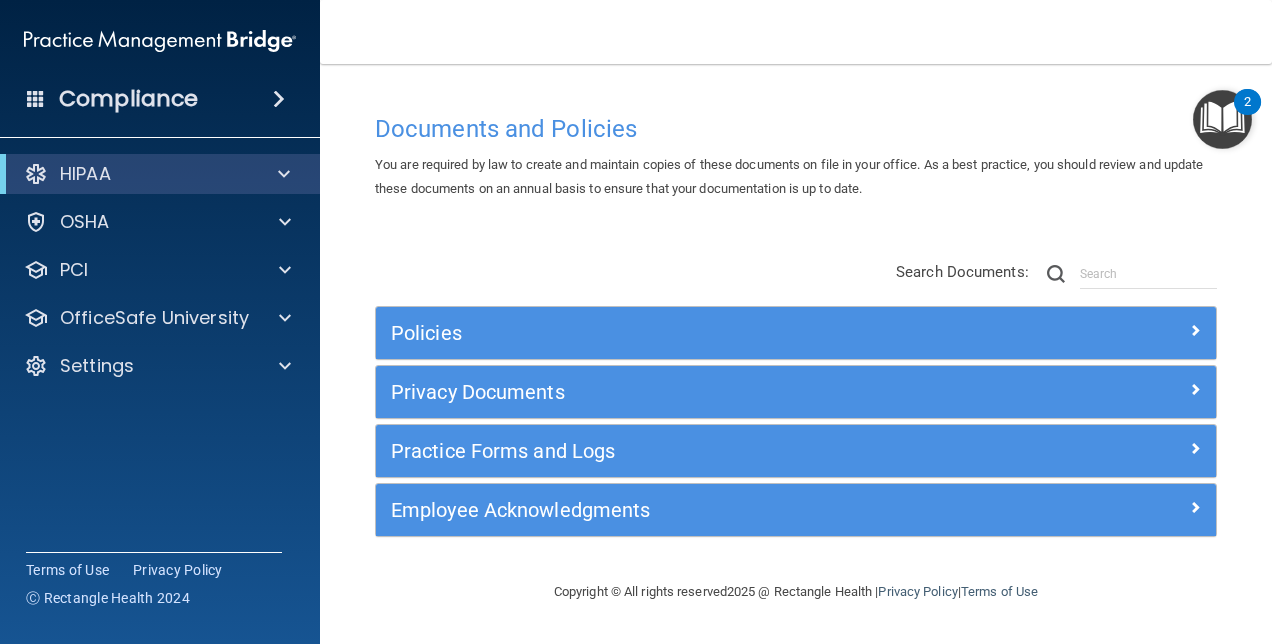 click on "Documents and Policies       You are required by law to create and maintain copies of these documents on file in your office. As a best practice, you should review and update these documents on an annual basis to ensure that your documentation is up to date.             There are no documents selected                Search Documents:                      Search Results            Name  Description        Acceptable Use Policy   Acceptable Use Policy     Policy that defines acceptable and unacceptable use of electronic devices and network resources in conjunction with its established culture of ethical and lawful behavior, openness, trust, and integrity.        Business Associates Policy   Business Associates Policy     Policy that describes the obligations of business associates and the requirements for contracting with business associates.        Complaint Process Policy   Complaint Process Policy            Document Destruction Policy   Document Destruction Policy" at bounding box center [796, 354] 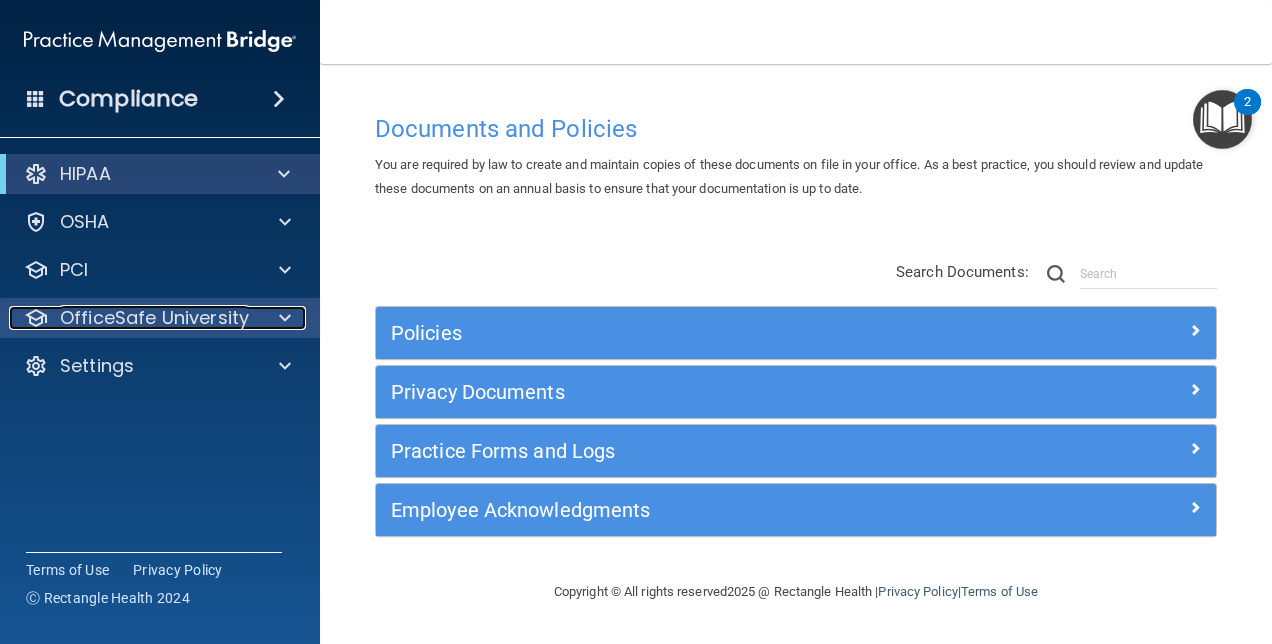 click on "OfficeSafe University" at bounding box center (154, 318) 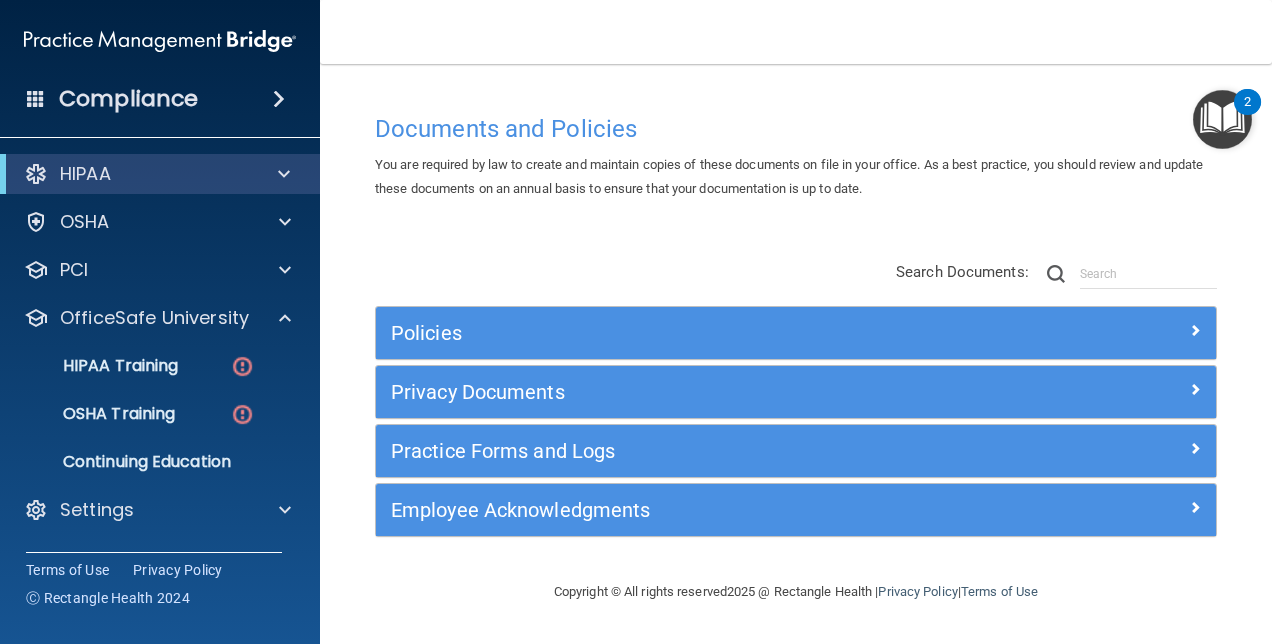 click at bounding box center (36, 98) 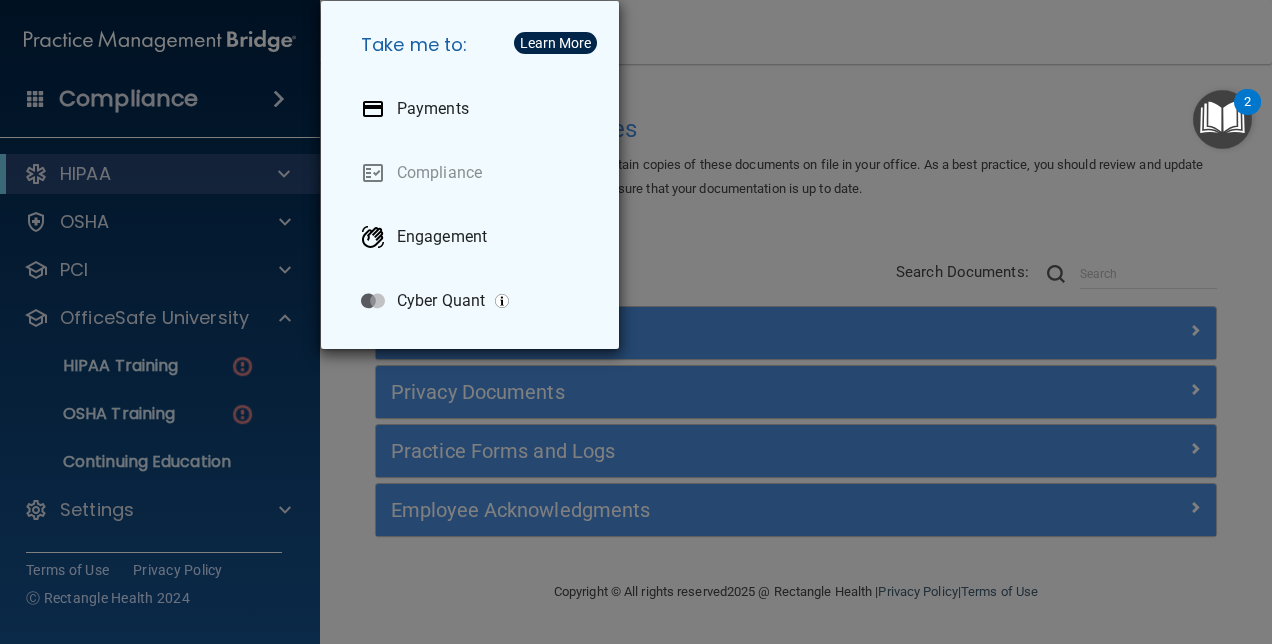 click on "Take me to:             Payments                   Compliance                     Engagement                     Cyber Quant" at bounding box center (636, 322) 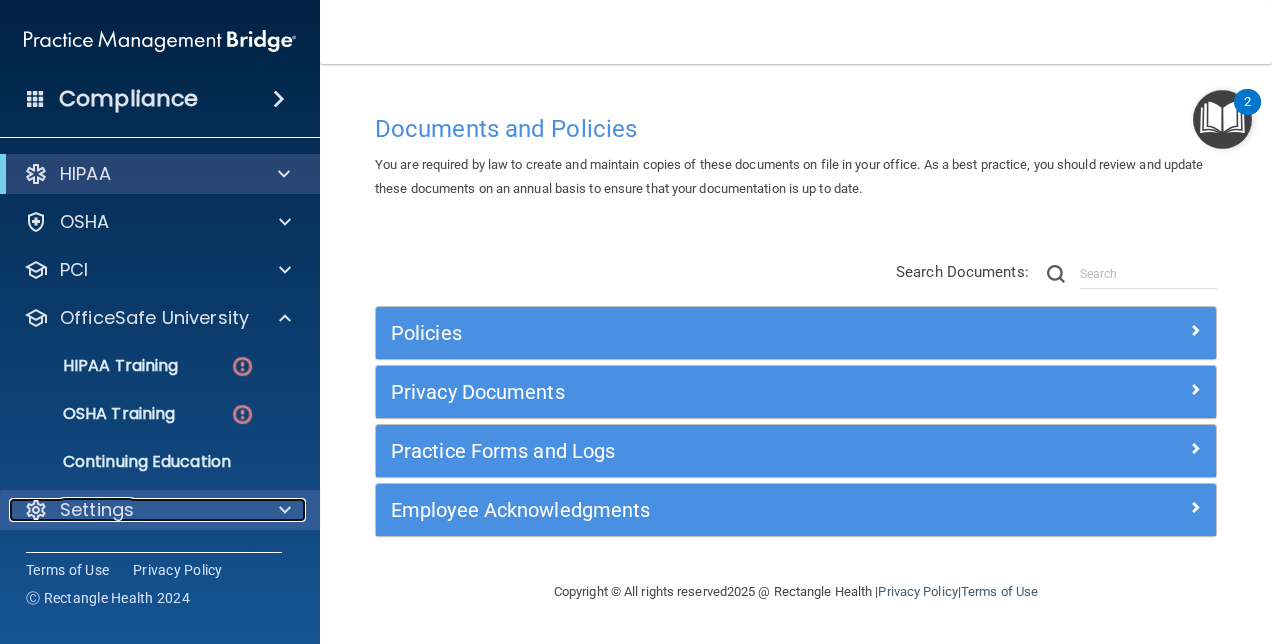 click on "Settings" at bounding box center [133, 510] 